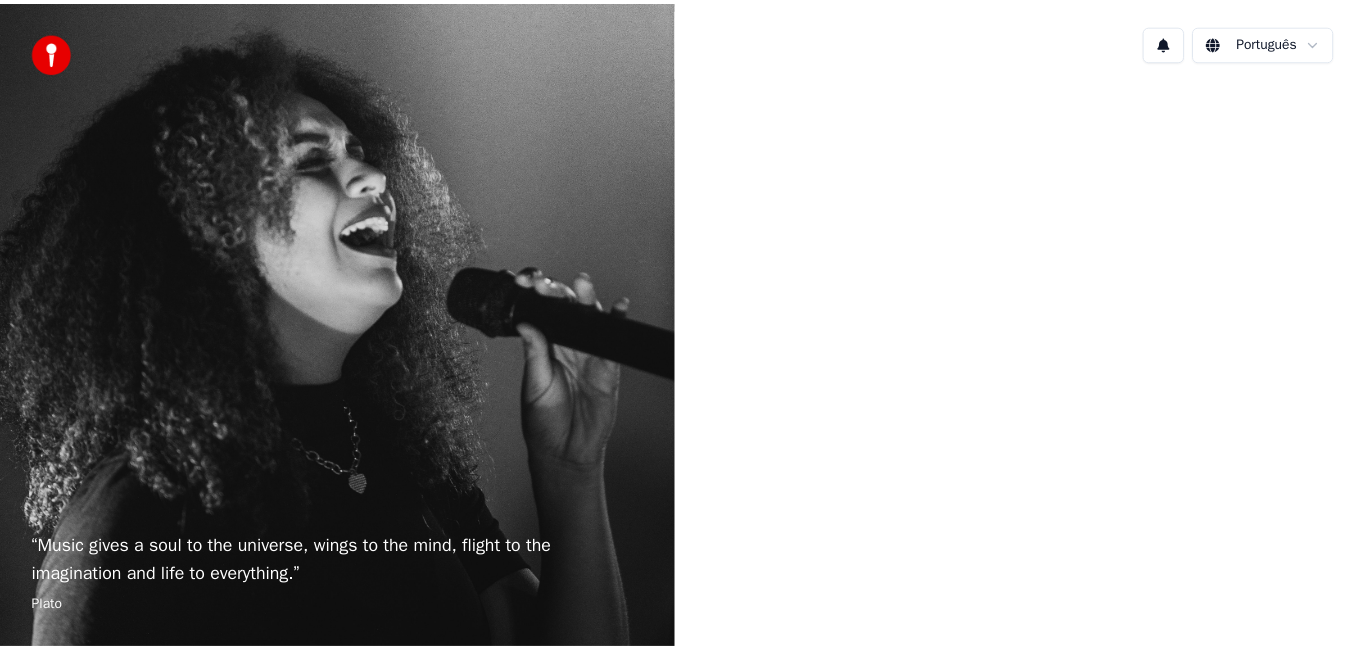 scroll, scrollTop: 0, scrollLeft: 0, axis: both 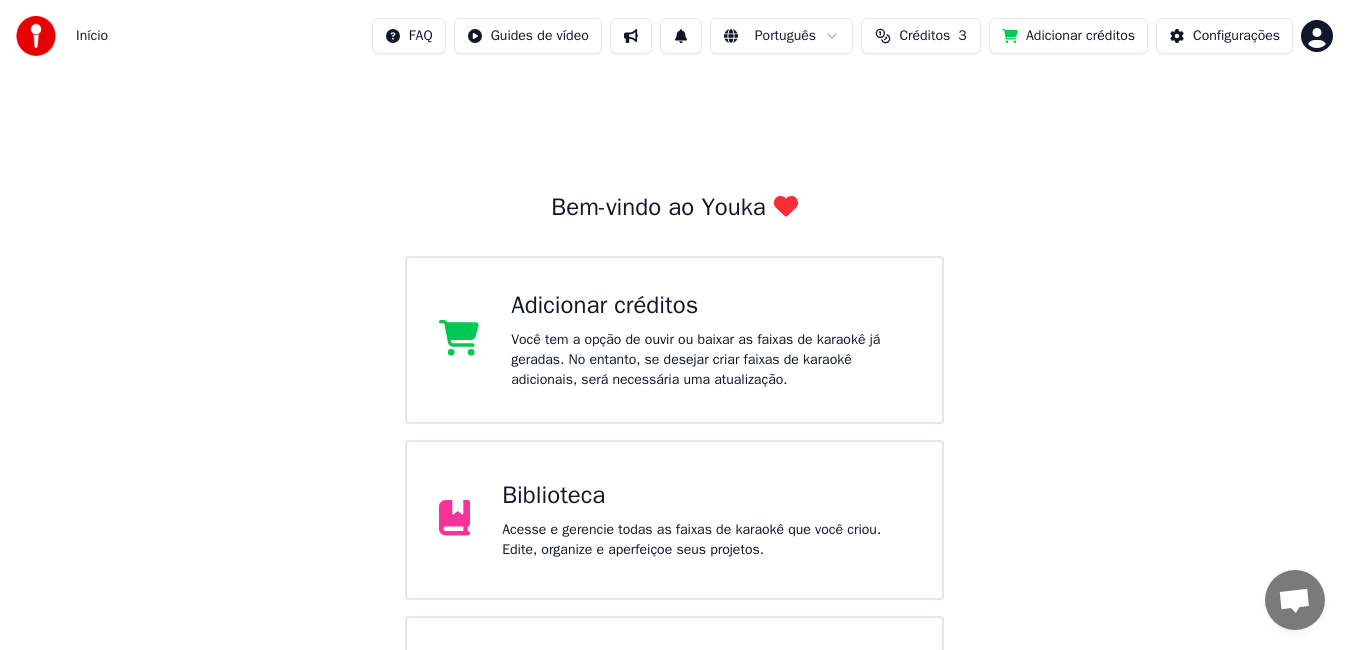 click on "Biblioteca" at bounding box center [706, 496] 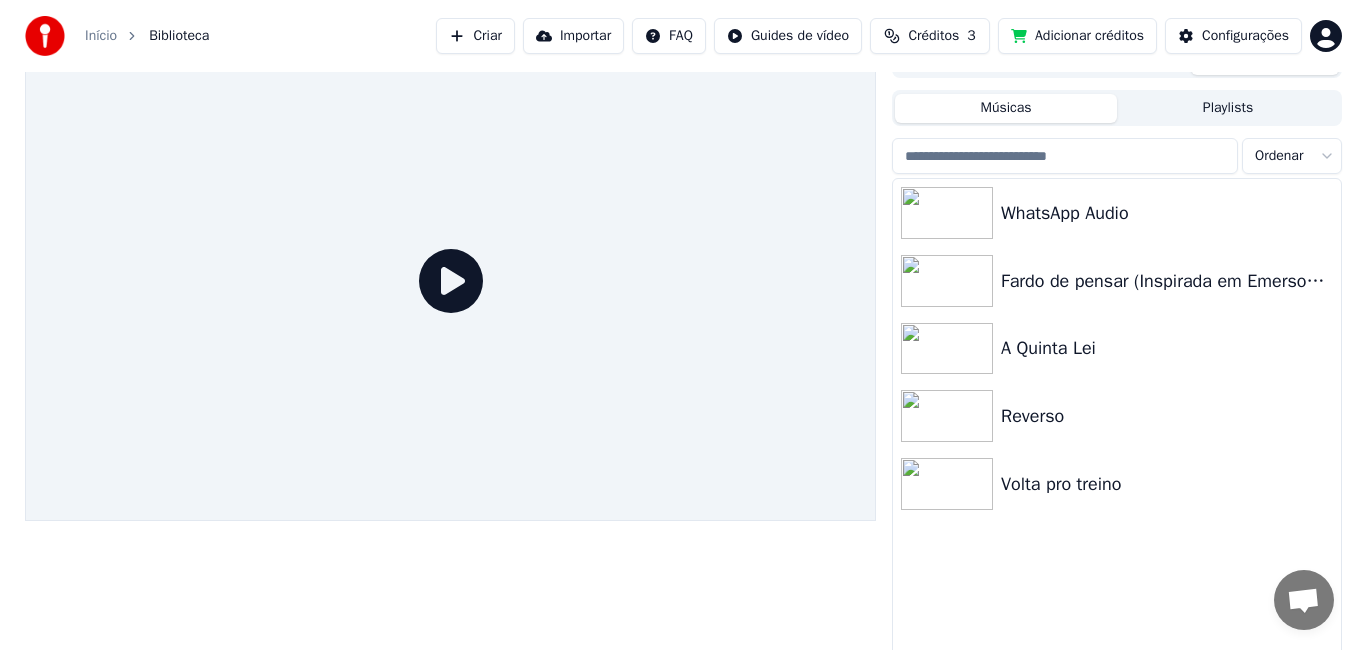 scroll, scrollTop: 45, scrollLeft: 0, axis: vertical 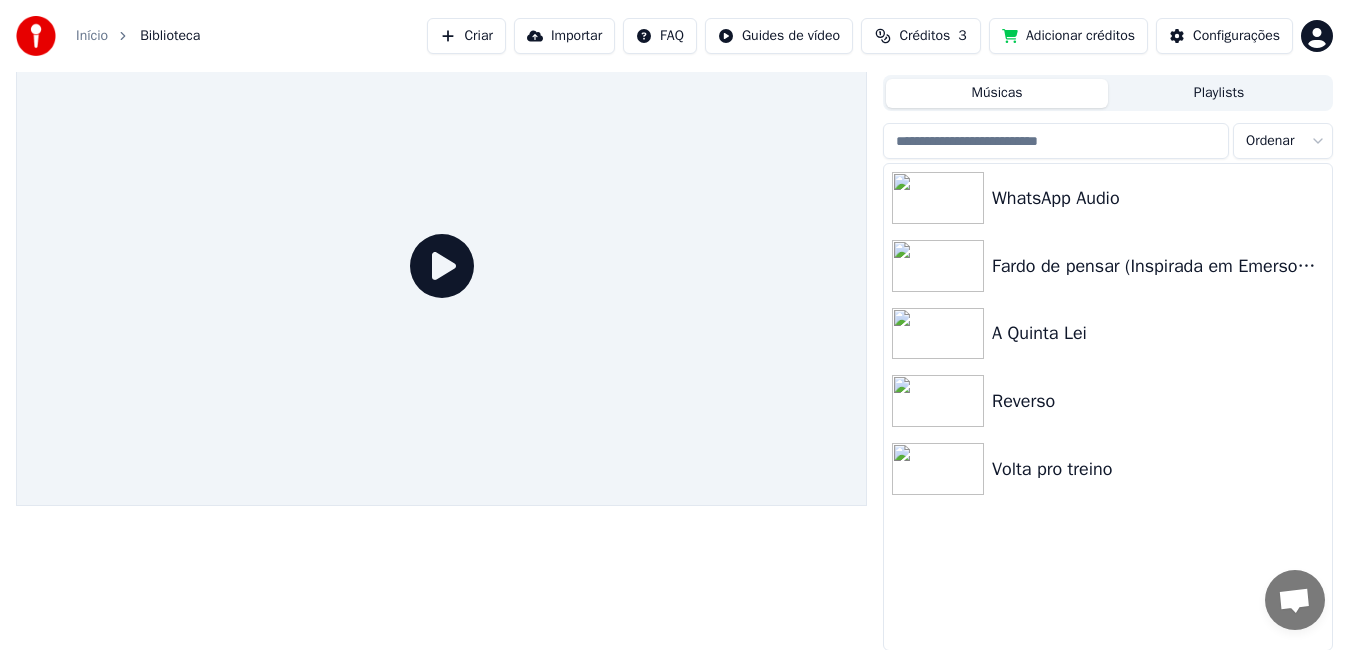 click on "Criar" at bounding box center [466, 36] 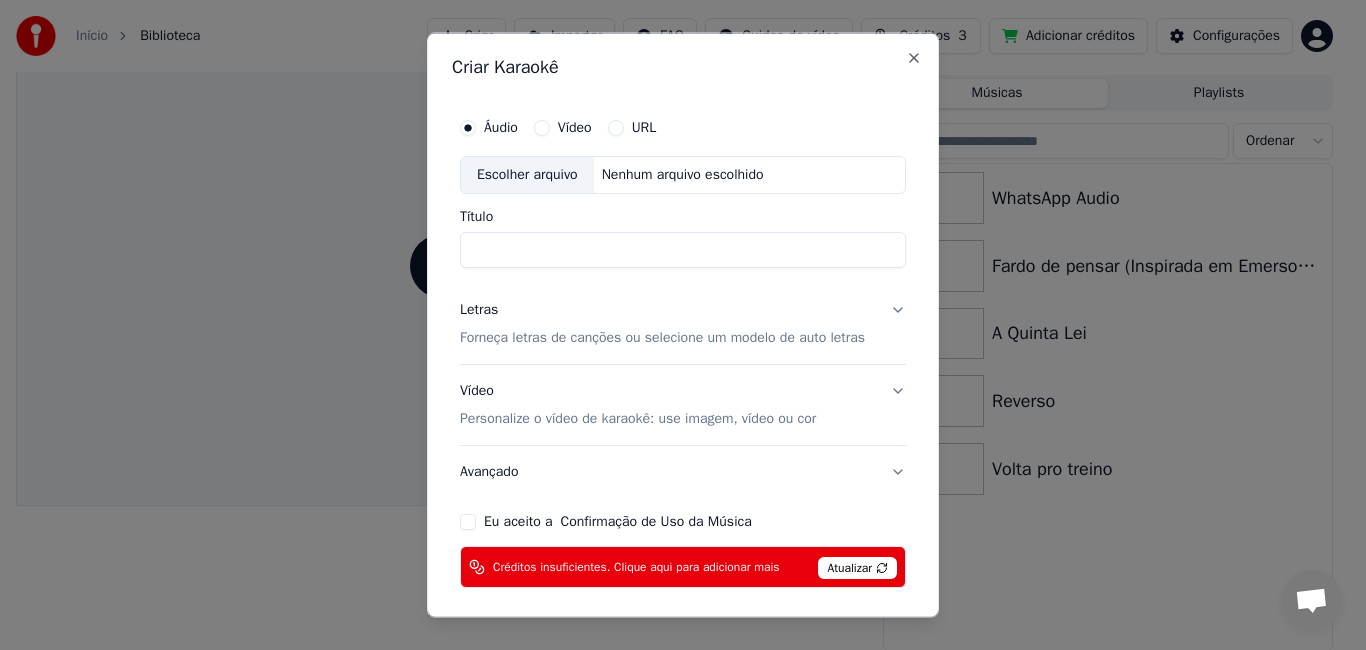 click on "Título" at bounding box center (683, 249) 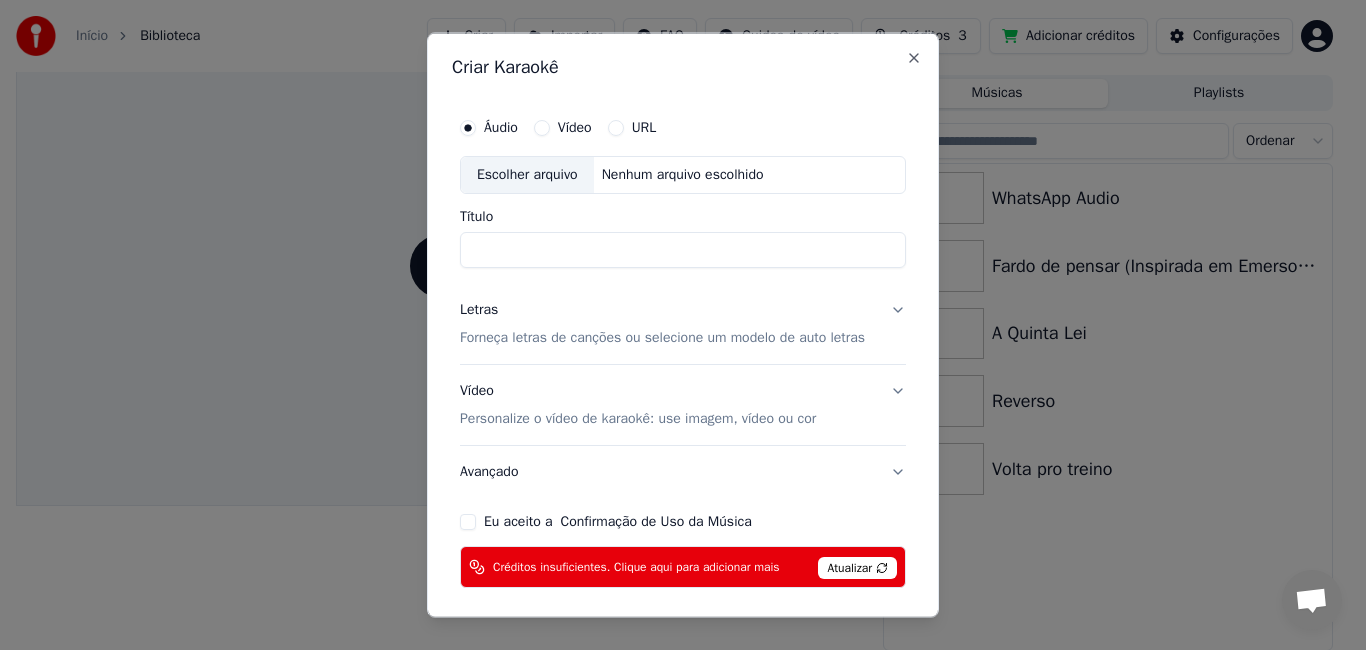 click on "Título" at bounding box center [683, 249] 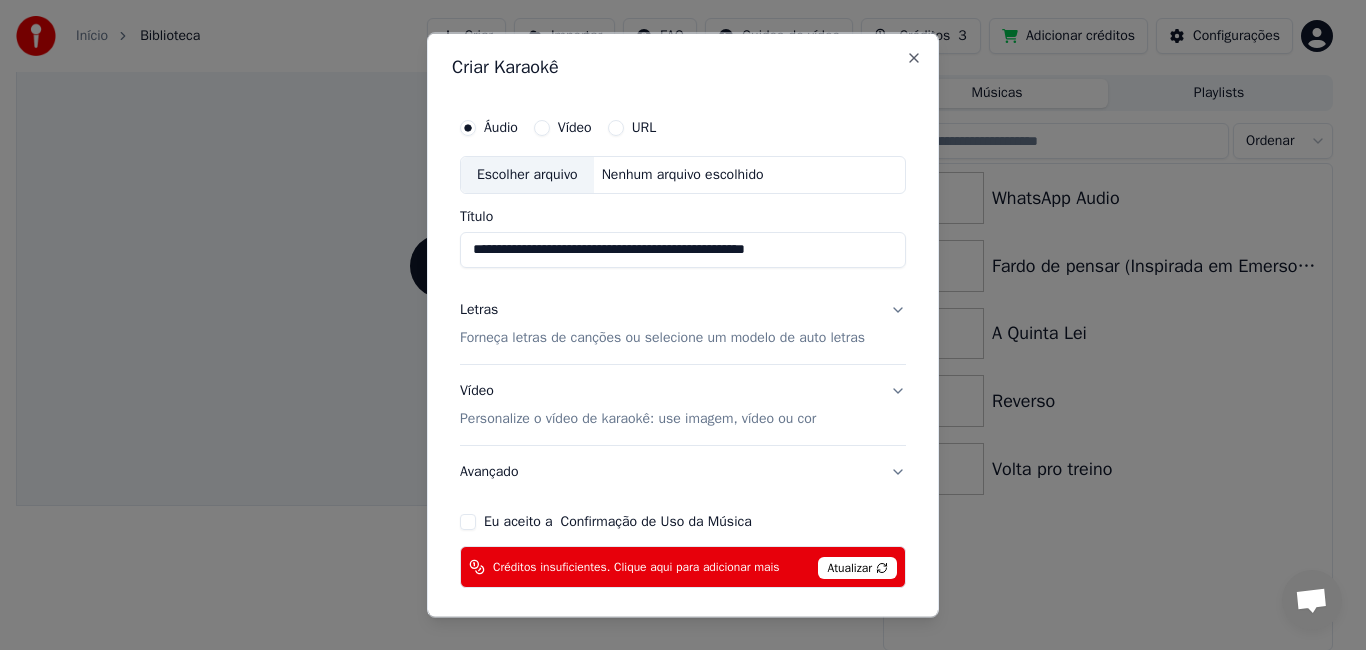 type on "**********" 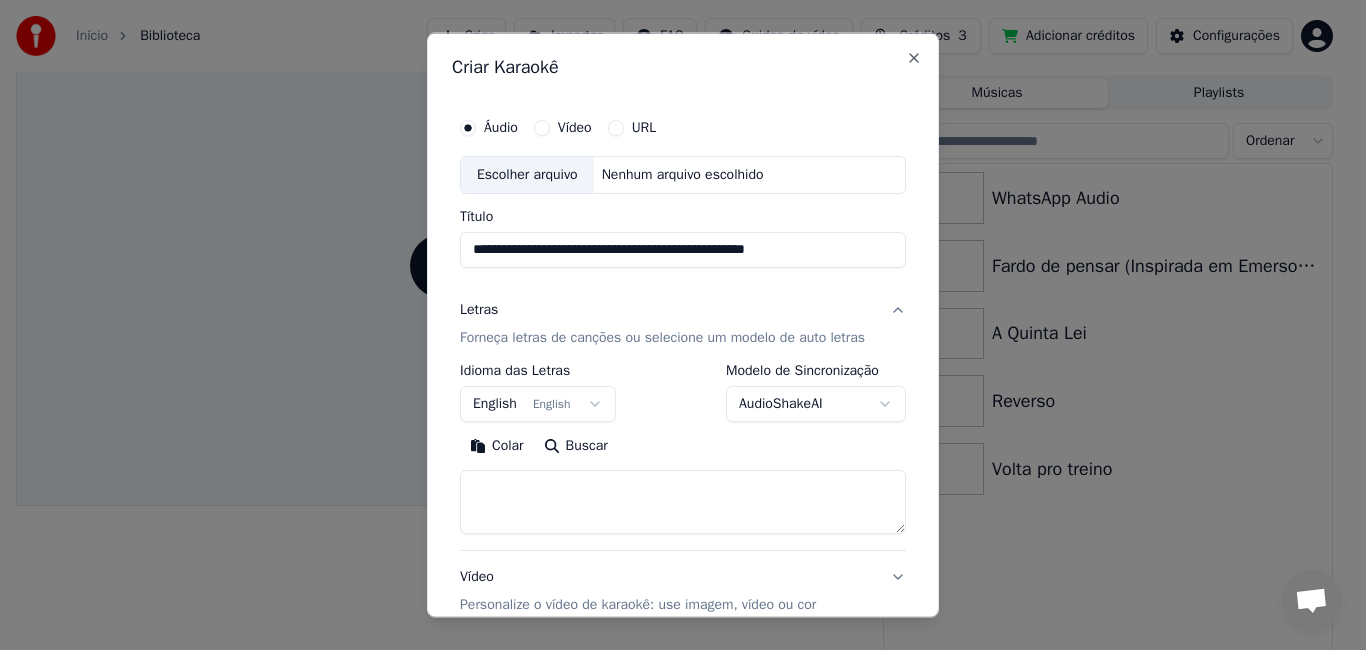 click at bounding box center [683, 501] 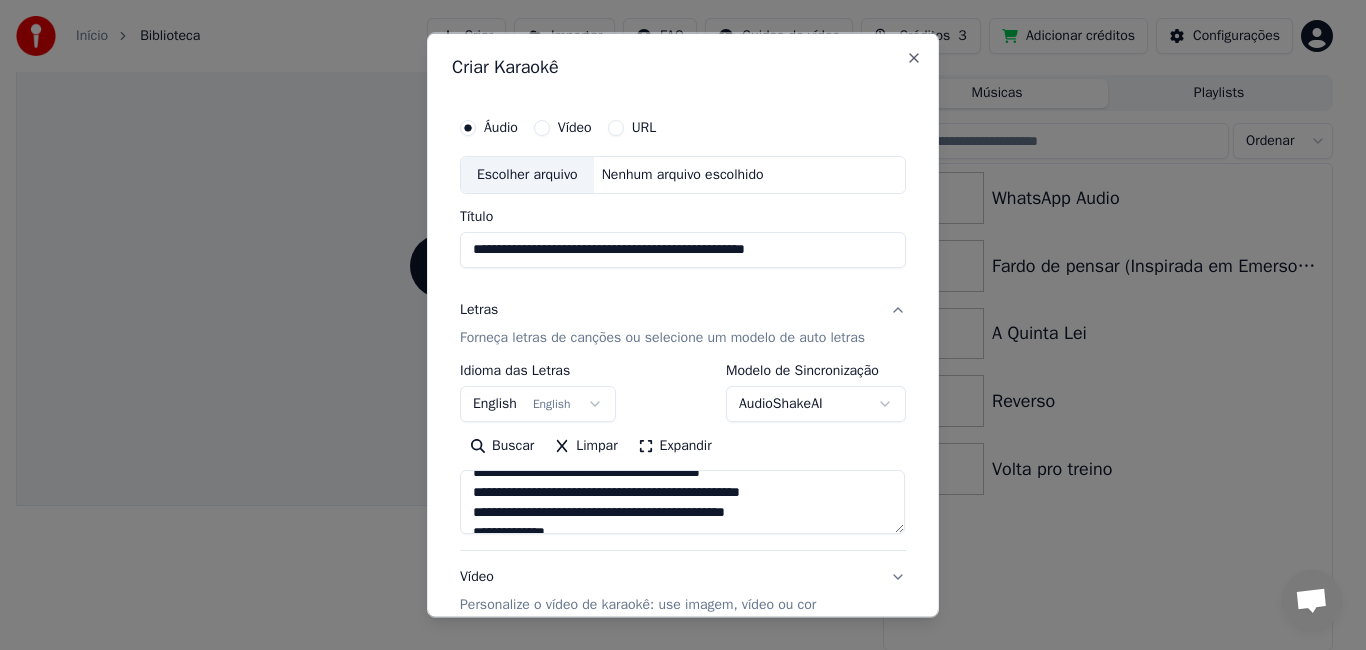 scroll, scrollTop: 0, scrollLeft: 0, axis: both 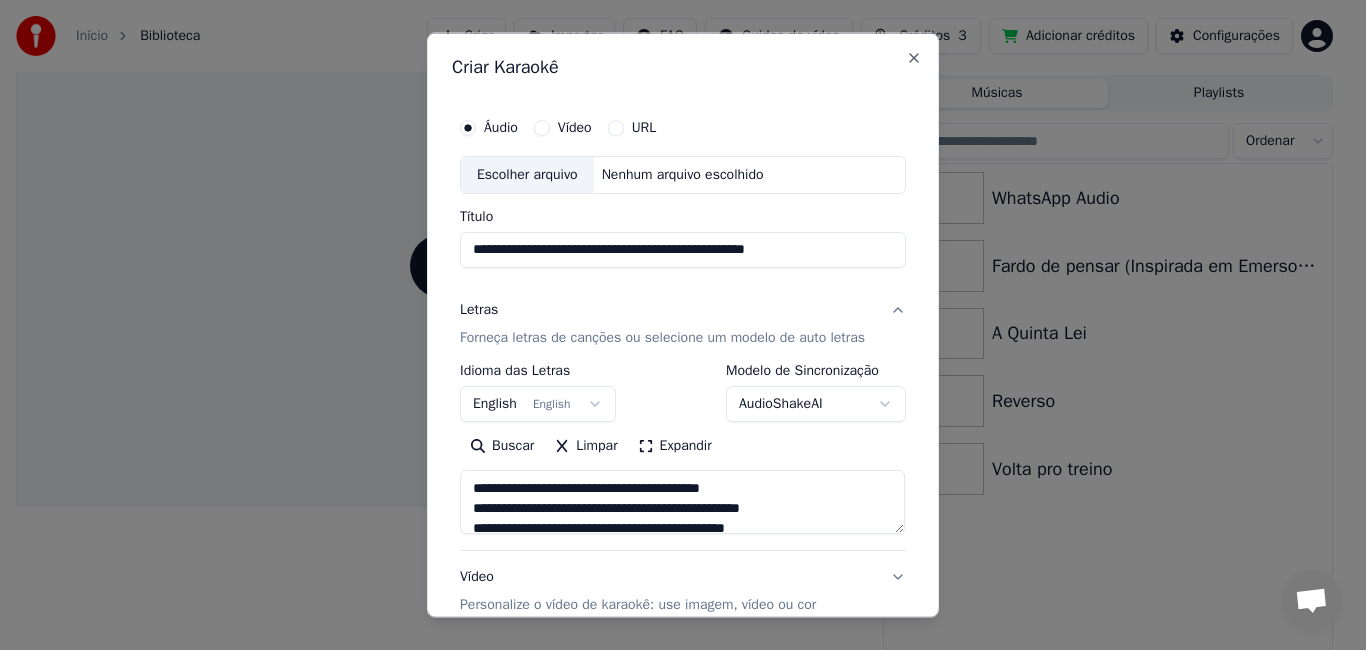 drag, startPoint x: 489, startPoint y: 494, endPoint x: 782, endPoint y: 494, distance: 293 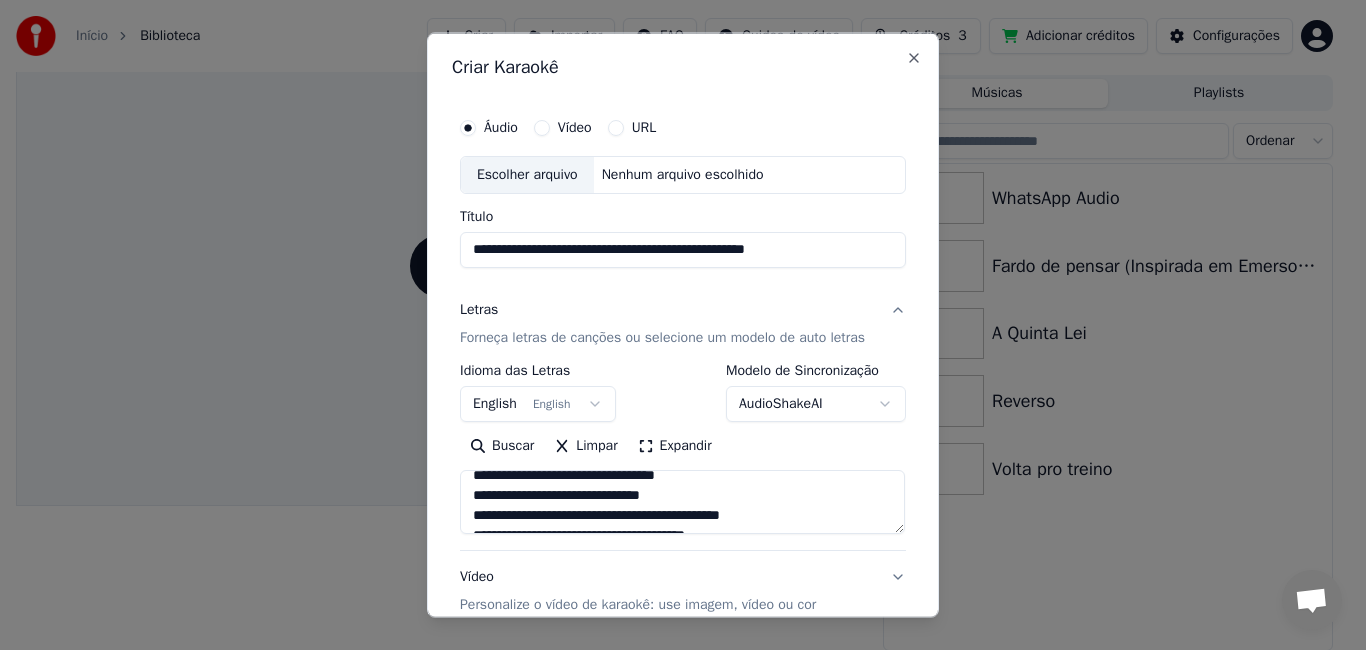 scroll, scrollTop: 0, scrollLeft: 0, axis: both 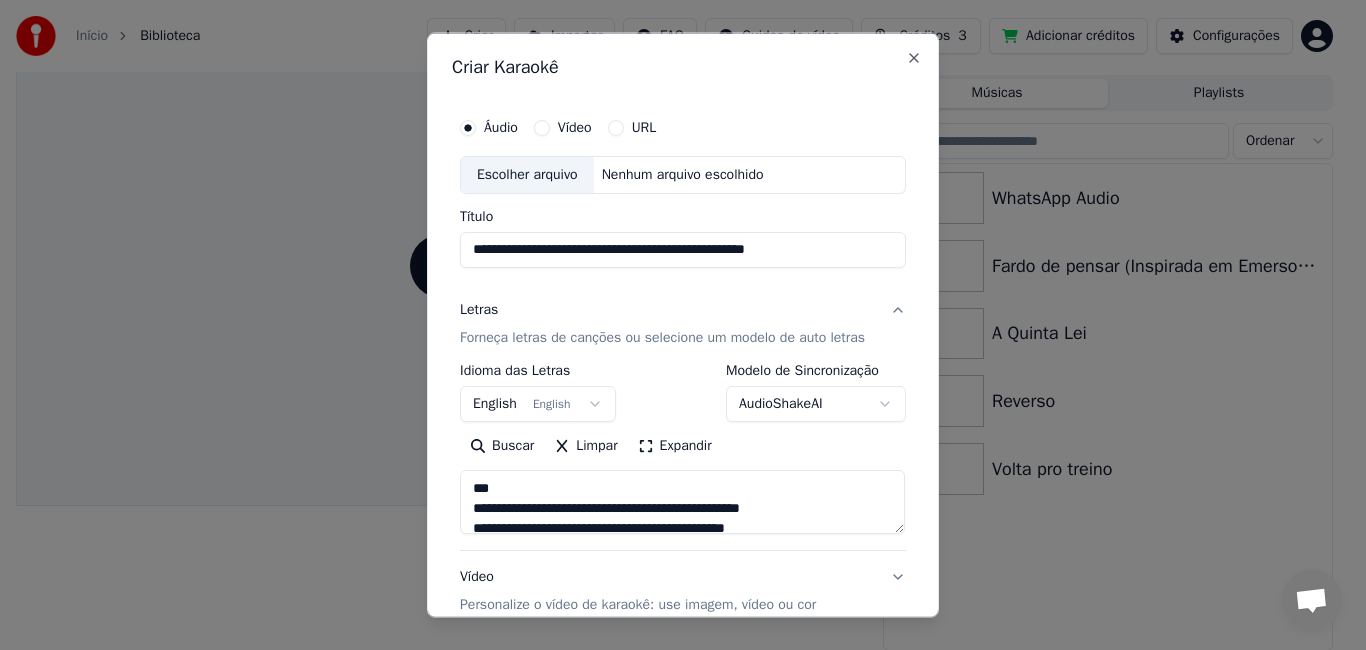 type on "**********" 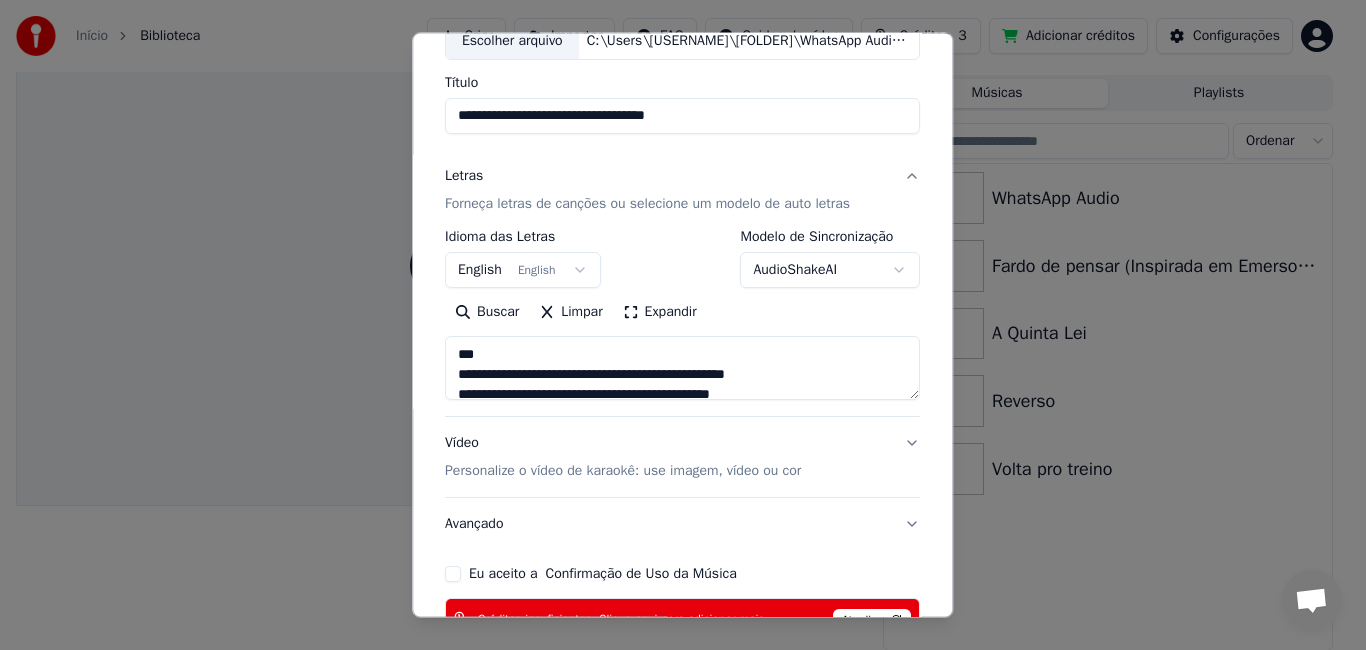 scroll, scrollTop: 265, scrollLeft: 0, axis: vertical 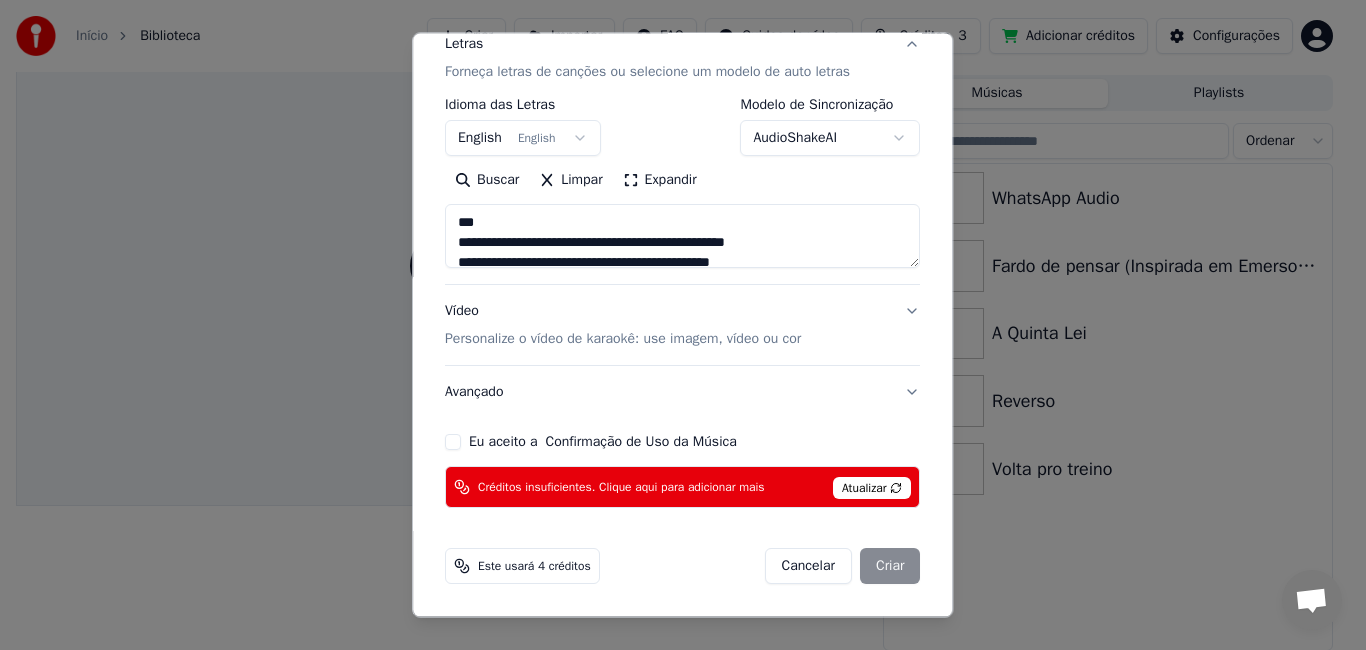 click at bounding box center [682, 236] 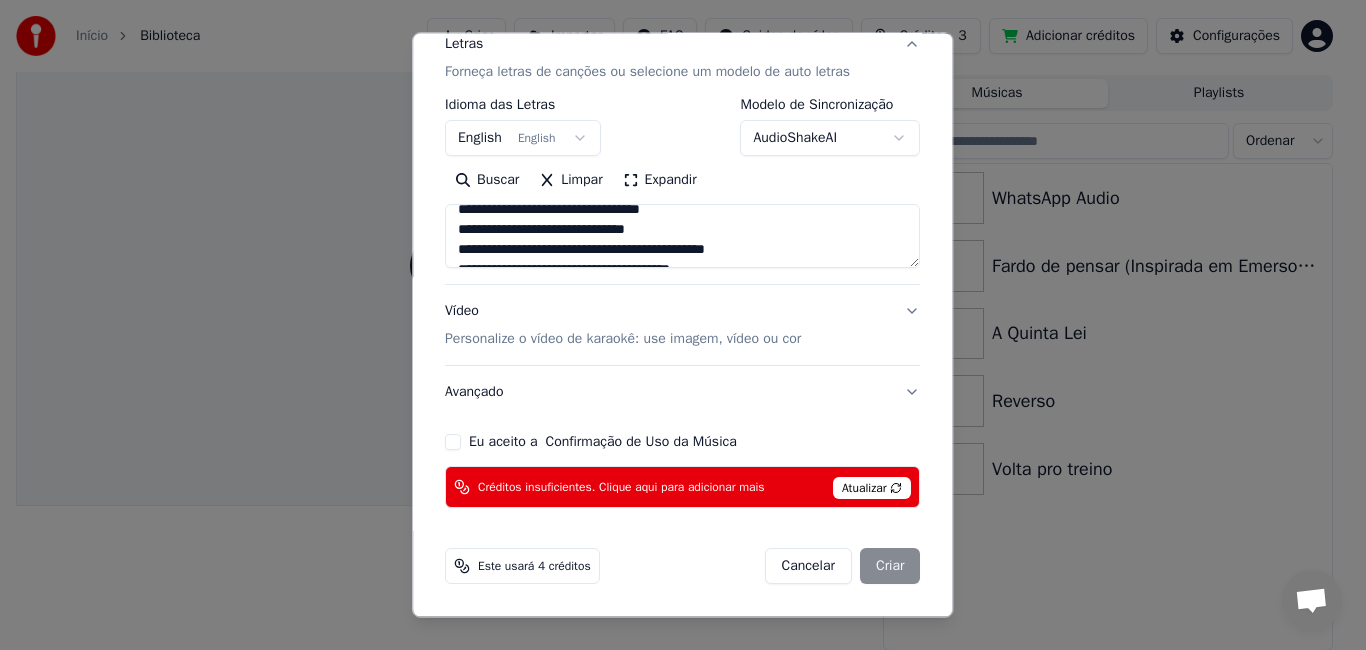 scroll, scrollTop: 266, scrollLeft: 0, axis: vertical 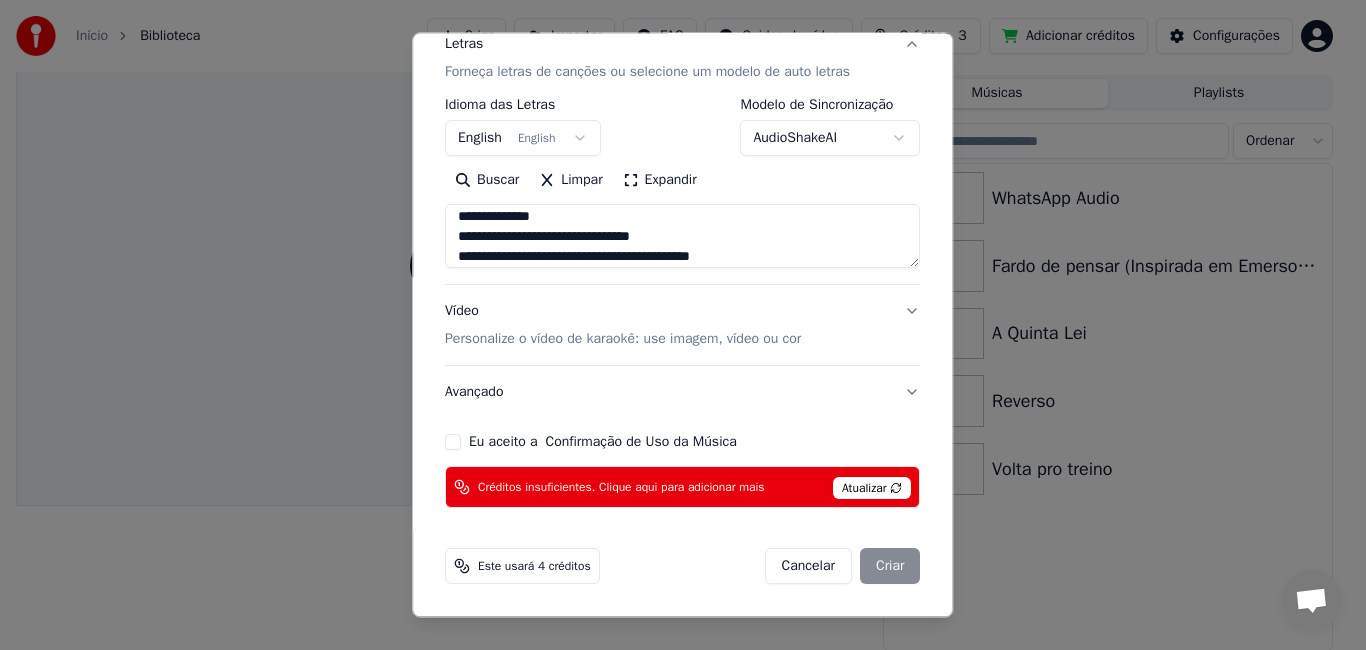 drag, startPoint x: 676, startPoint y: 236, endPoint x: 522, endPoint y: 239, distance: 154.02922 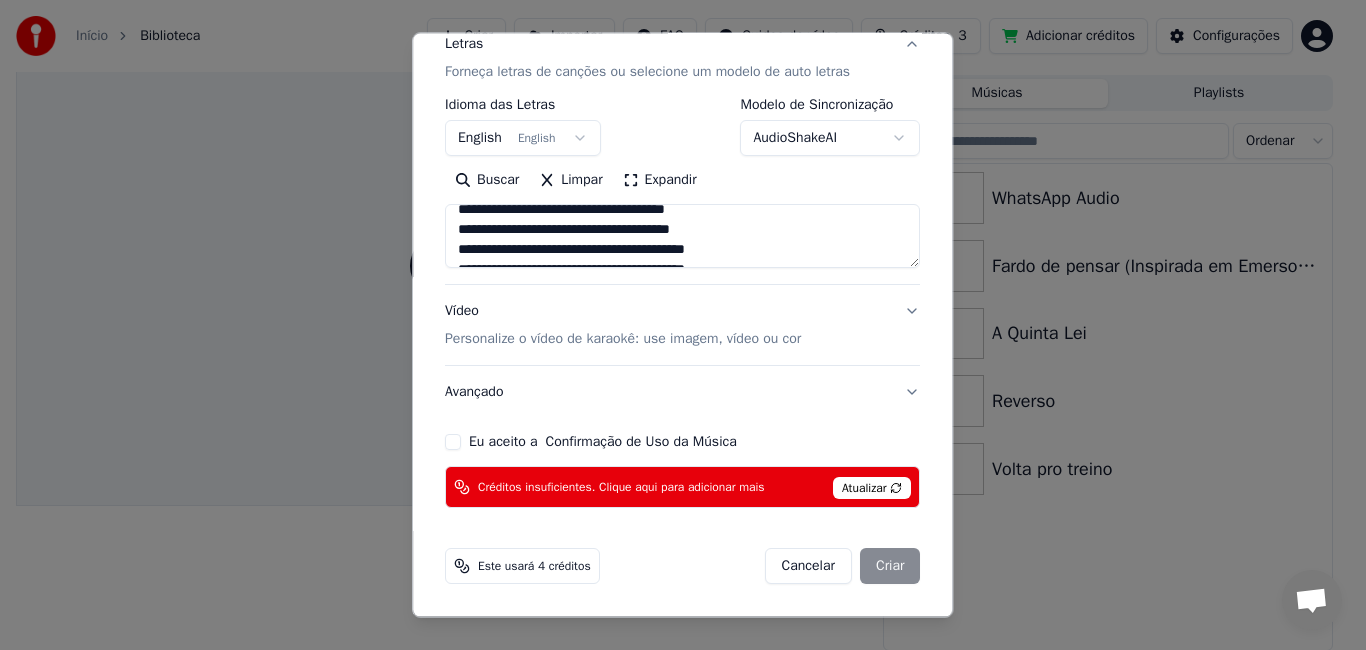 scroll, scrollTop: 666, scrollLeft: 0, axis: vertical 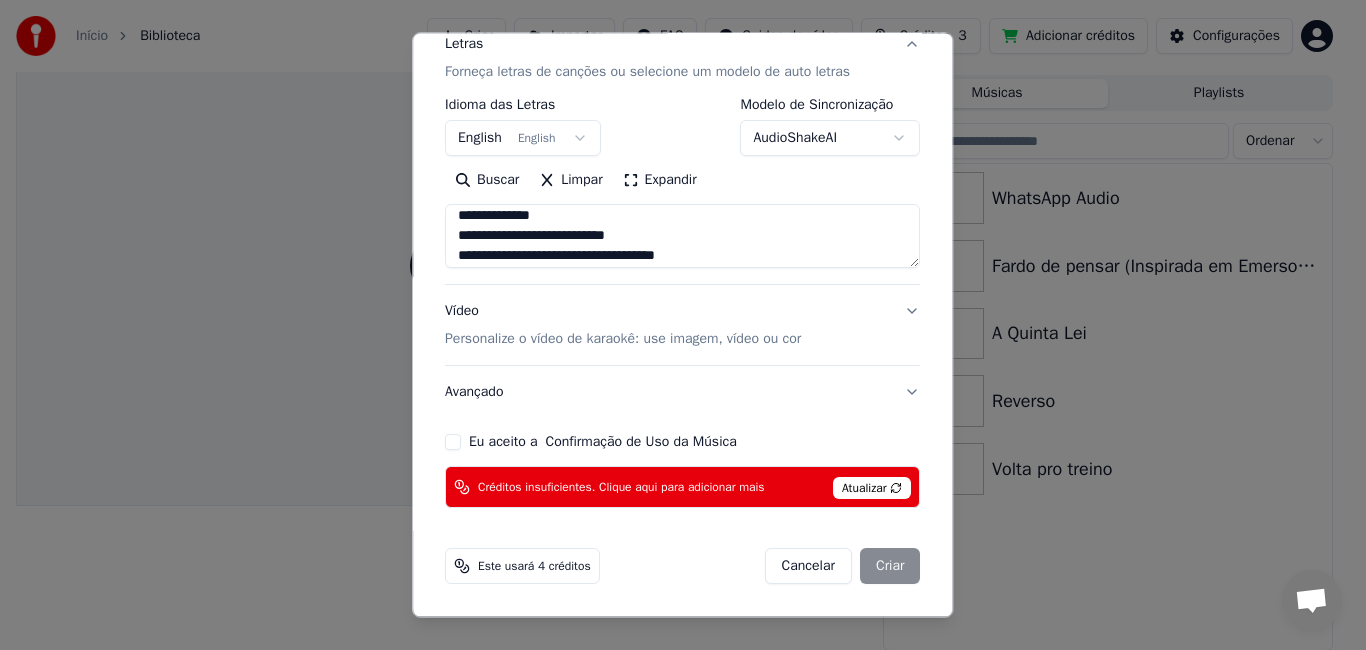 click at bounding box center [682, 236] 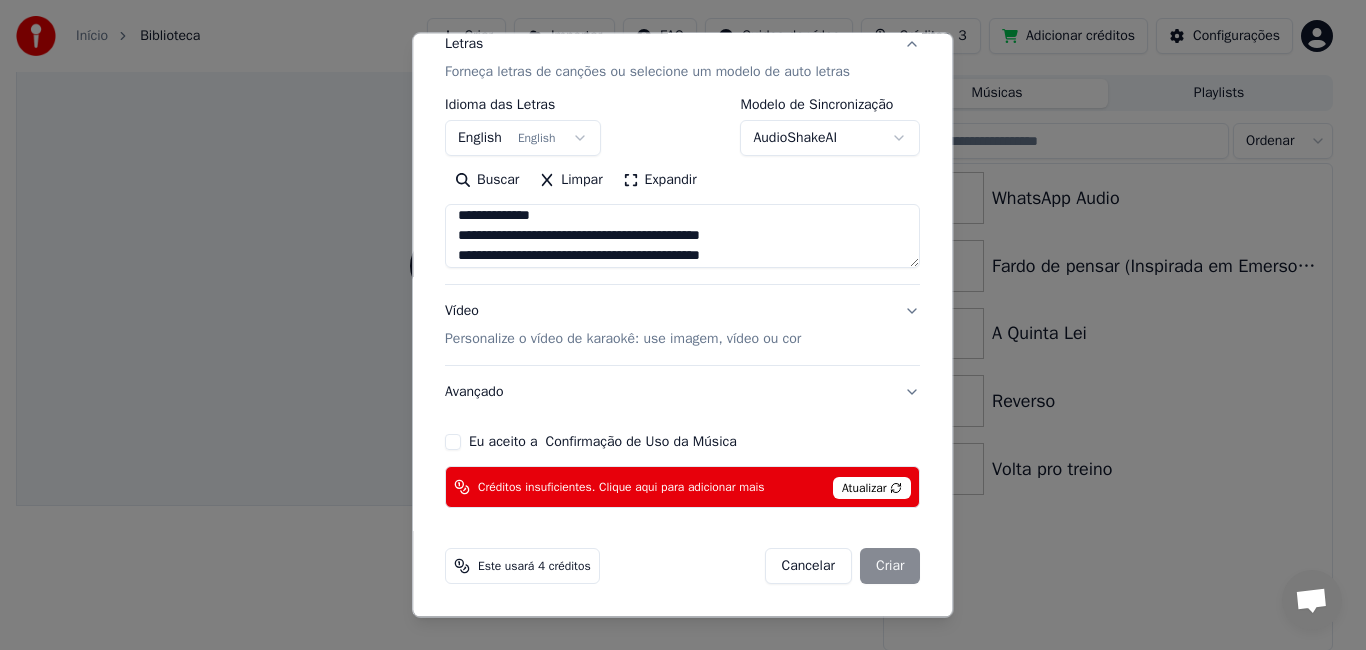 scroll, scrollTop: 1066, scrollLeft: 0, axis: vertical 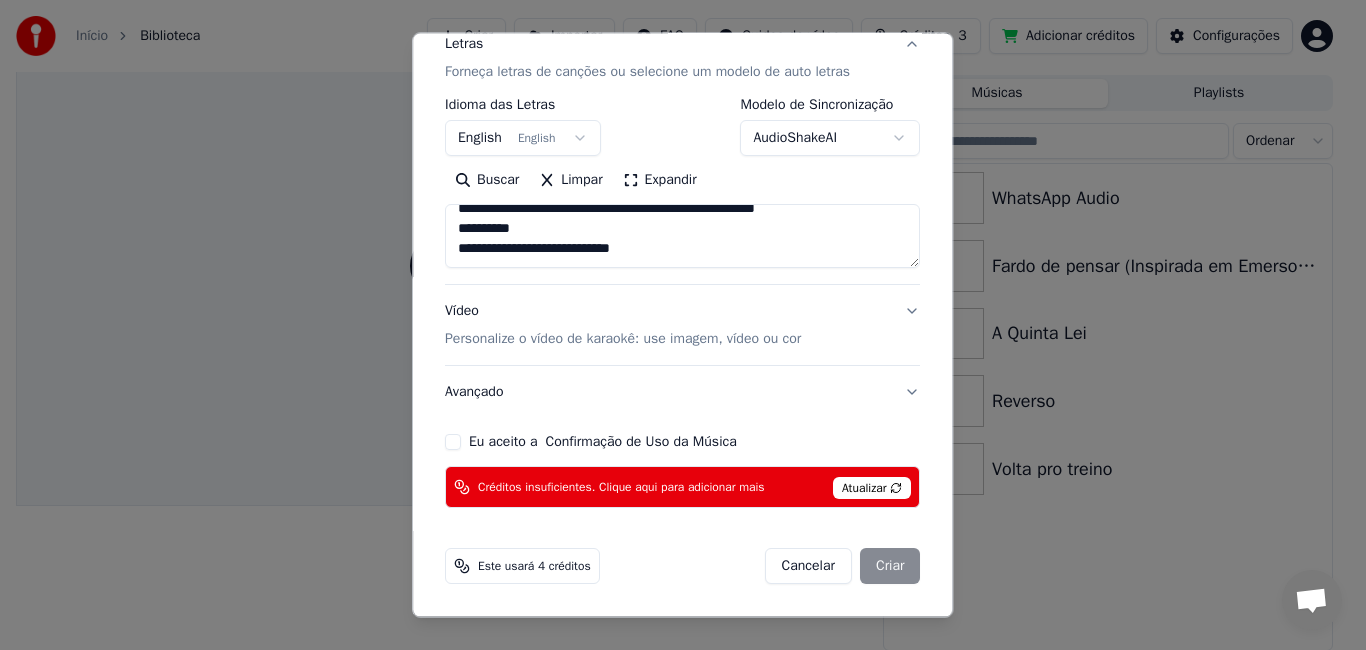 type on "**********" 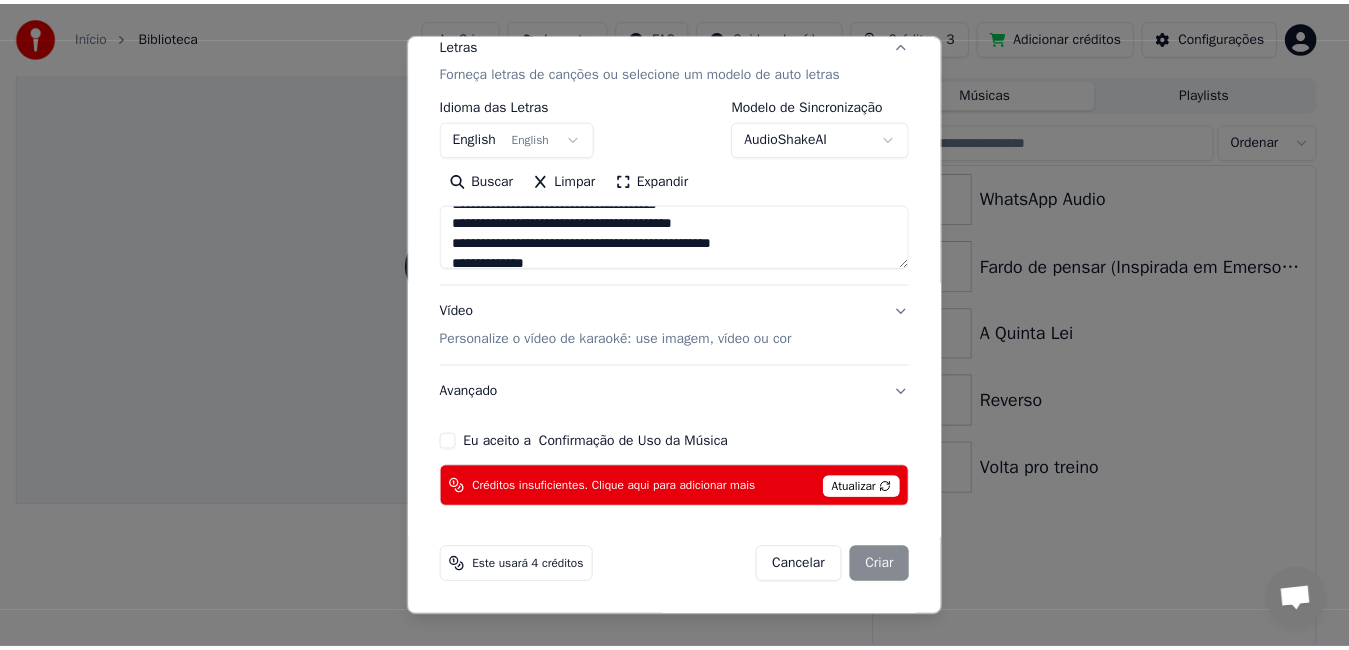 scroll, scrollTop: 0, scrollLeft: 0, axis: both 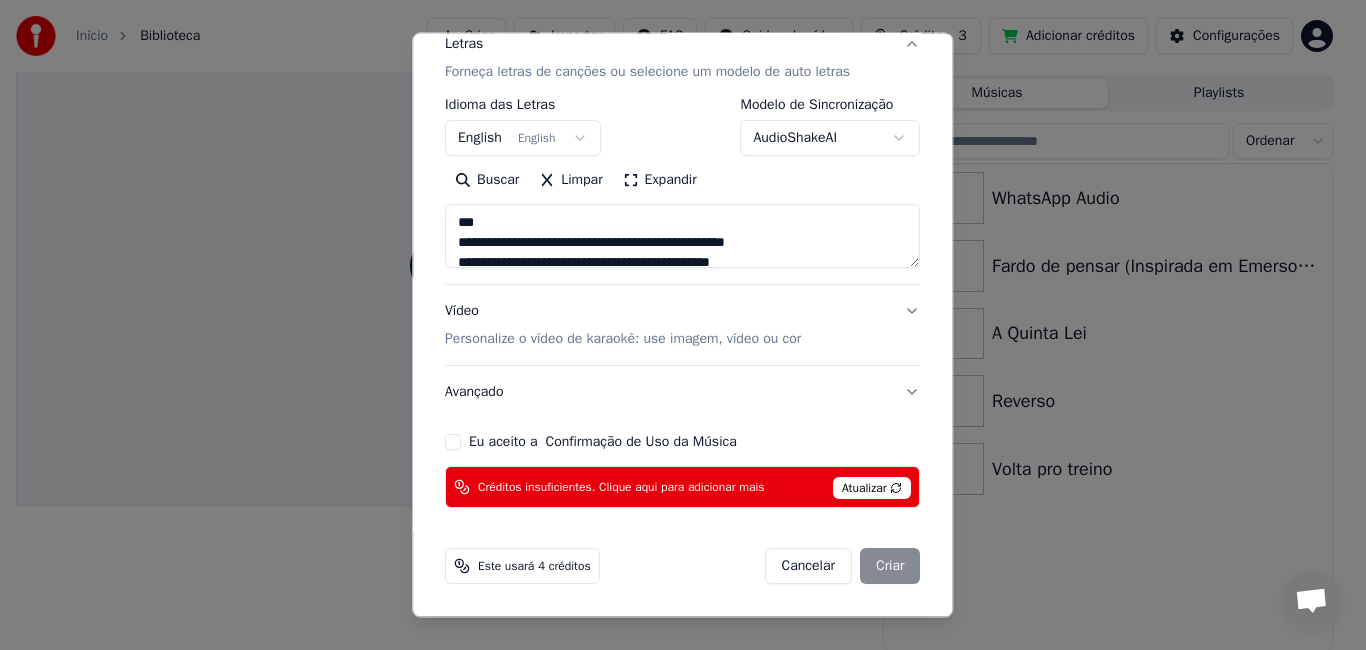 drag, startPoint x: 707, startPoint y: 255, endPoint x: 315, endPoint y: 124, distance: 413.3098 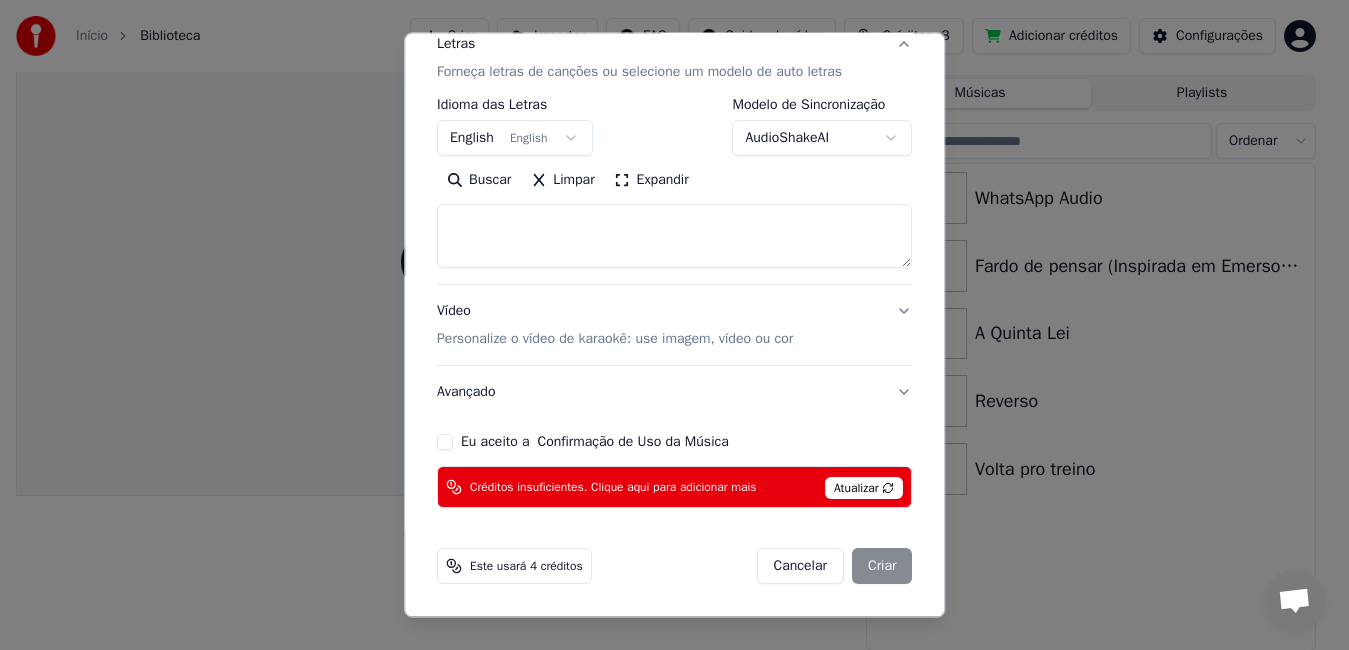 select 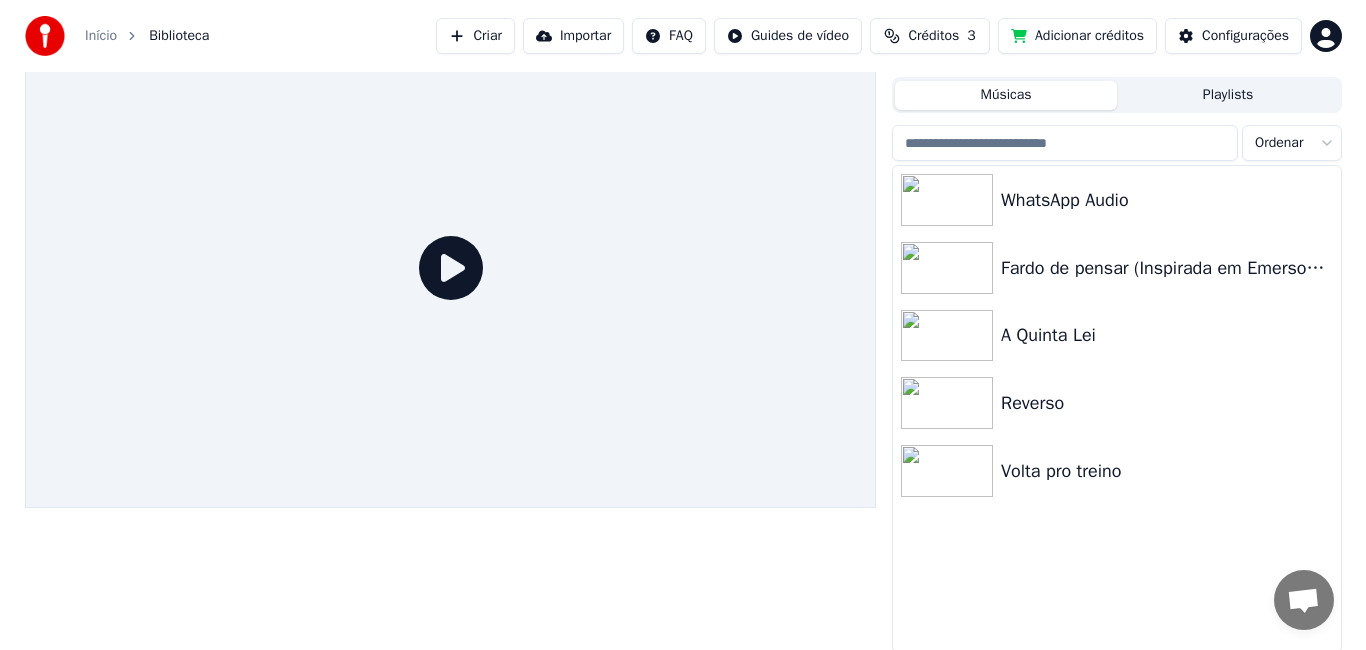 scroll, scrollTop: 0, scrollLeft: 0, axis: both 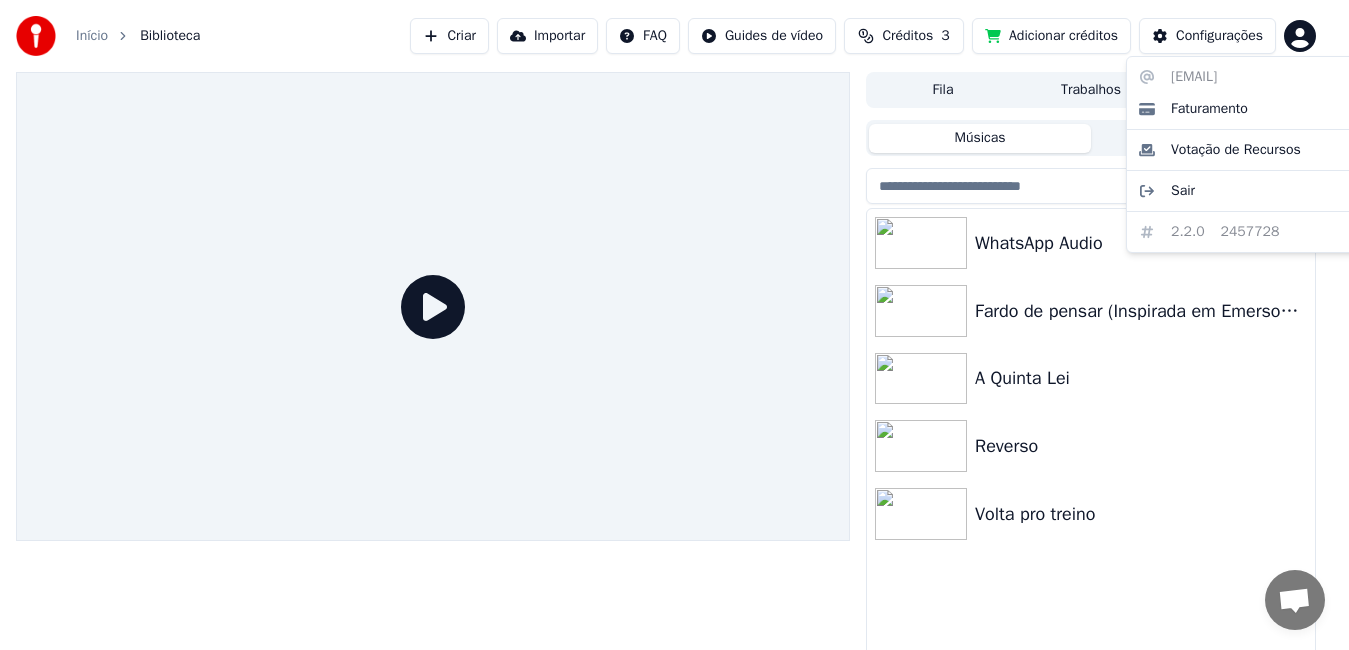 click on "Início Biblioteca Criar Importar FAQ Guides de vídeo Créditos 3 Adicionar créditos Configurações Fila Trabalhos Biblioteca Músicas Playlists Ordenar WhatsApp Audio Fardo de pensar (Inspirada em Emerson e Shopenhouer) A Quinta Lei Reverso Volta pro treino [EMAIL] Faturamento Votação de Recursos Sair 2.2.0 2457728" at bounding box center [674, 325] 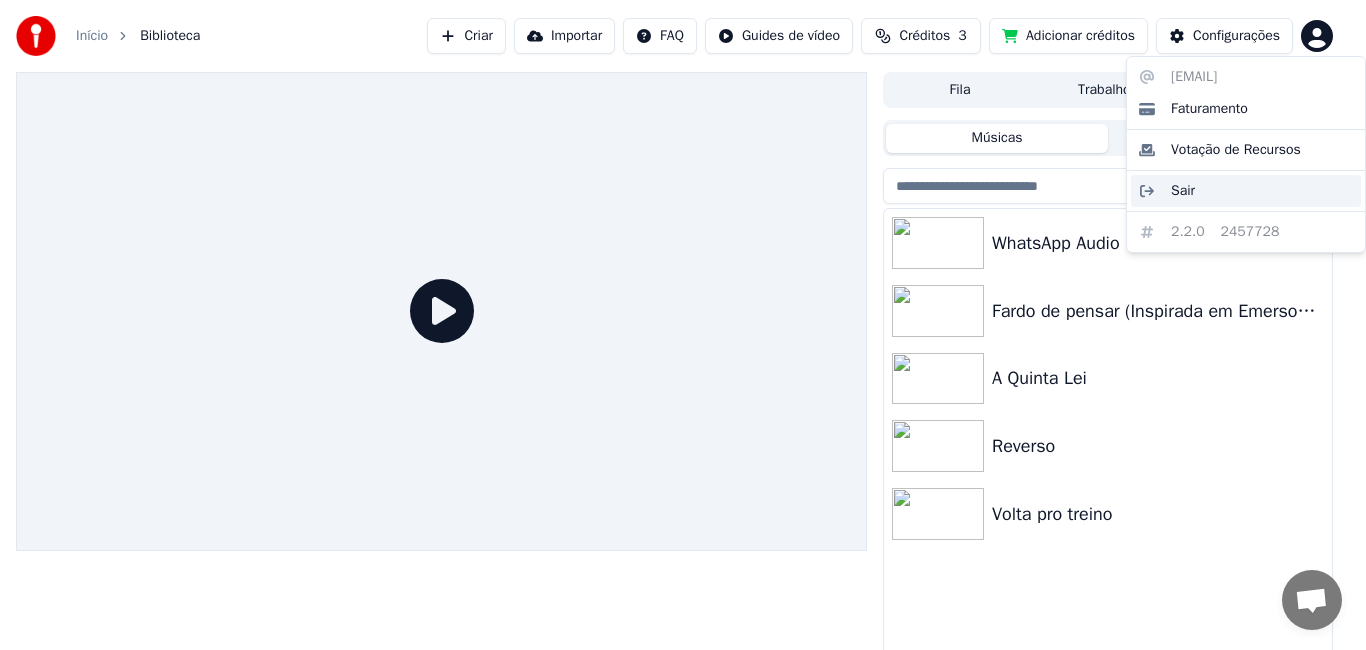 click on "Sair" at bounding box center (1246, 191) 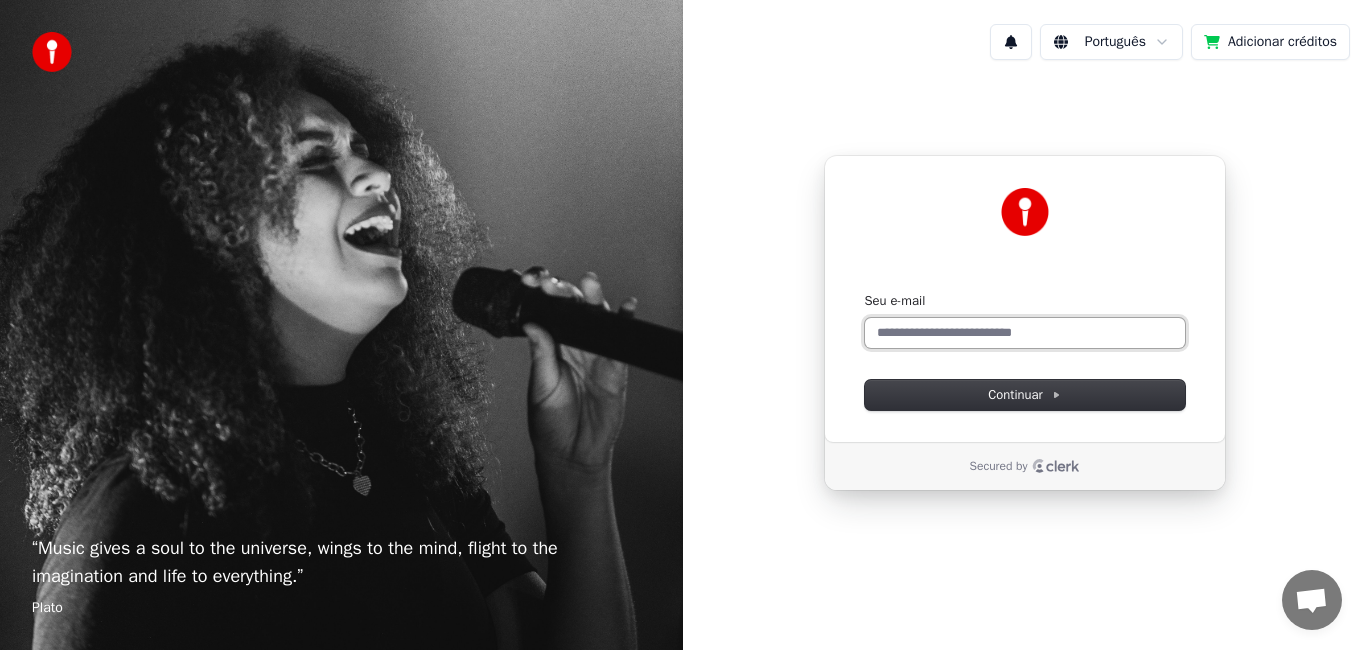 click on "Seu e-mail" at bounding box center [1025, 333] 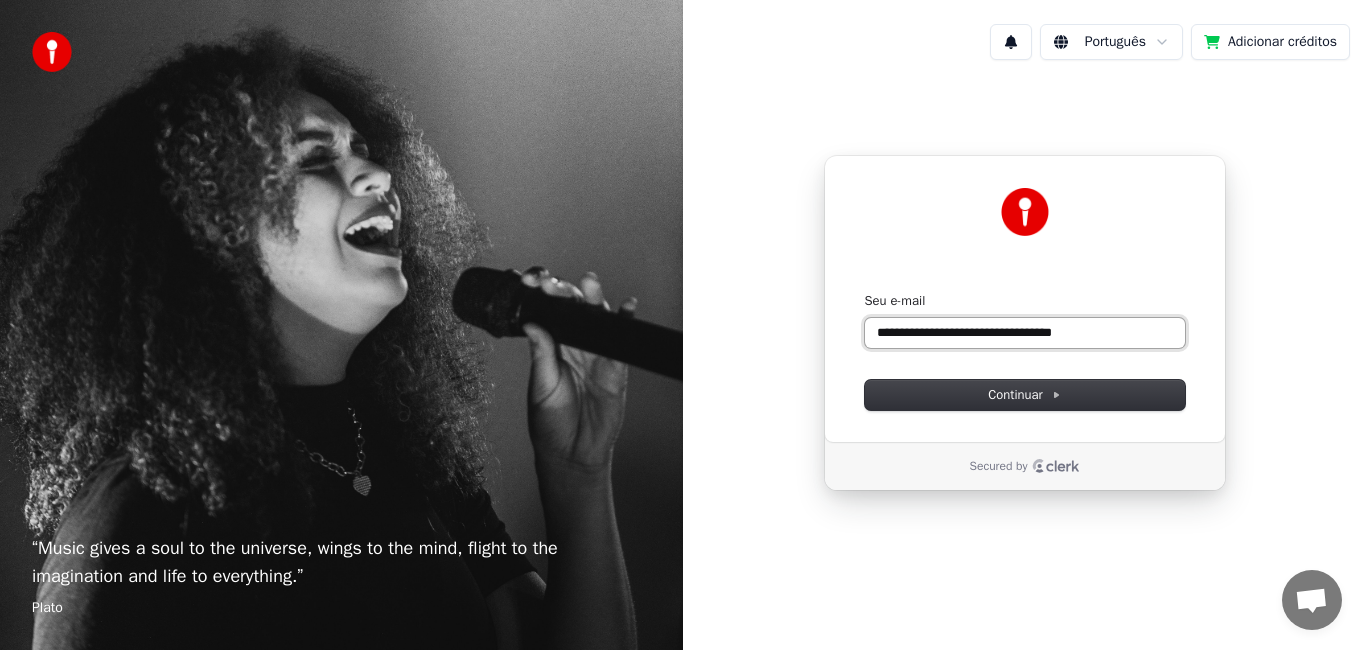 click on "**********" at bounding box center (1025, 333) 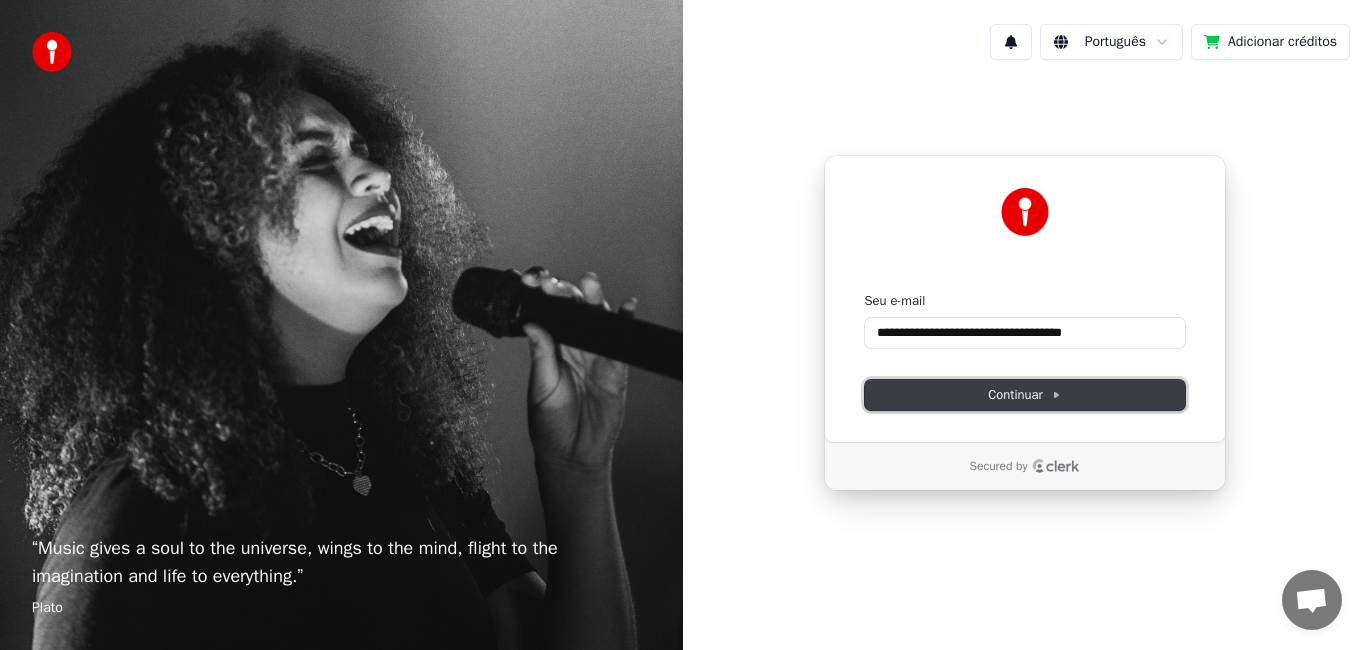 click on "Continuar" at bounding box center [1024, 395] 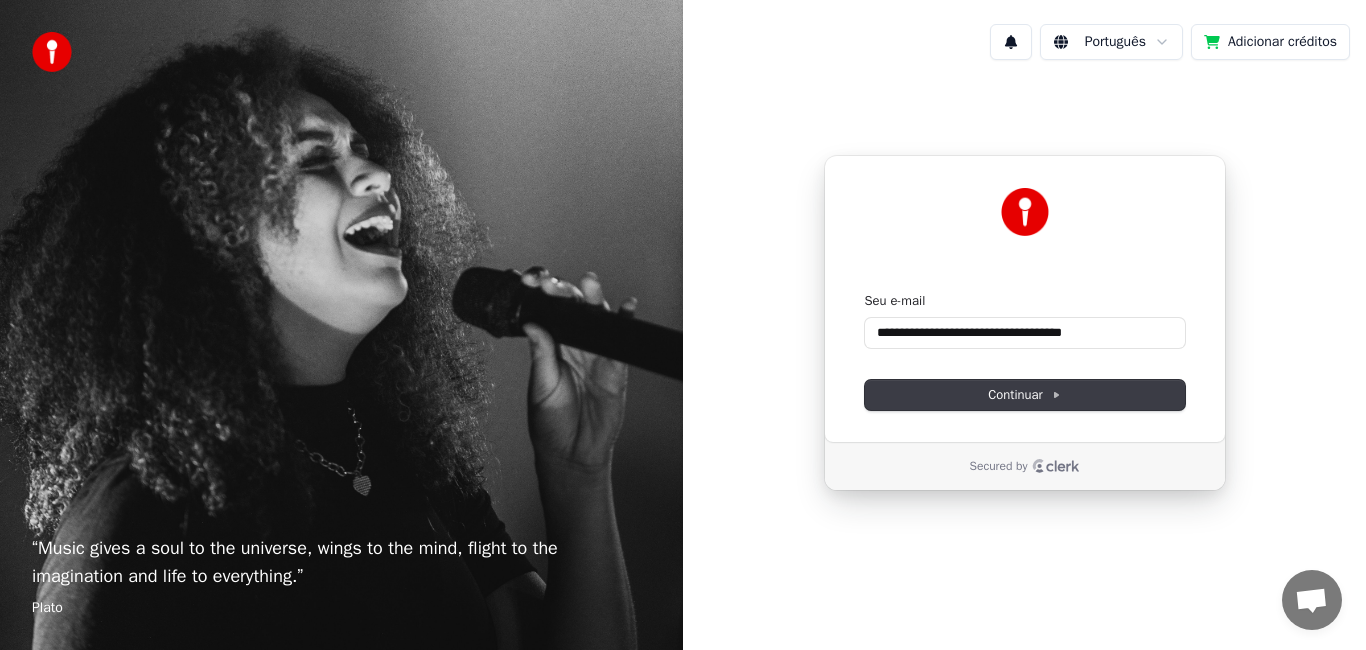 type on "**********" 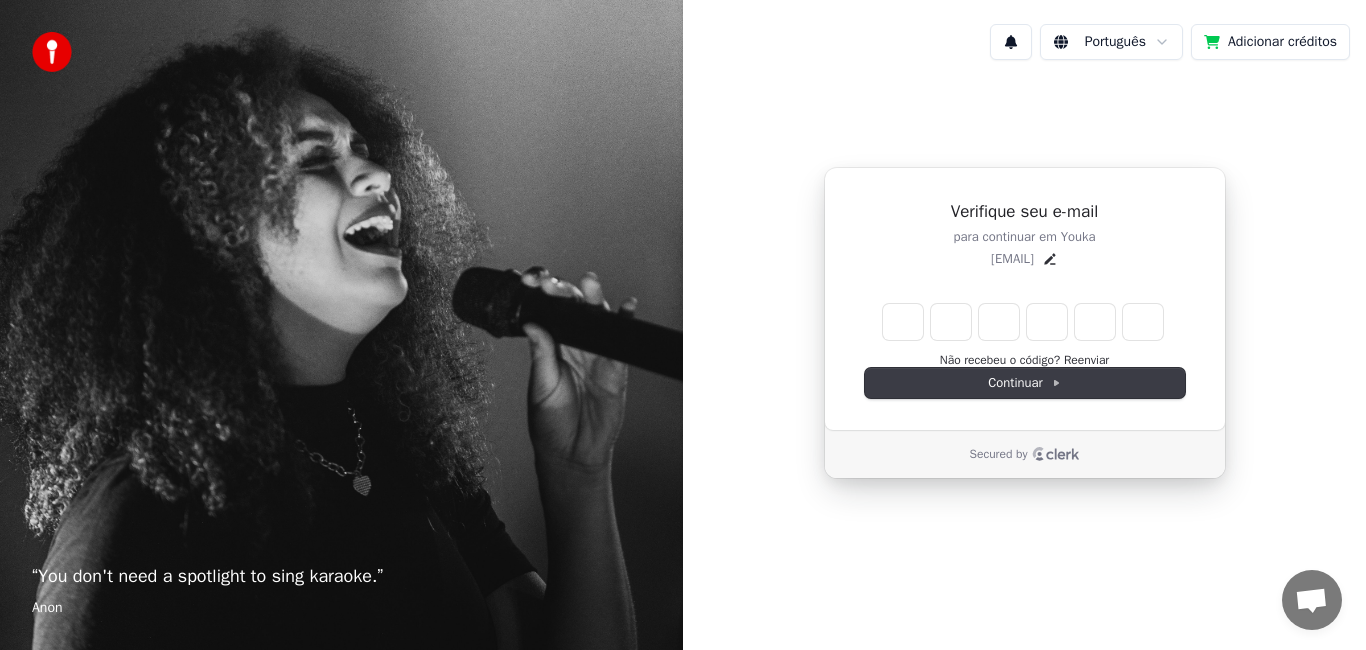 type on "*" 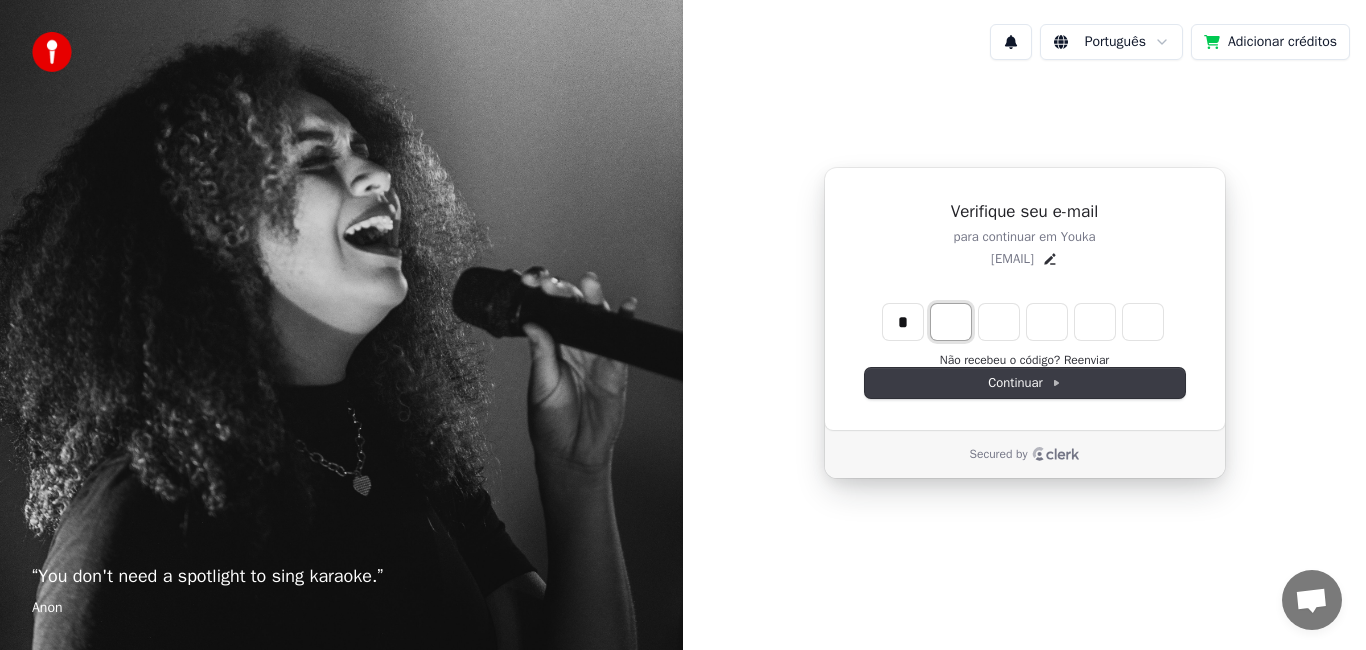 type on "*" 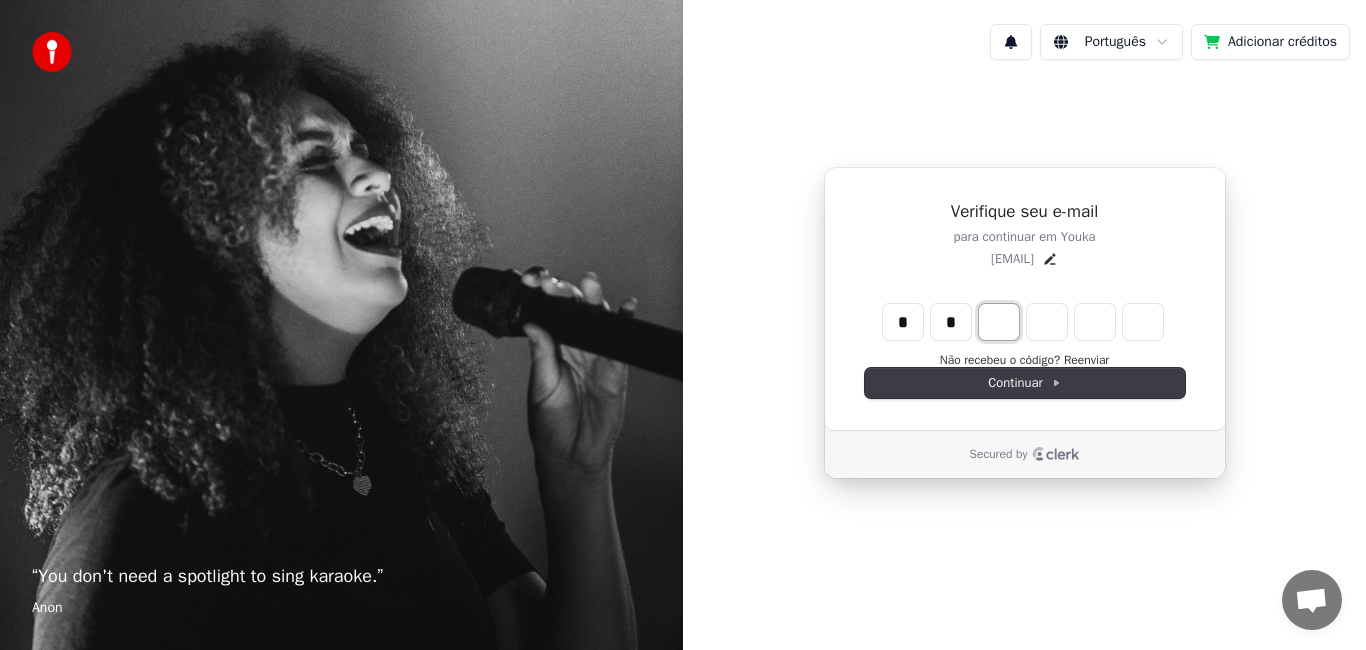 type on "**" 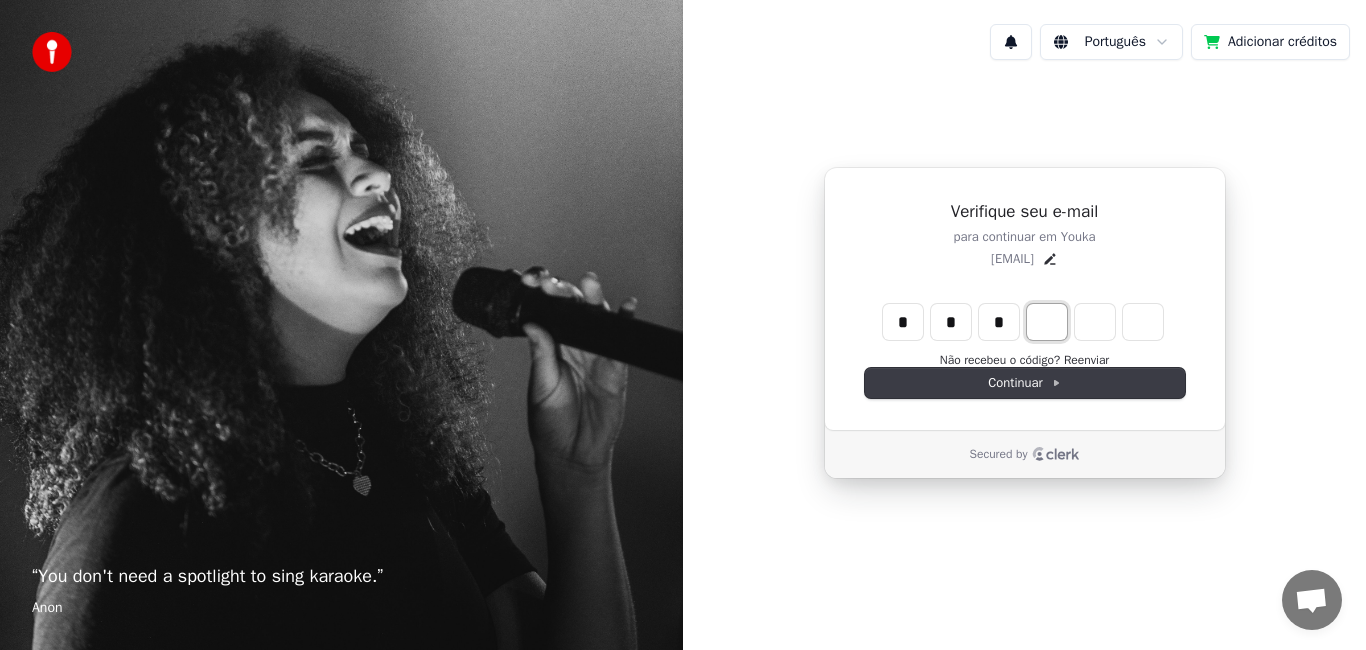 type on "***" 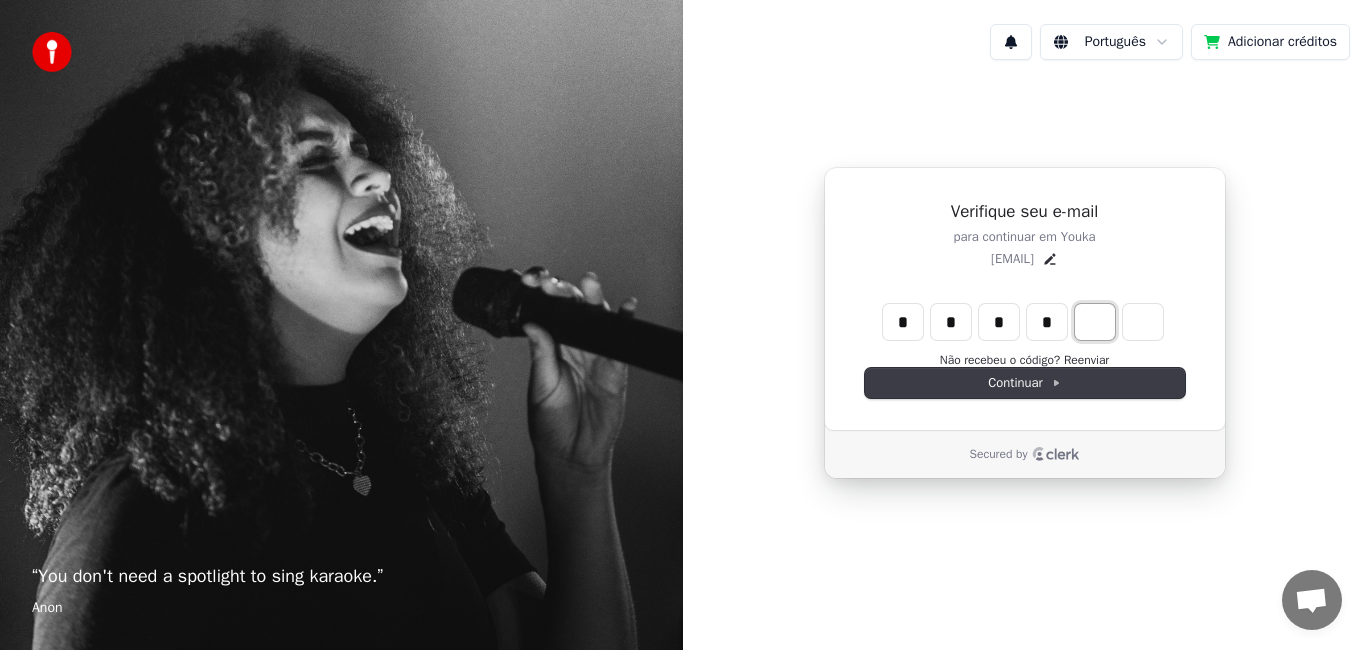 type on "****" 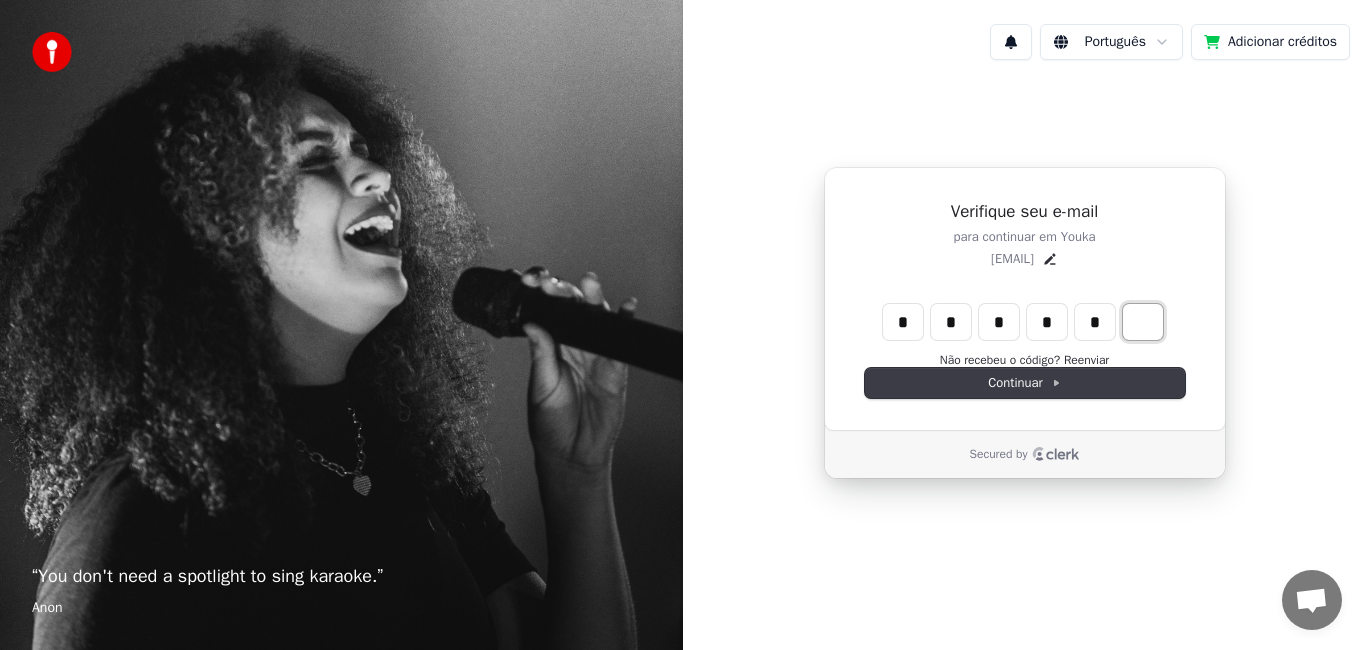 type on "******" 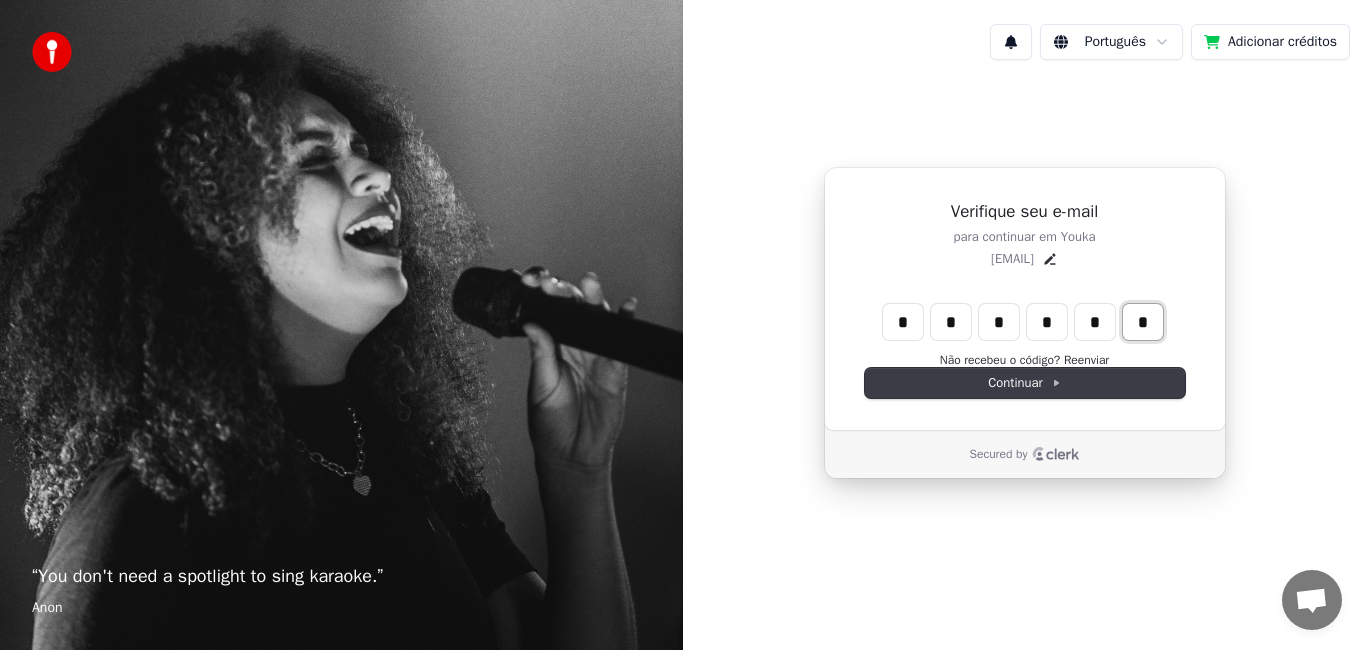 type on "*" 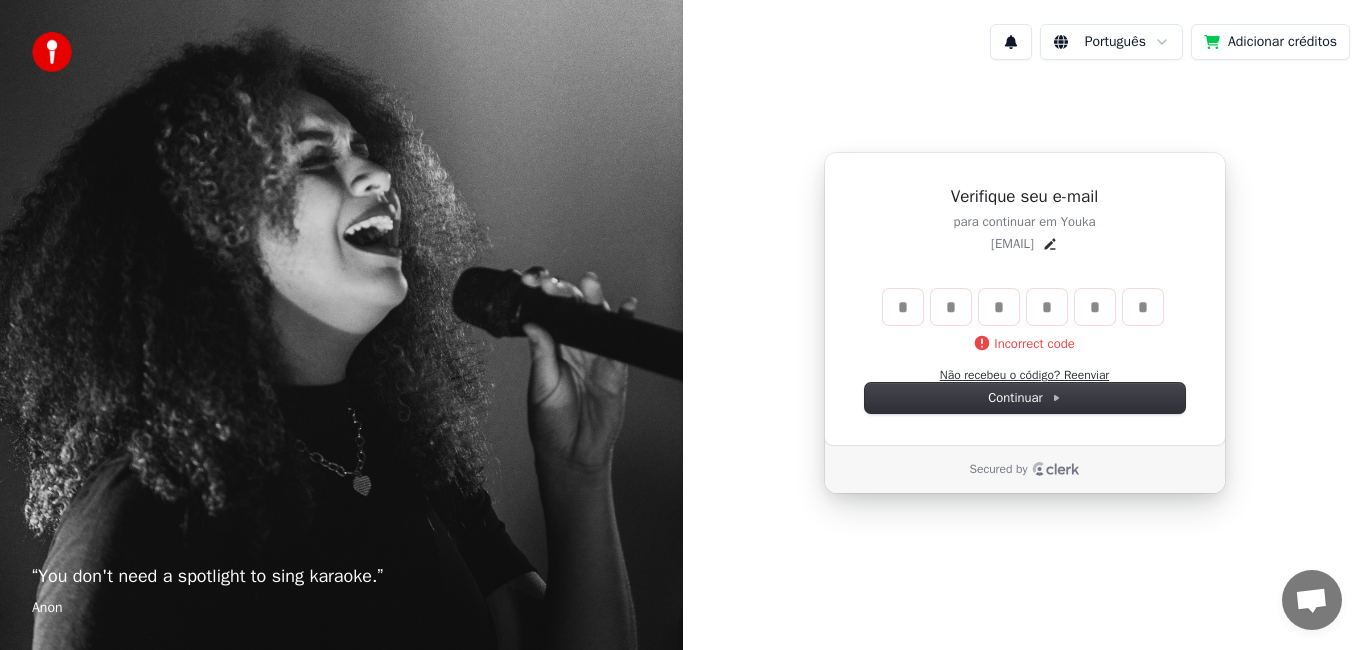 type 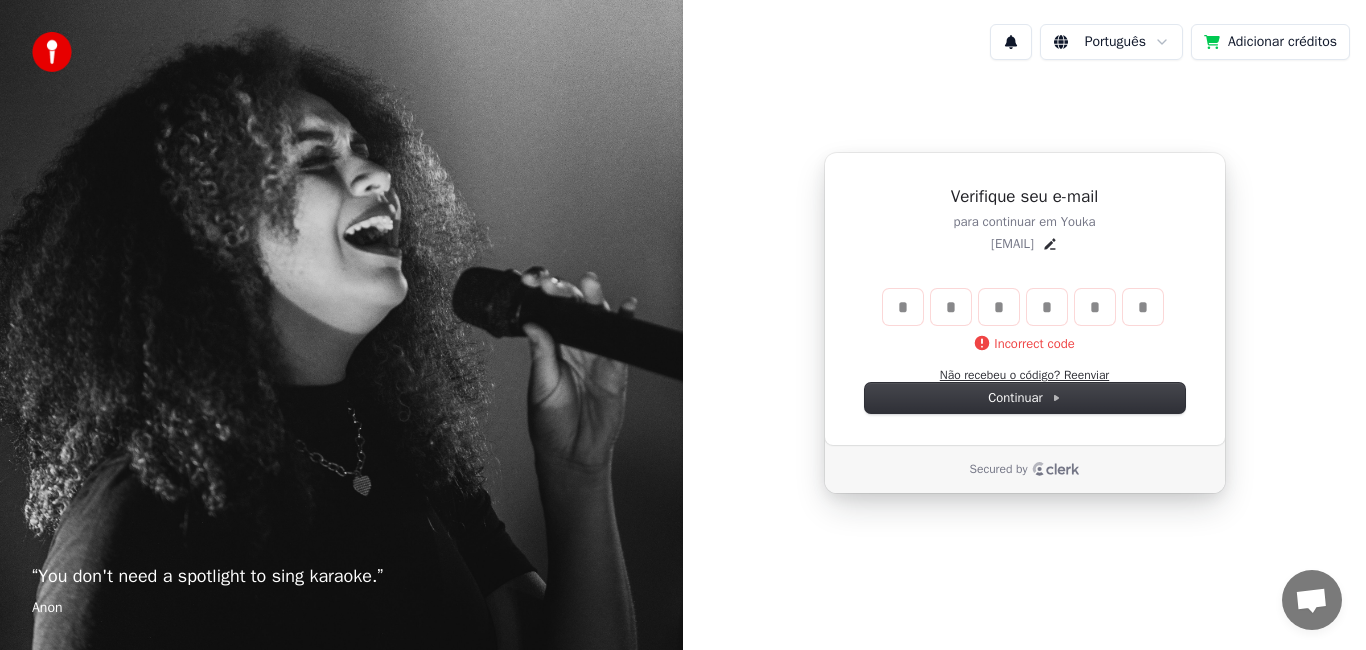 type 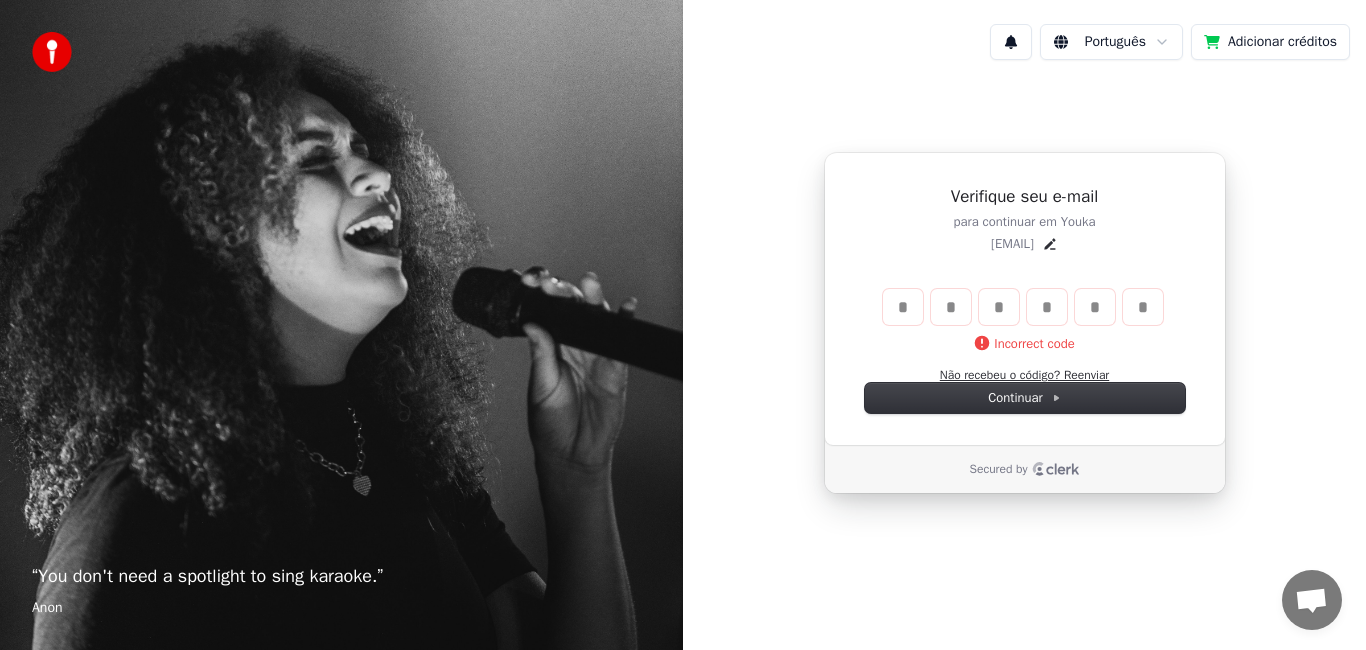 type 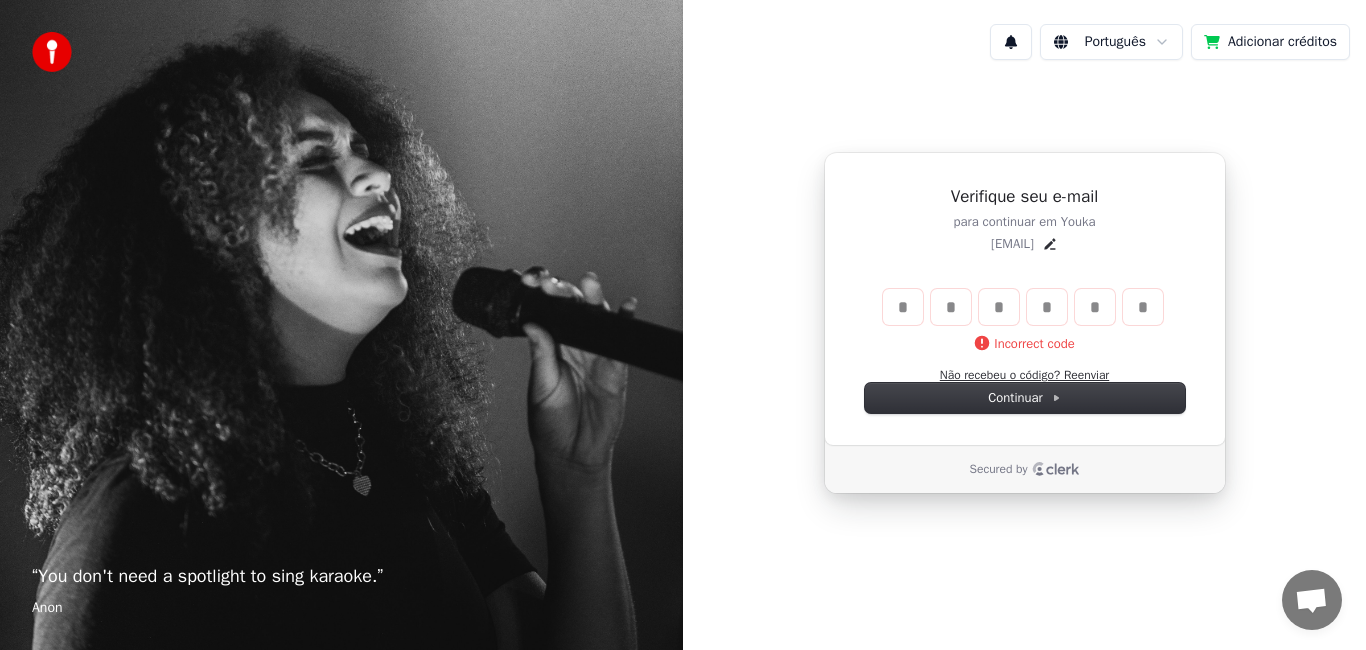 type 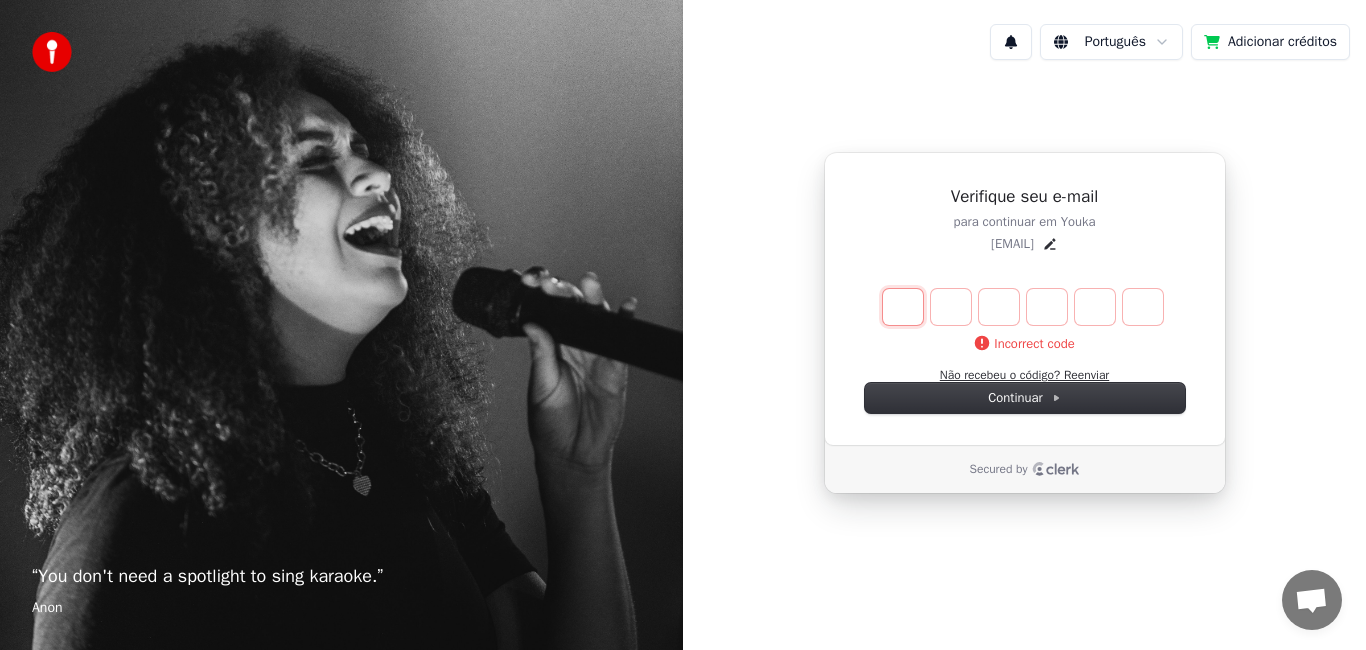 type on "*" 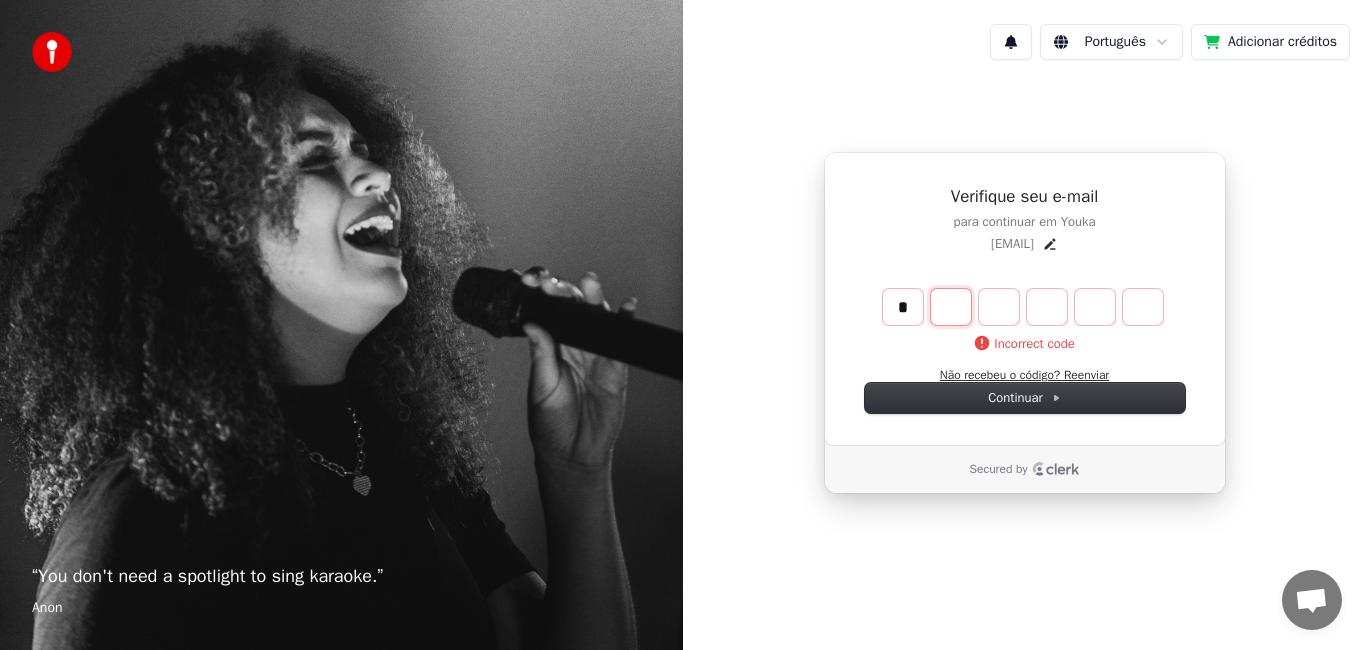 type on "*" 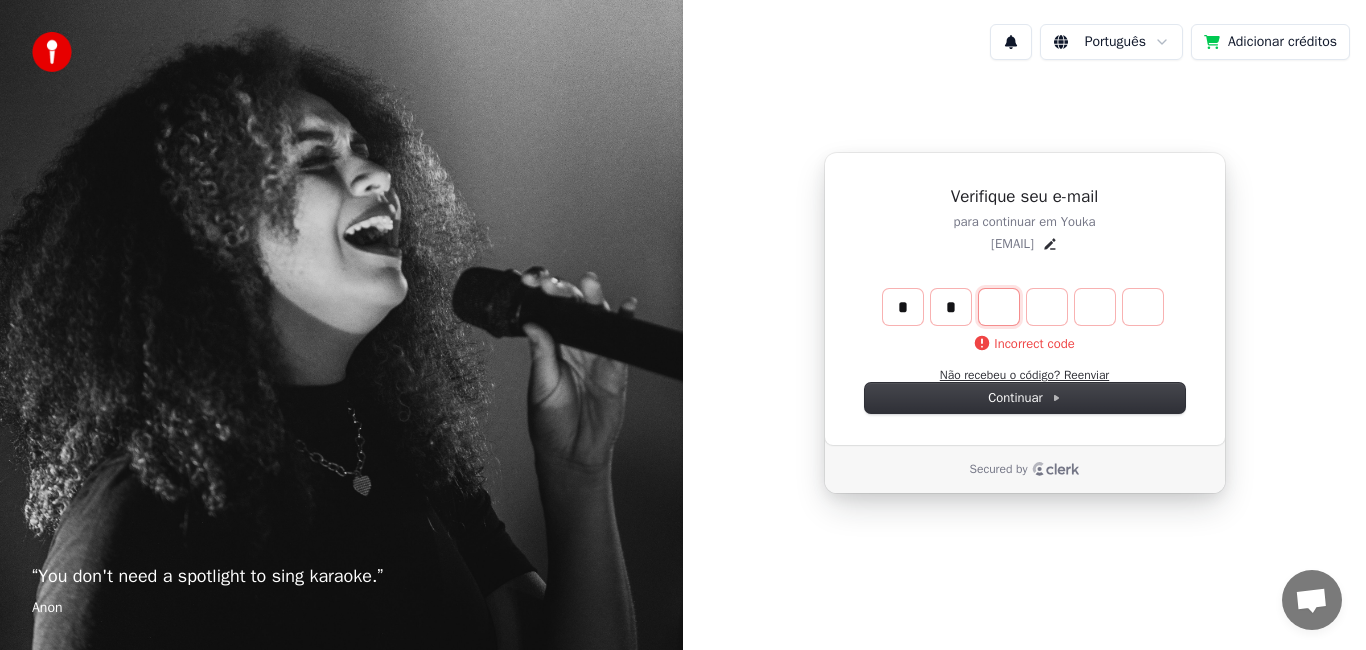 type on "**" 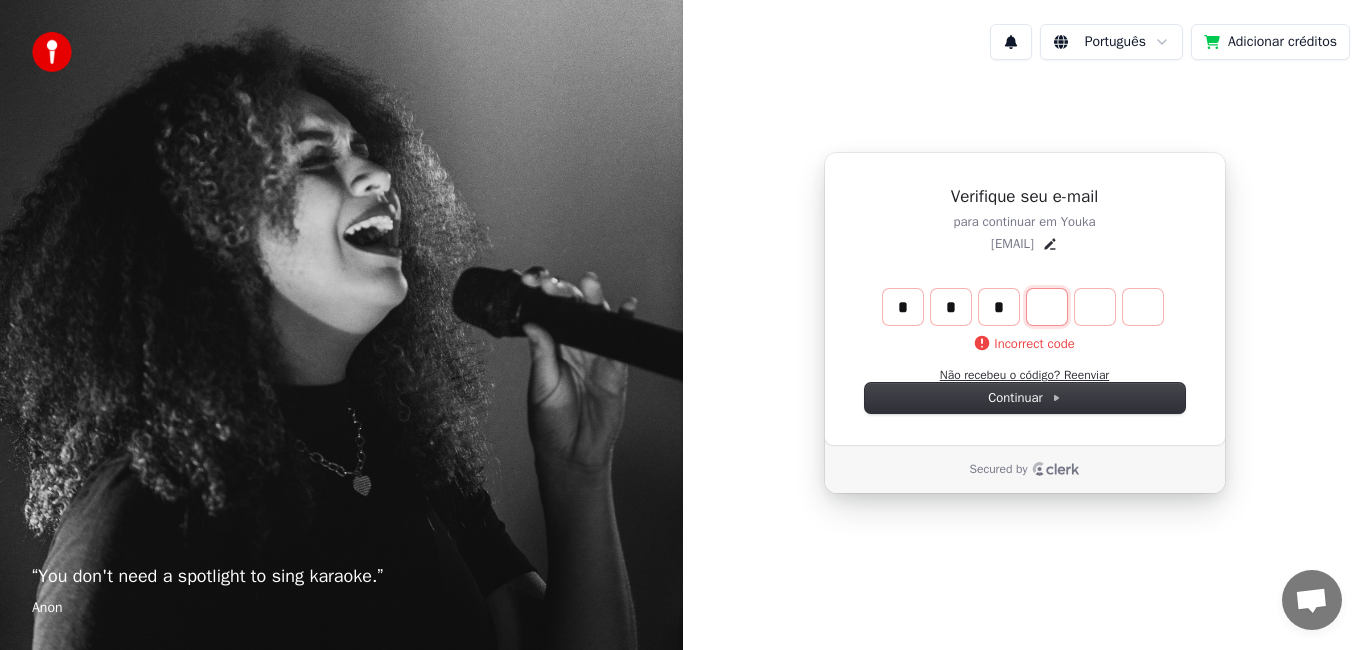 type on "***" 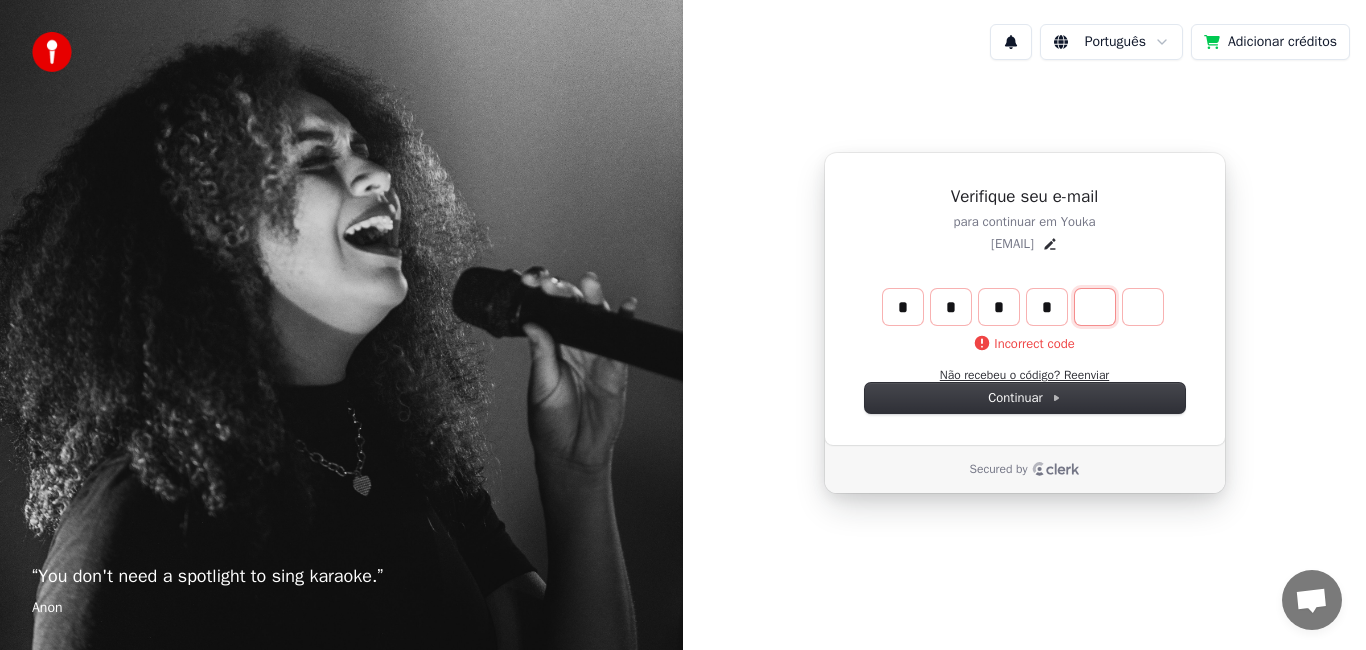 type on "****" 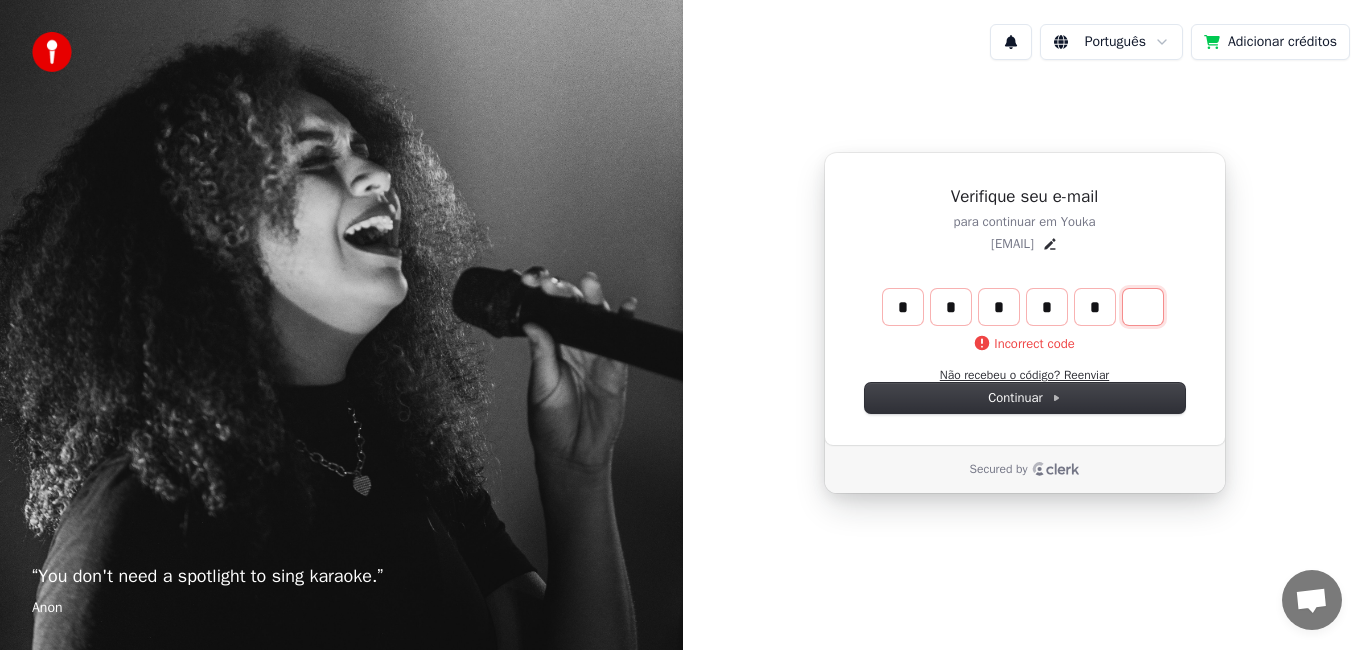 type on "******" 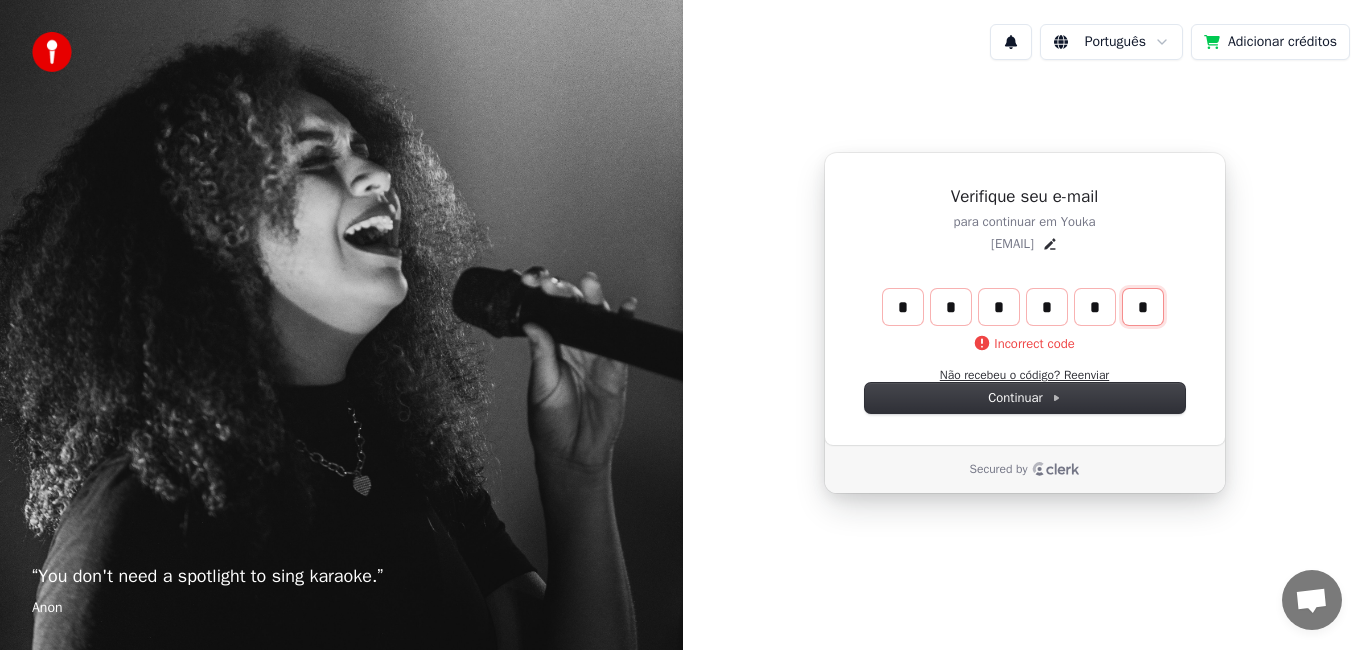 type on "*" 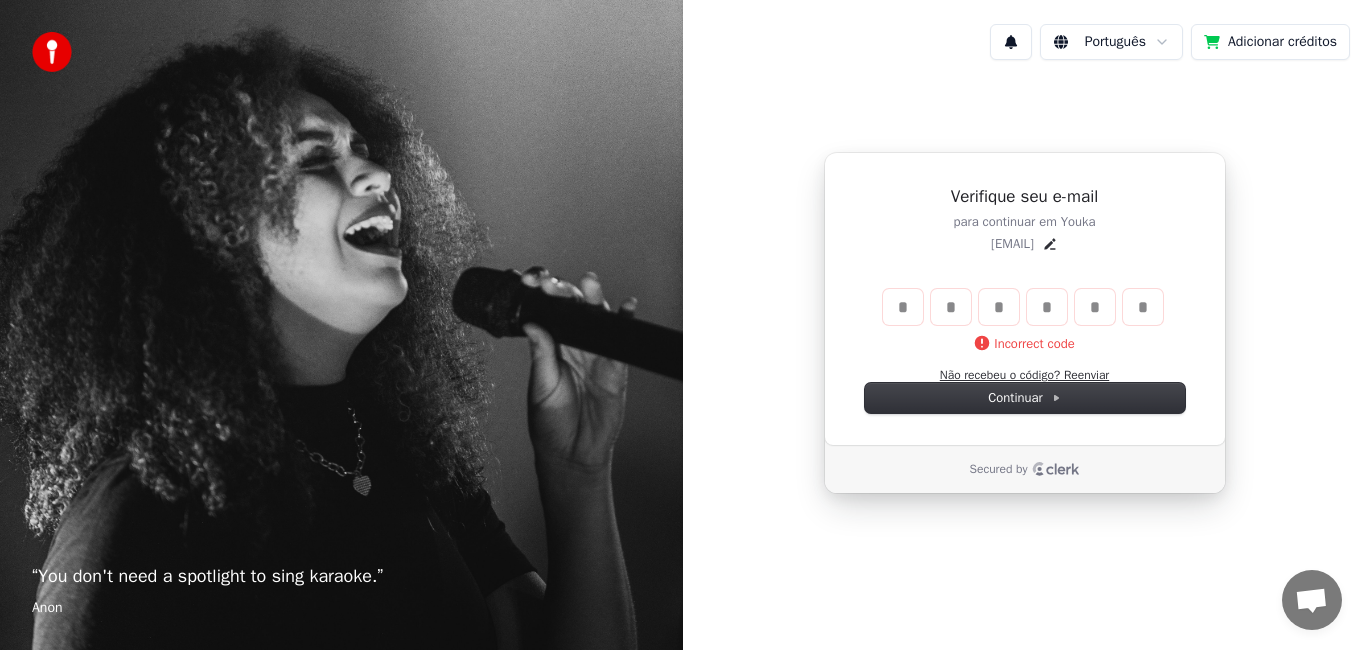type 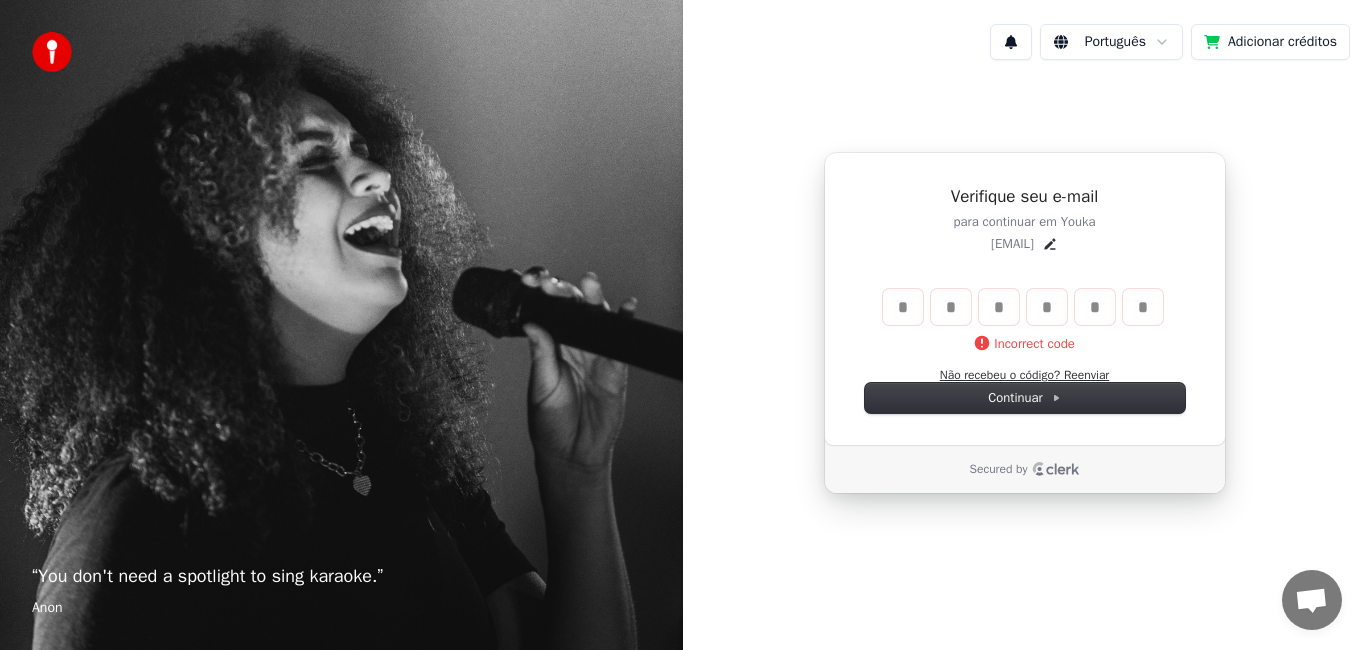 type 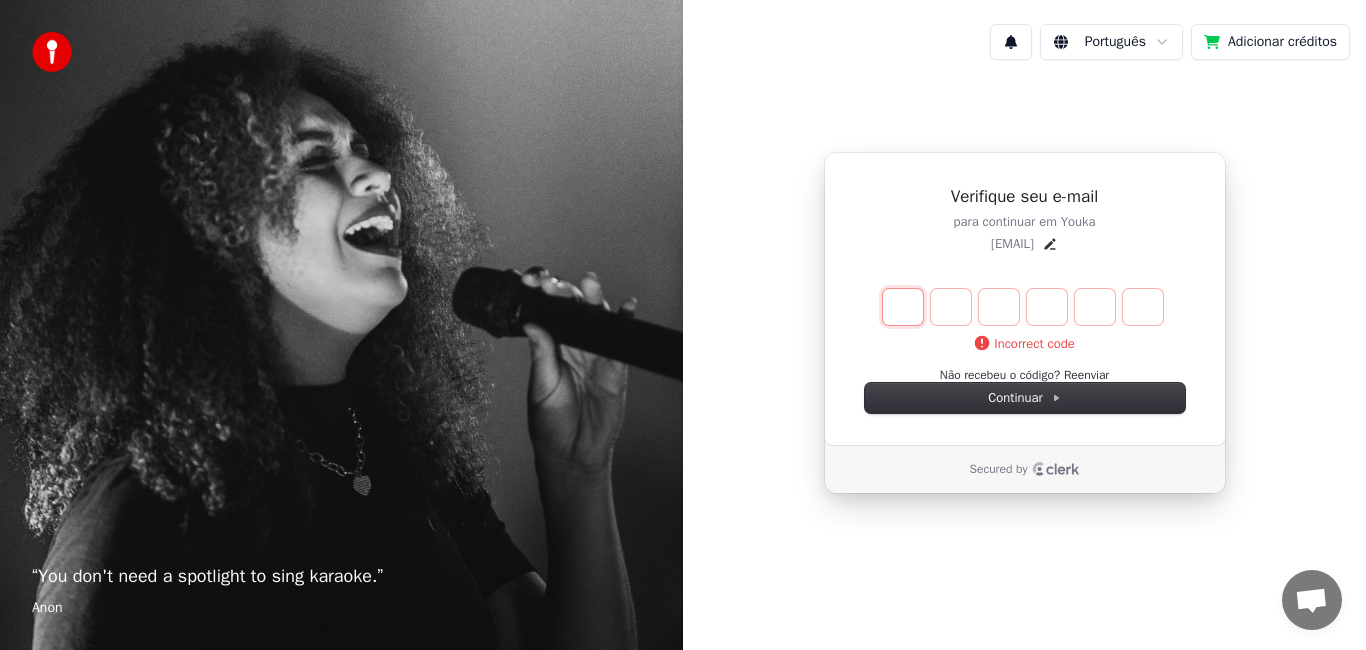 click at bounding box center (903, 307) 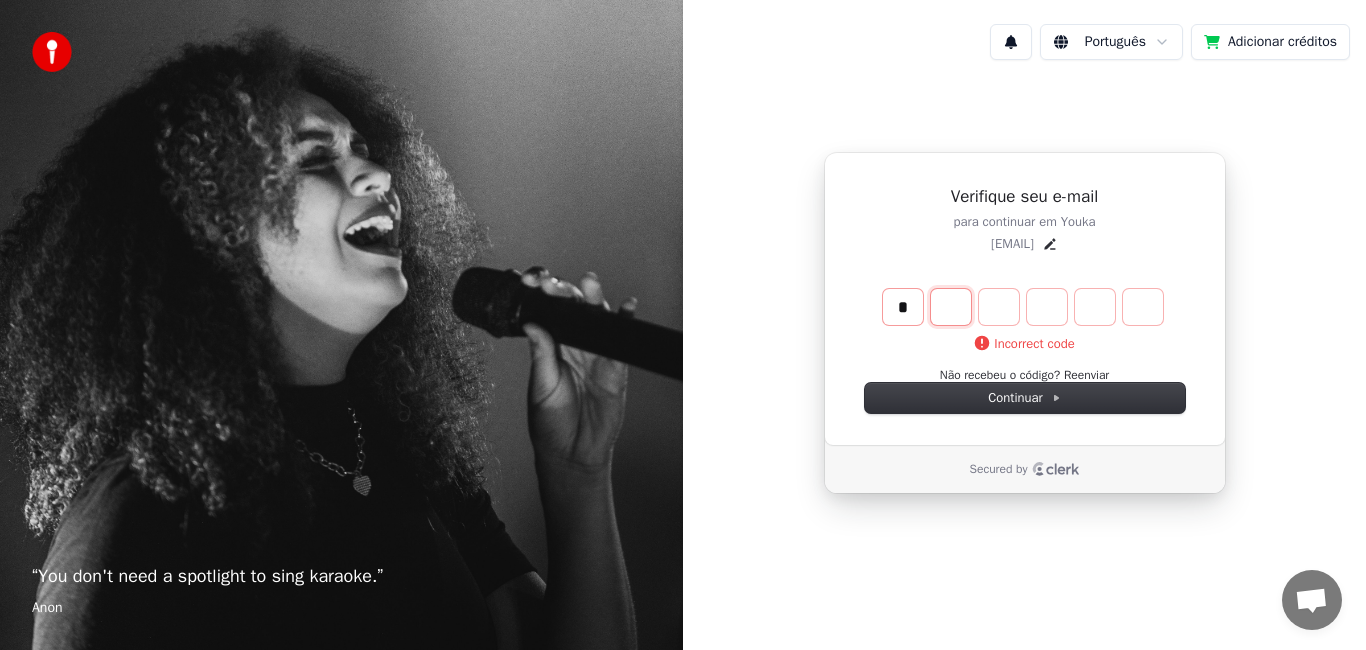type on "*" 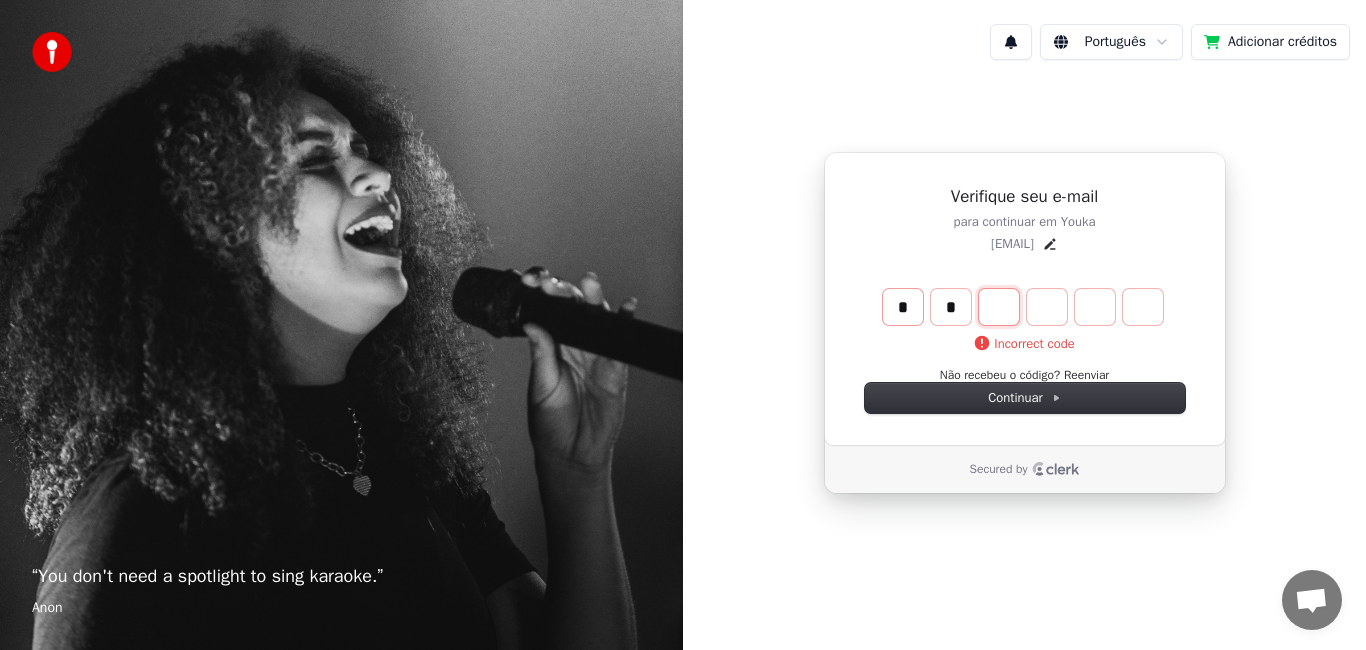 type on "**" 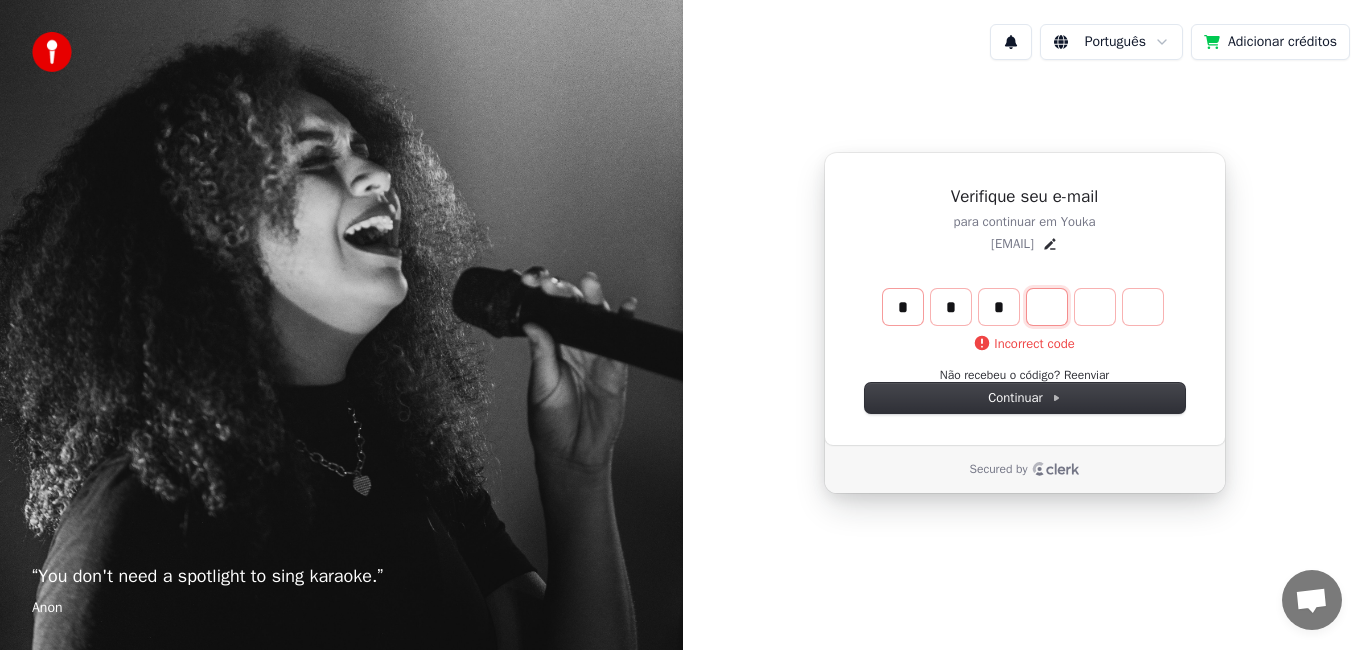 type on "***" 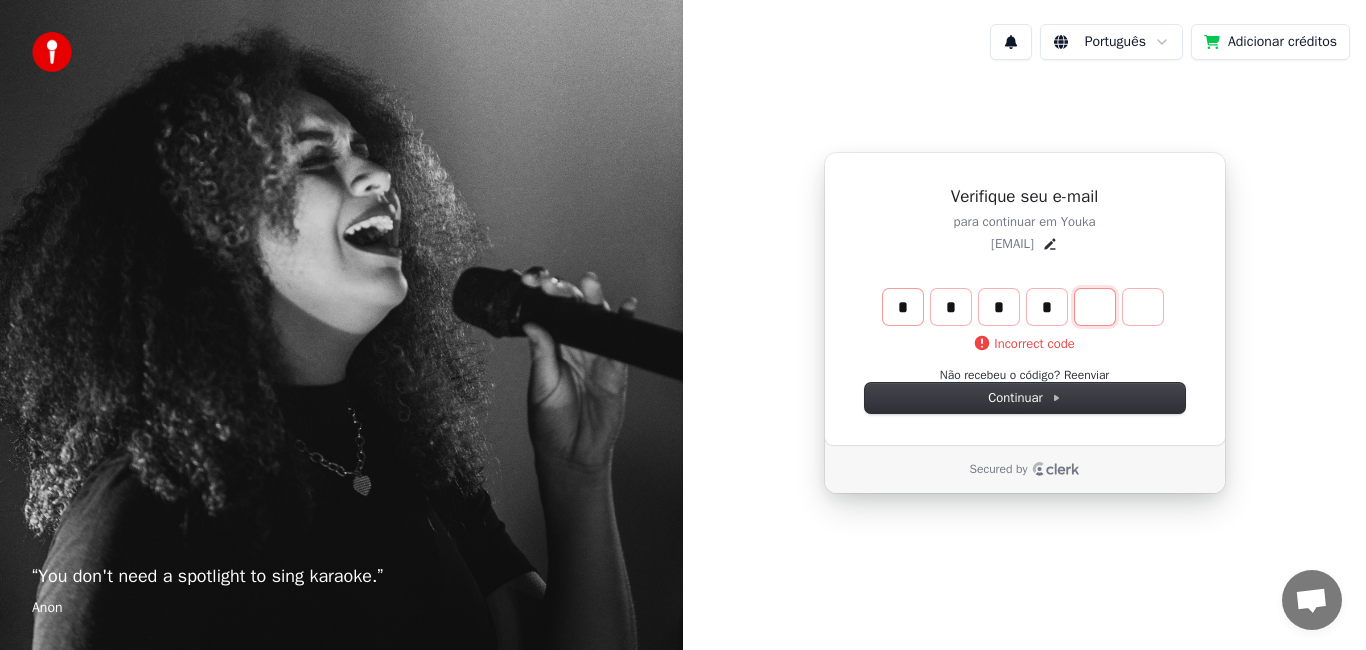 type on "****" 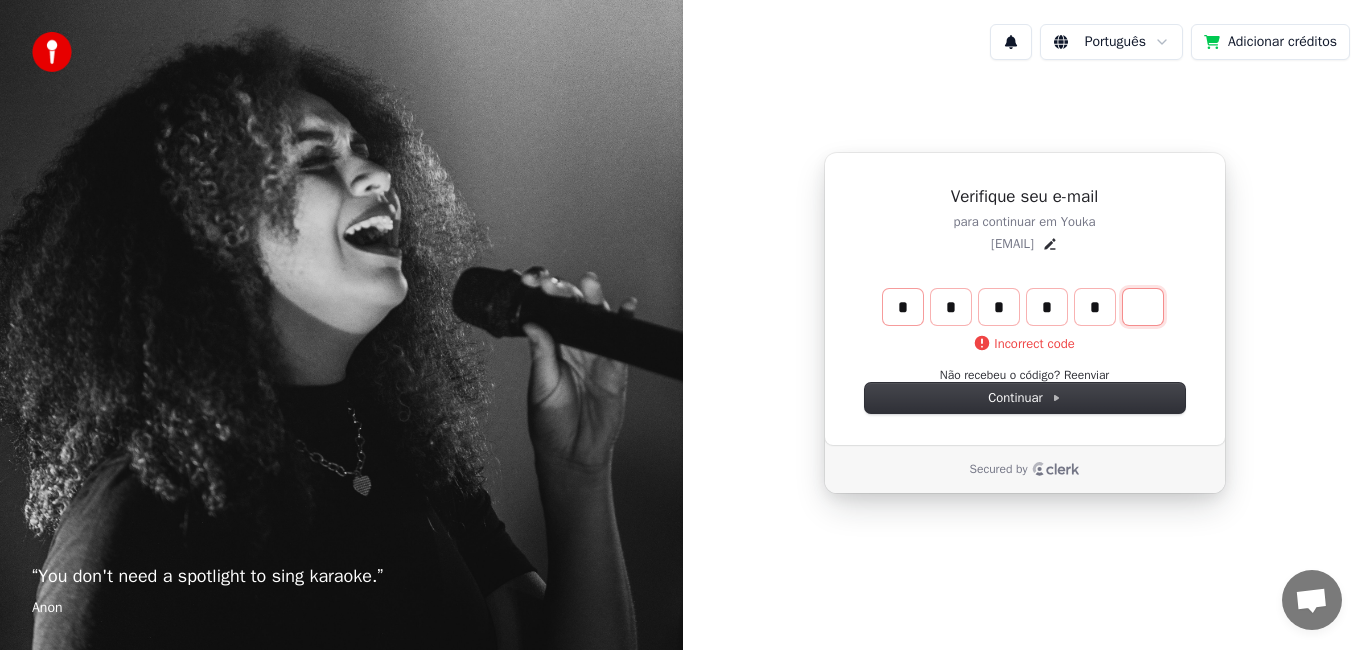 type on "******" 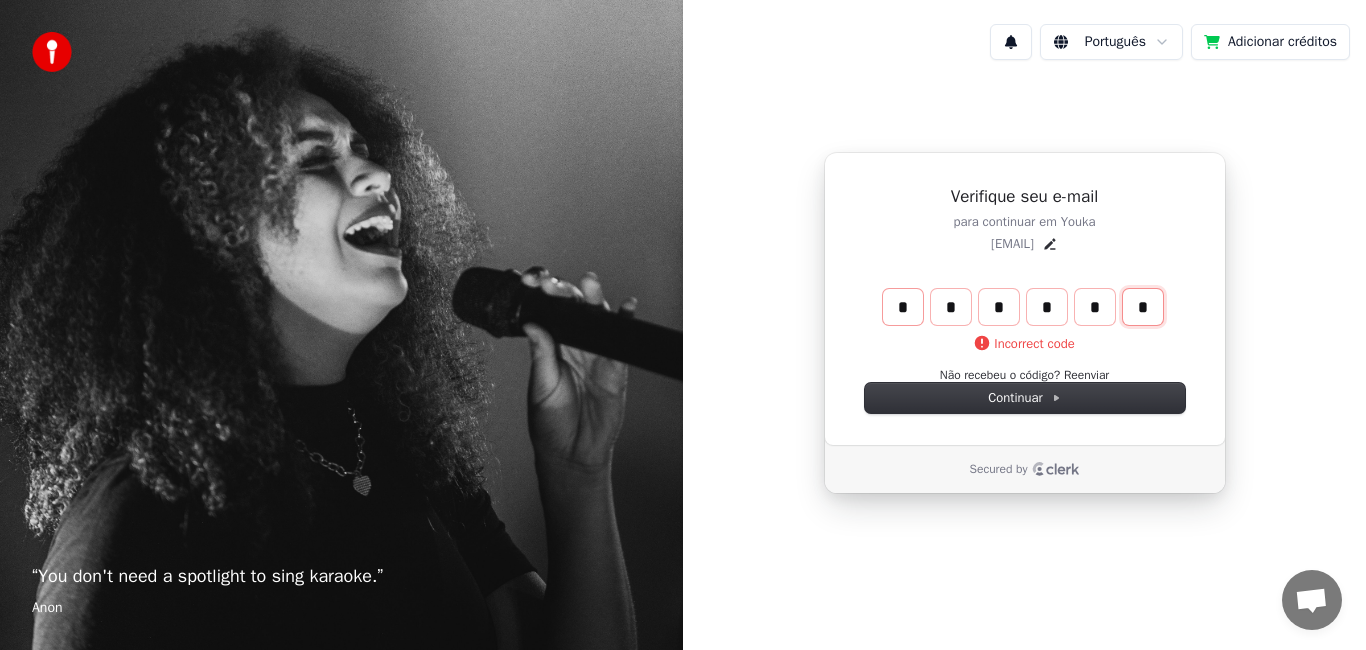type on "*" 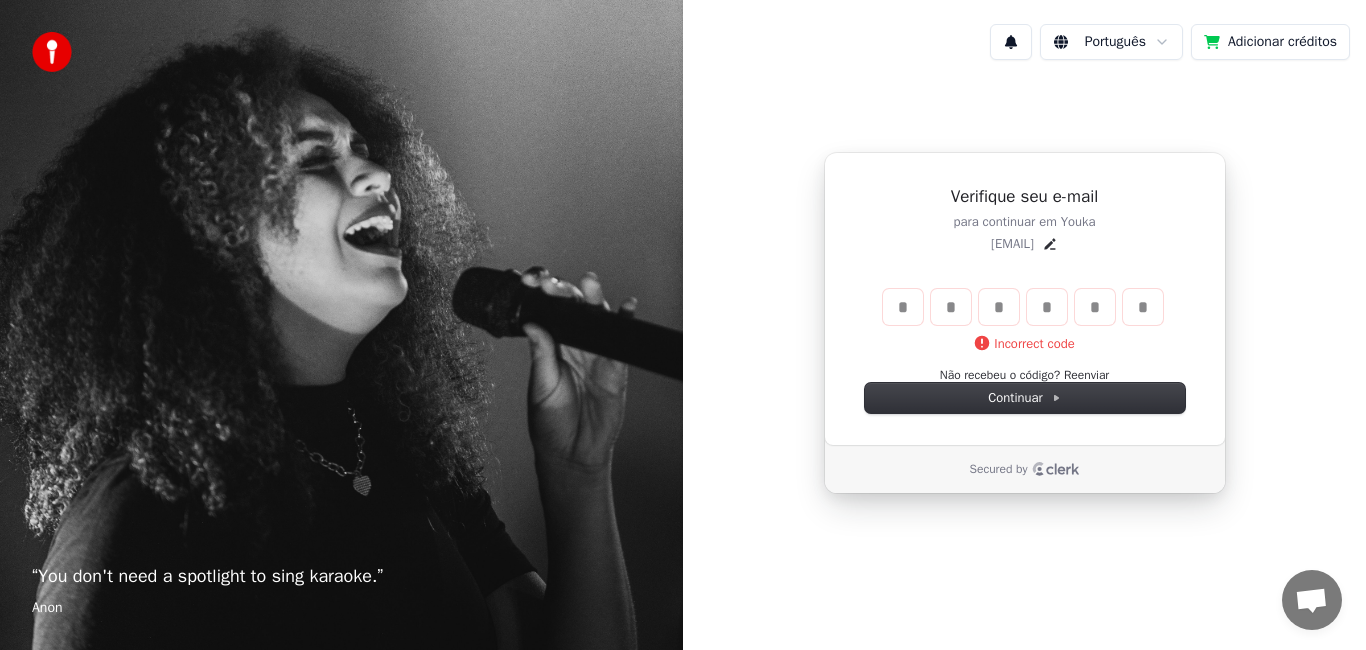 type 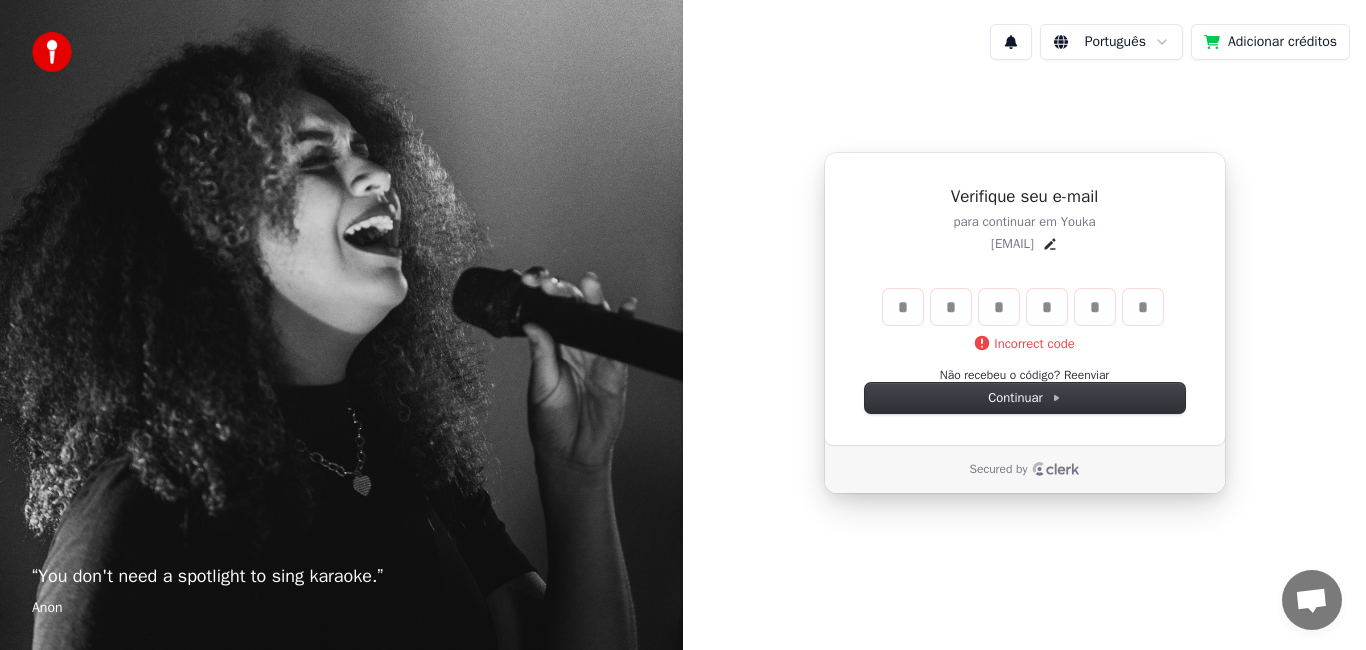 type 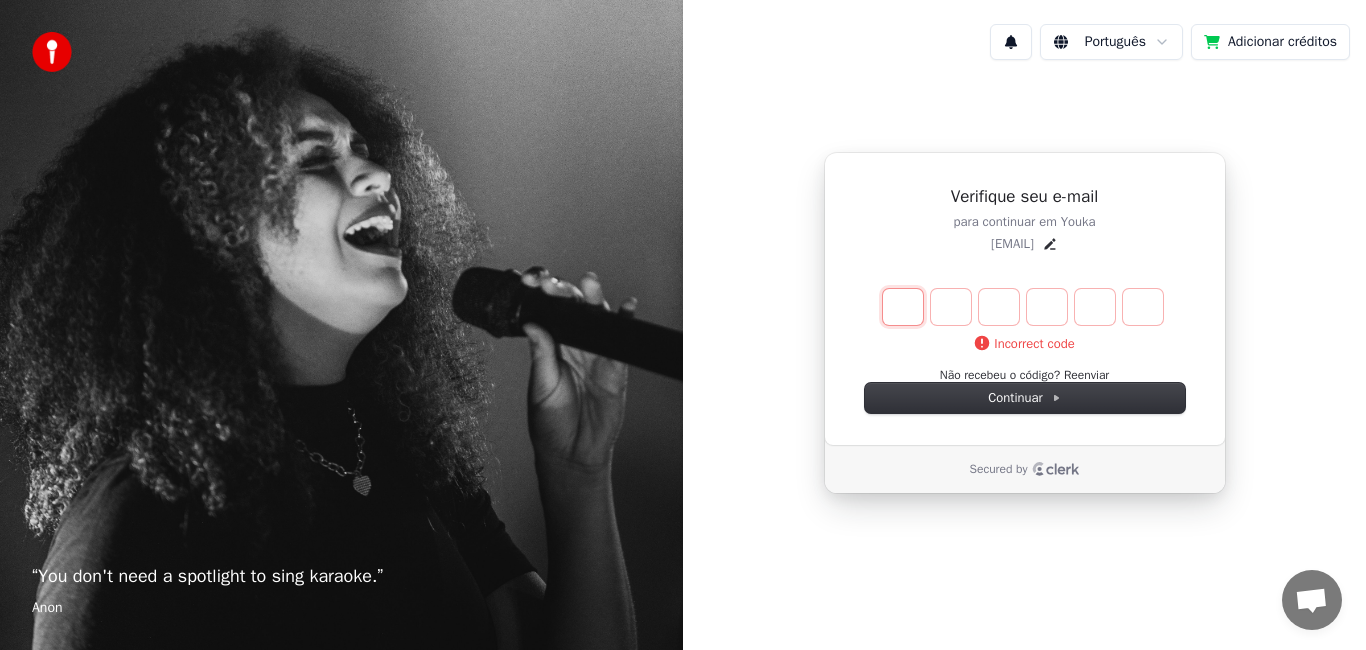 type on "*" 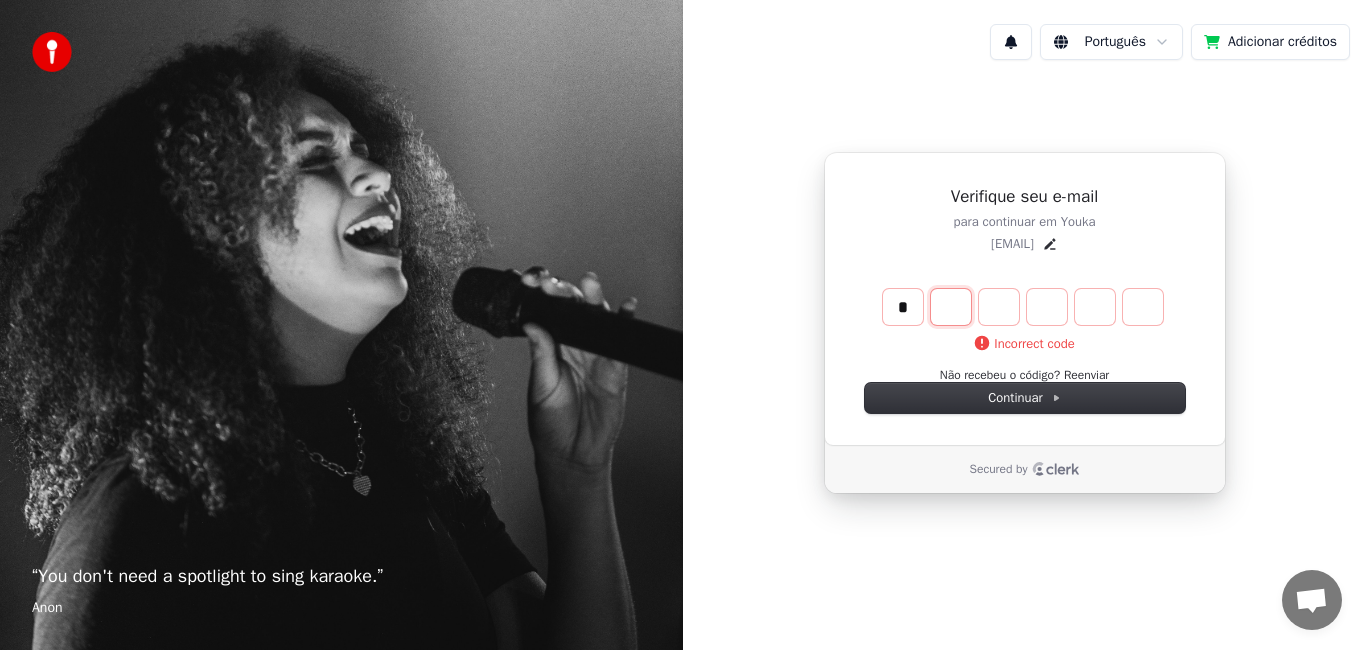 type on "*" 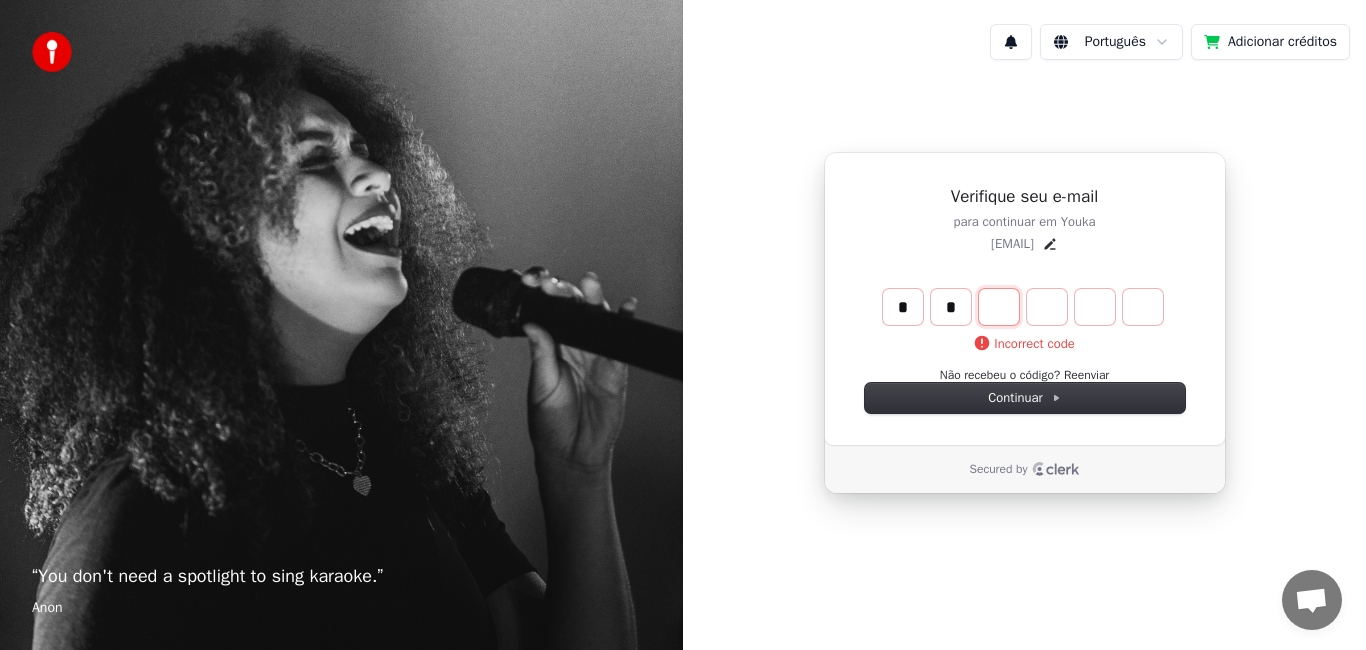 type on "**" 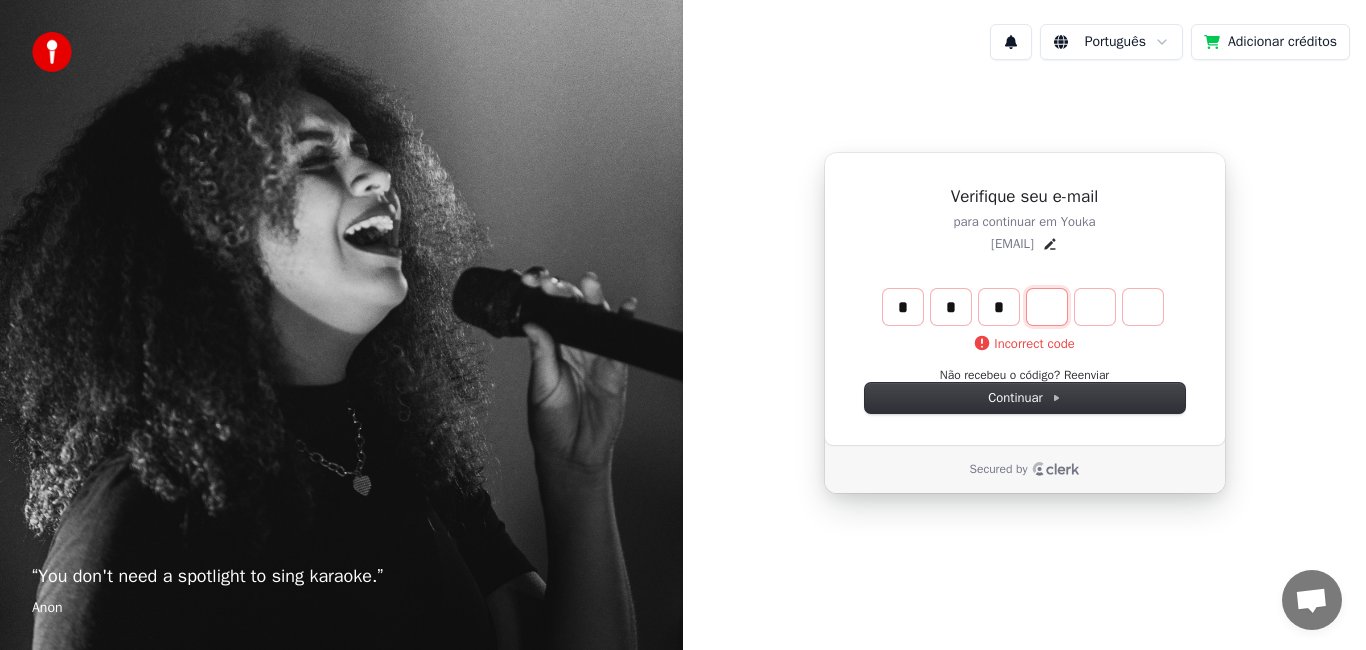 type on "***" 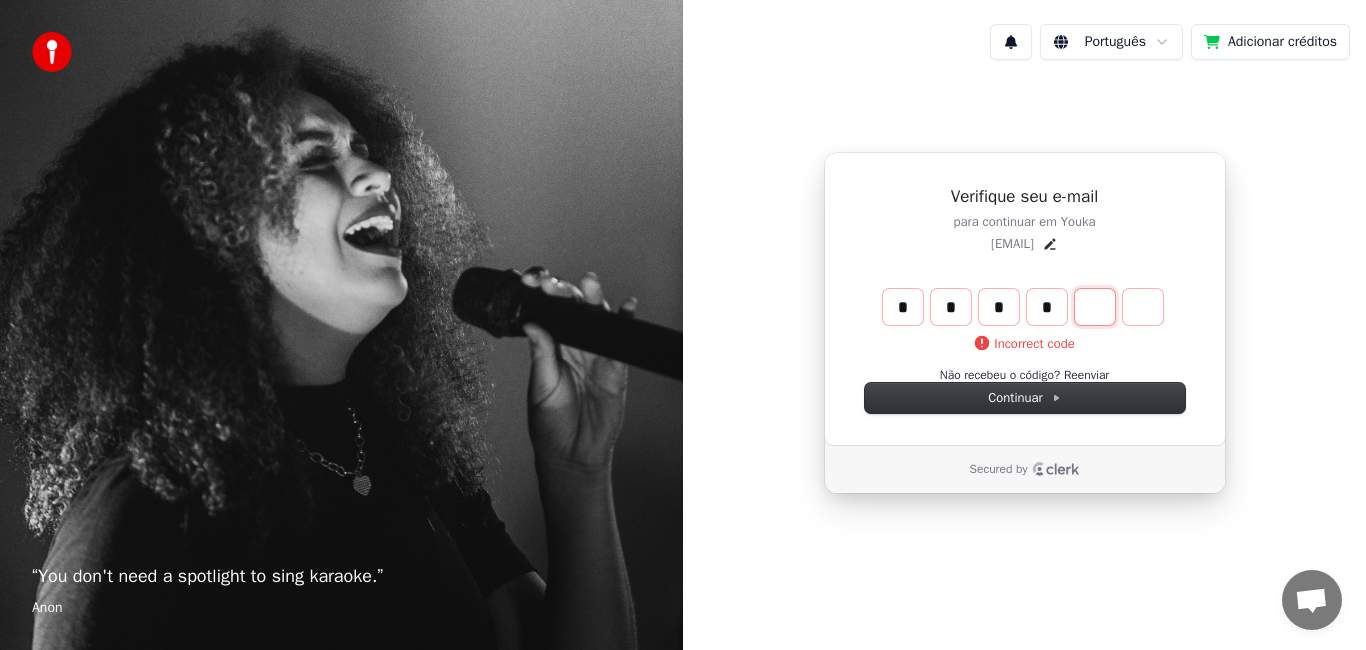 type on "****" 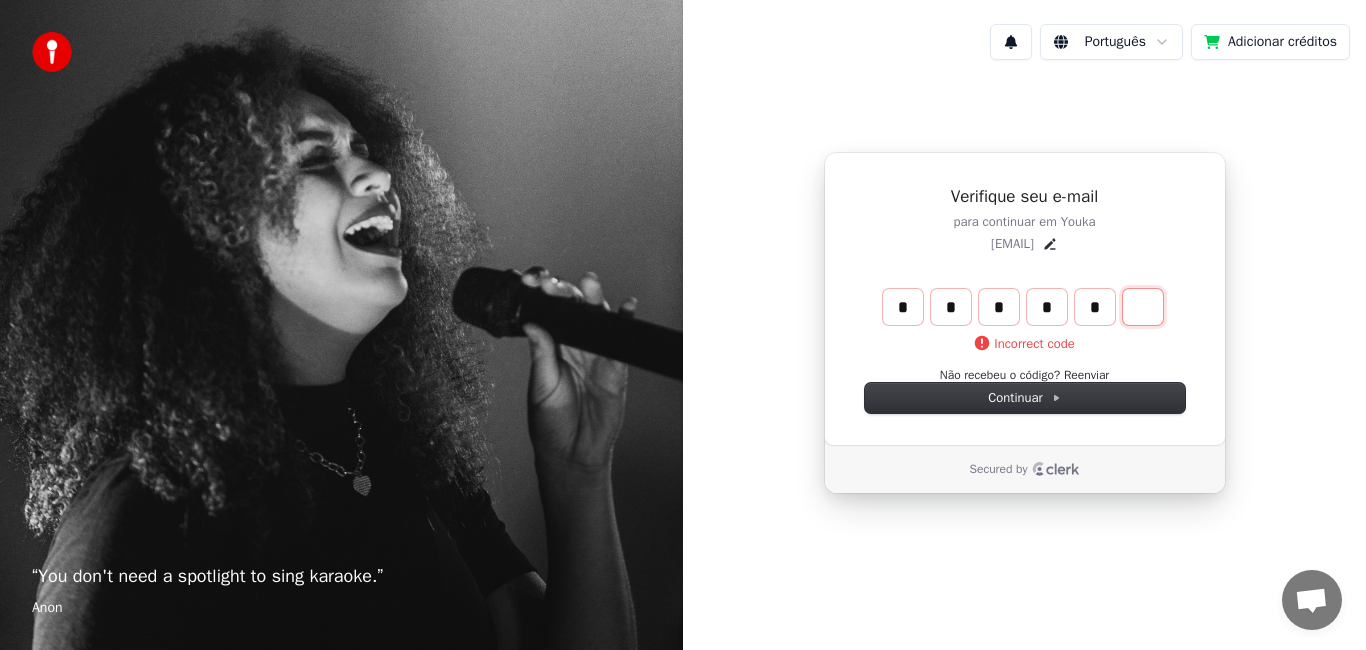 type on "******" 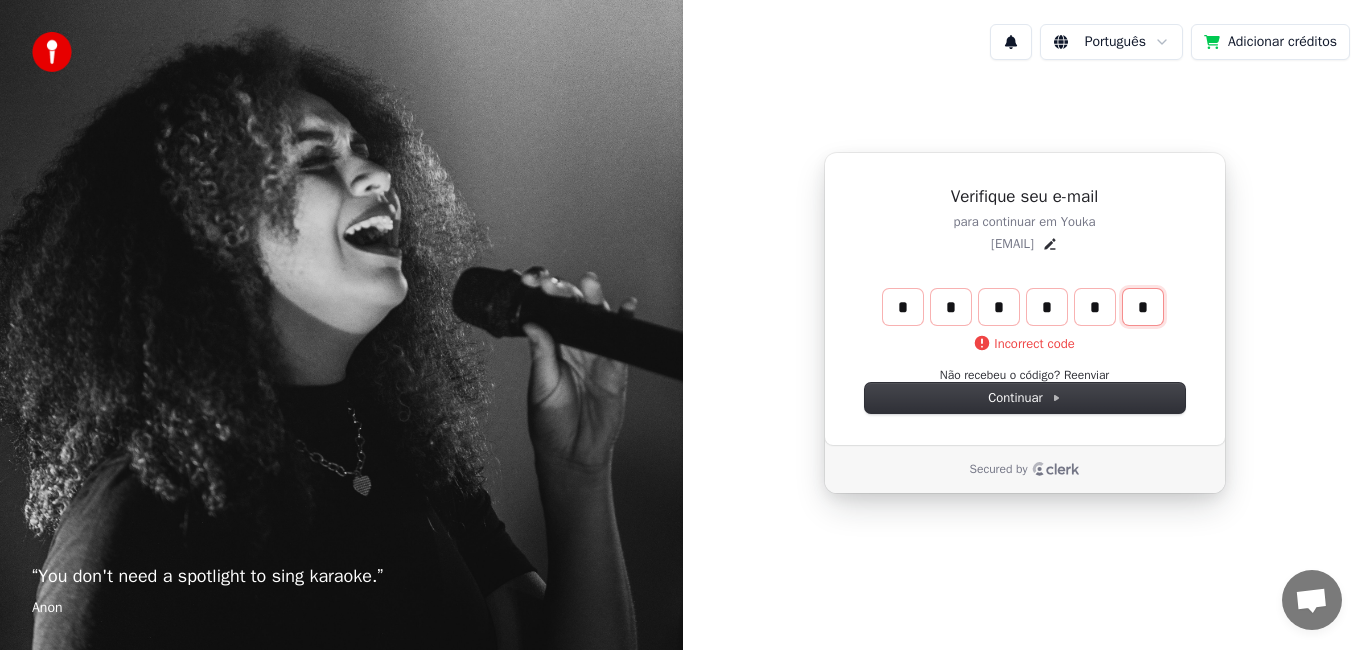 type on "*" 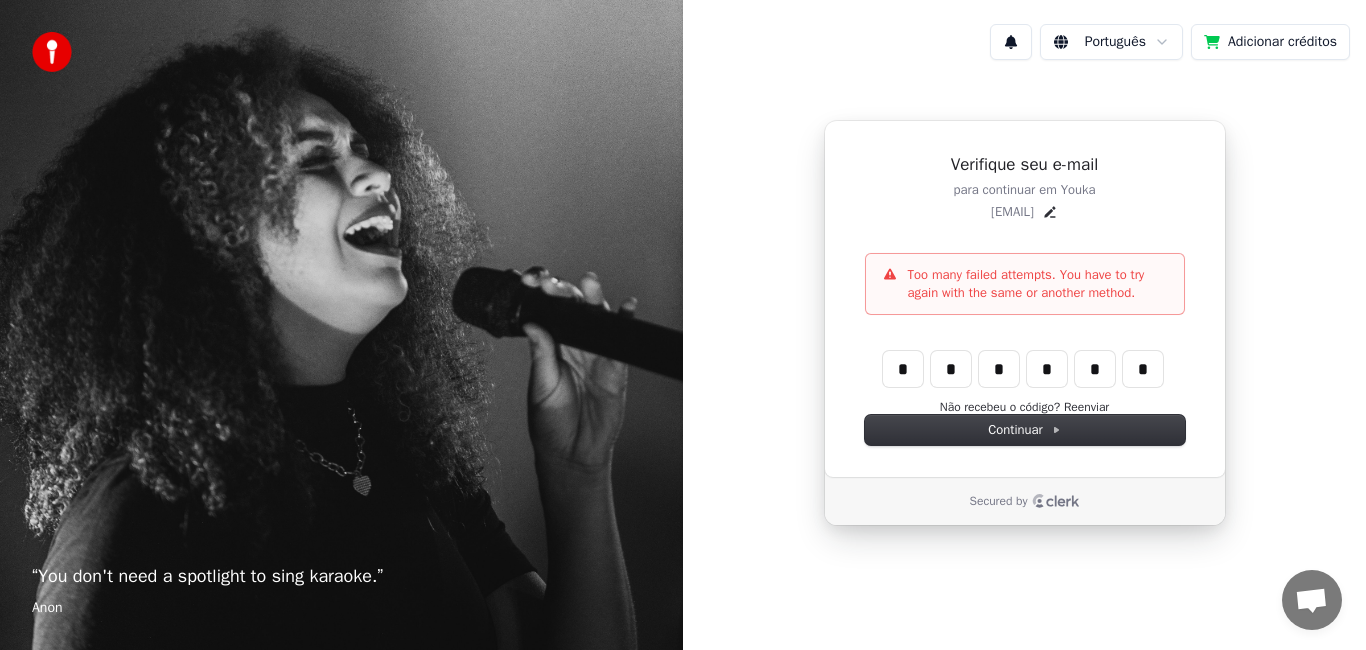 type 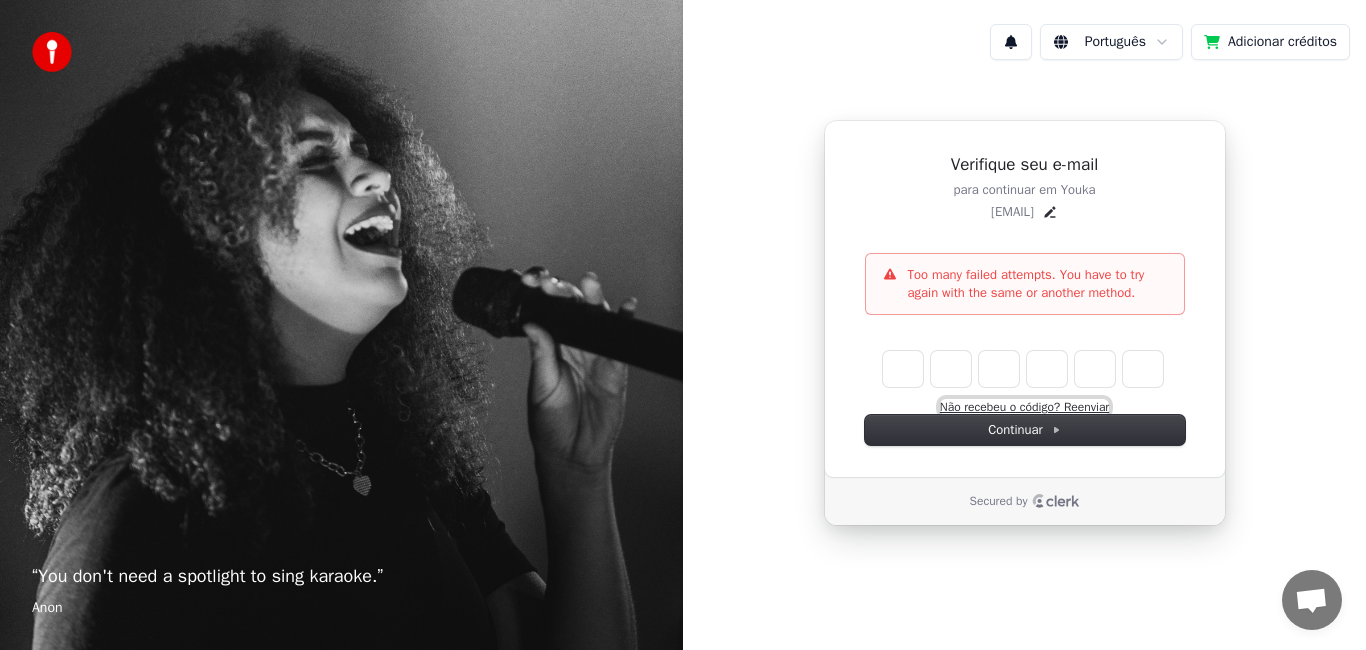 click on "Não recebeu o código? Reenviar" at bounding box center (1024, 407) 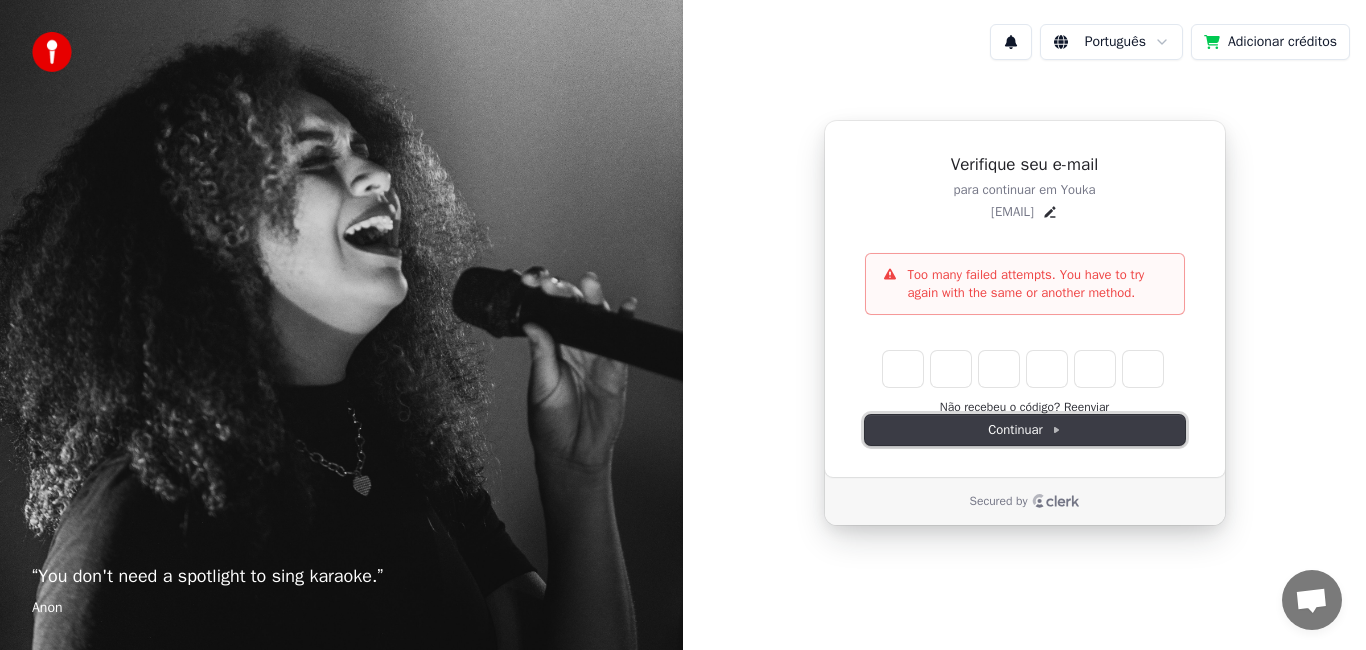 click 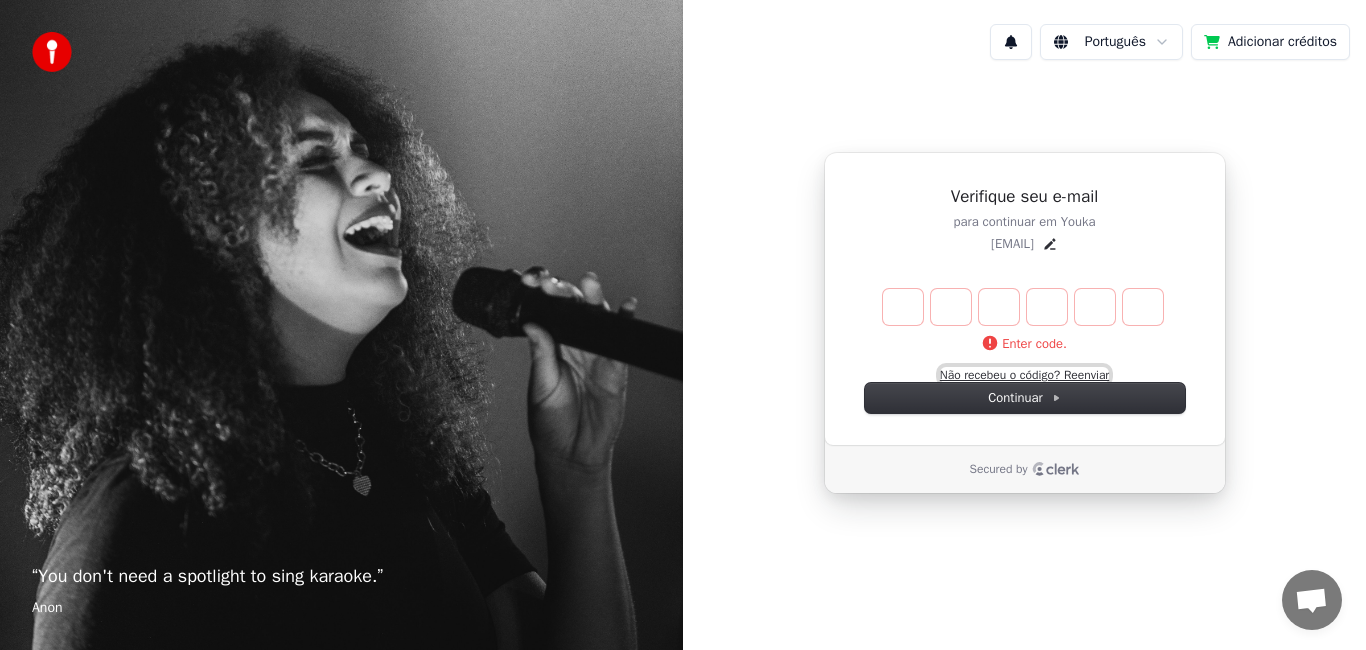 click on "Não recebeu o código? Reenviar" at bounding box center [1024, 375] 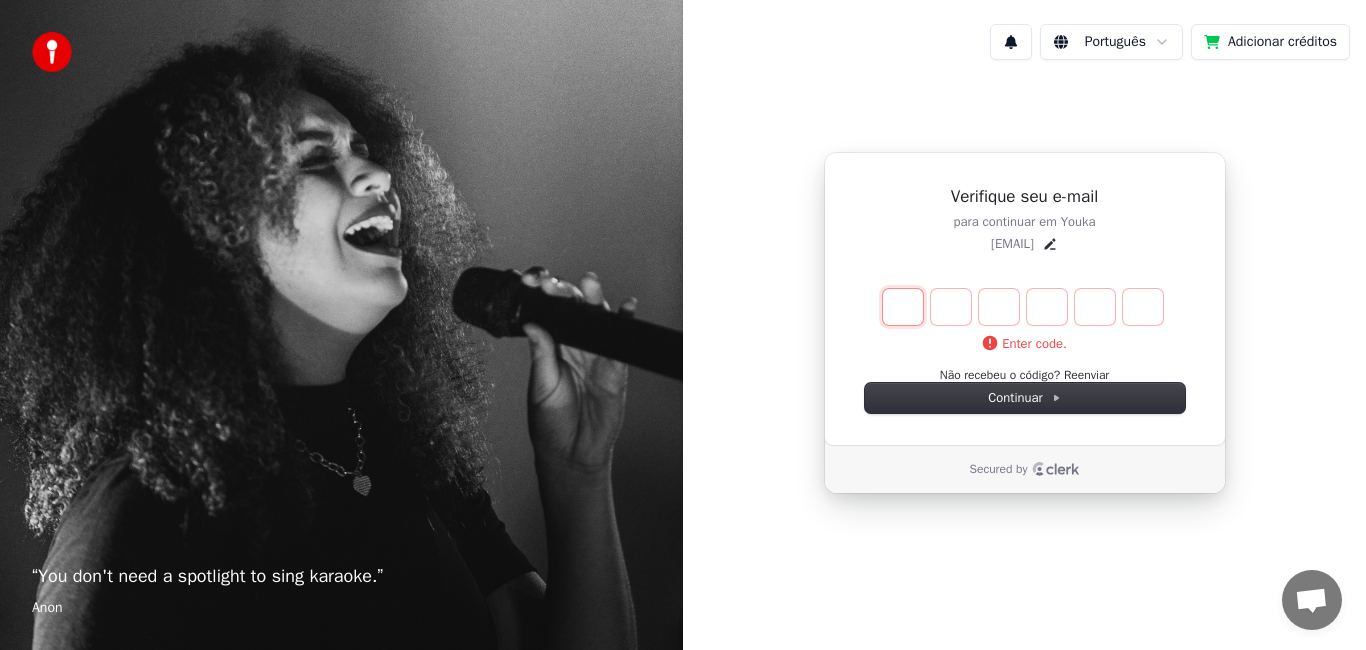 type on "*" 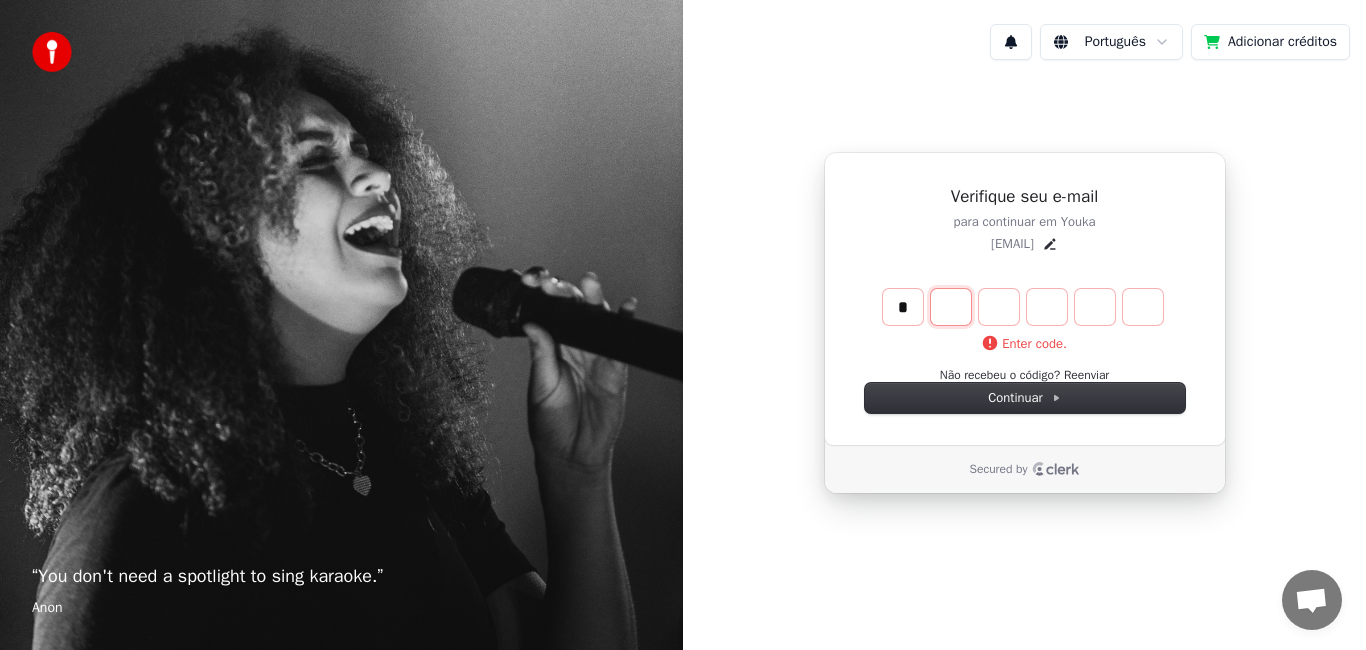 type on "*" 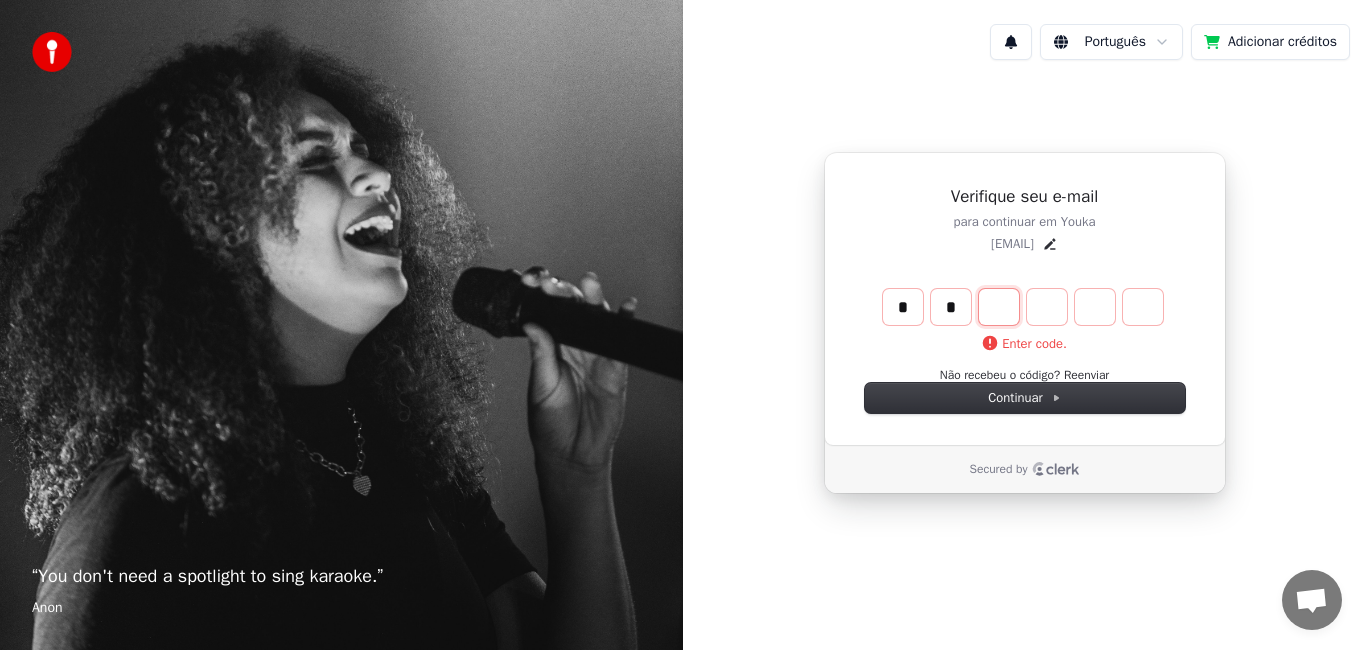type on "**" 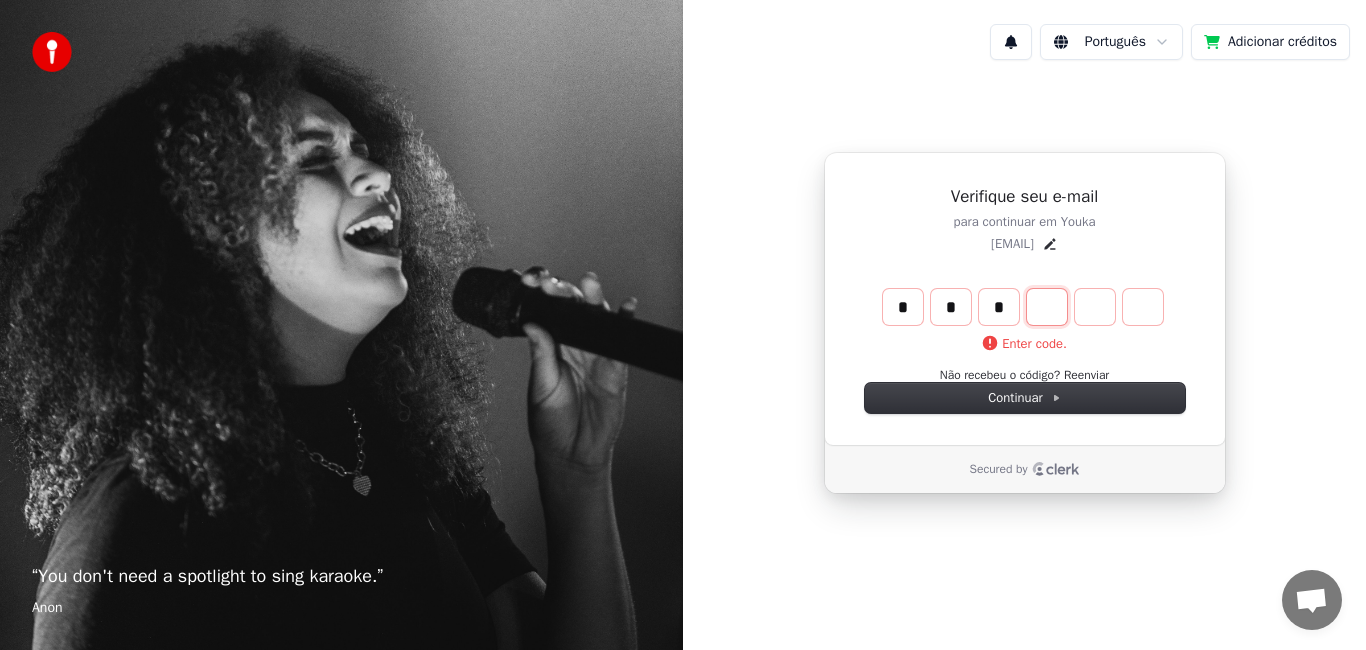 type on "***" 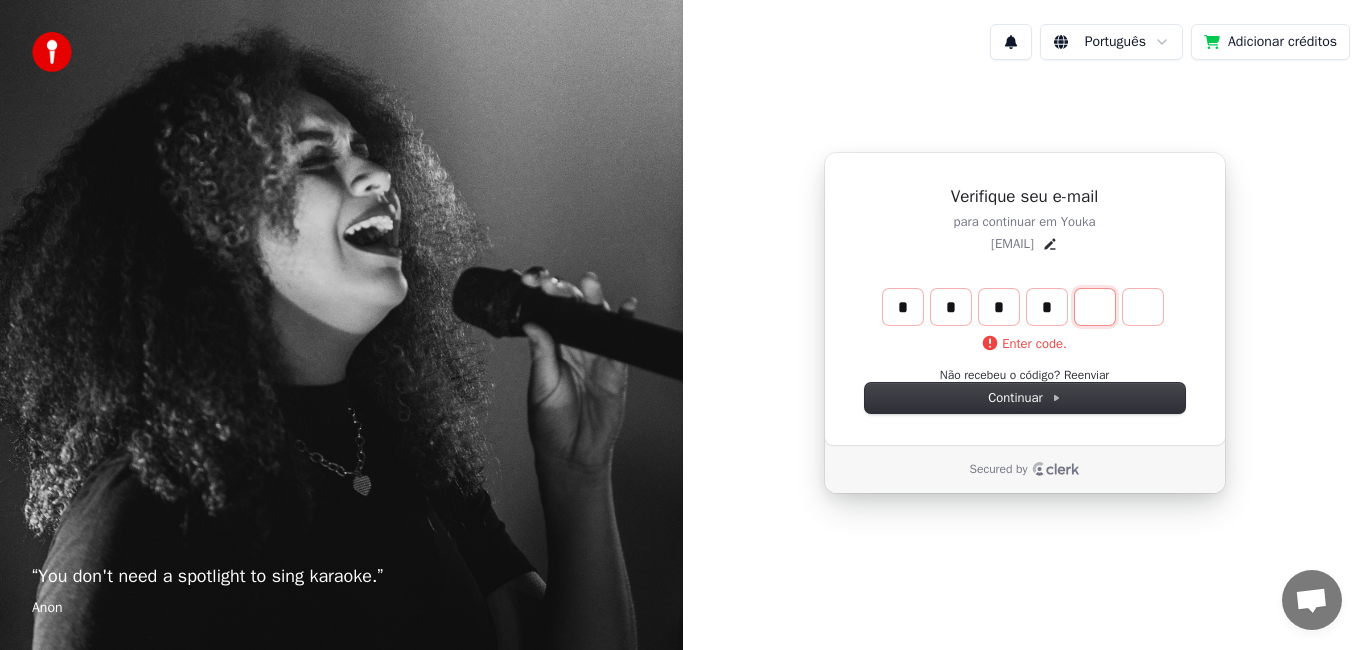 type on "****" 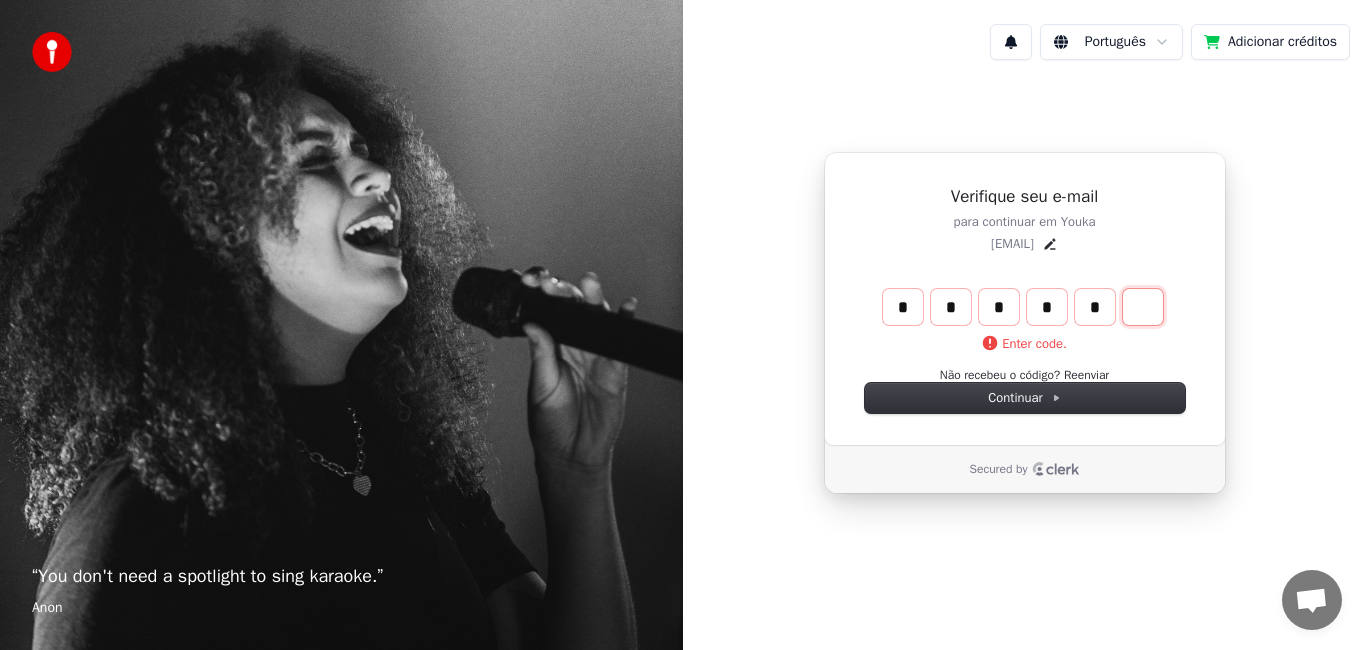 type on "******" 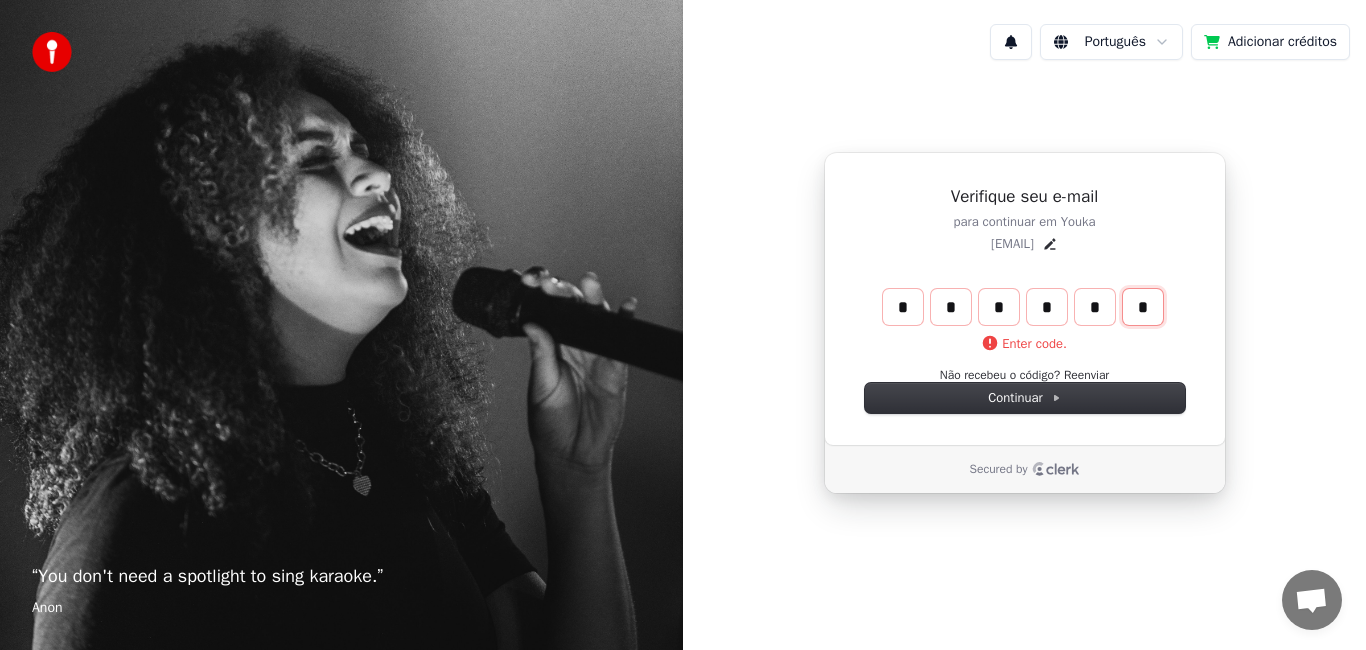 type on "*" 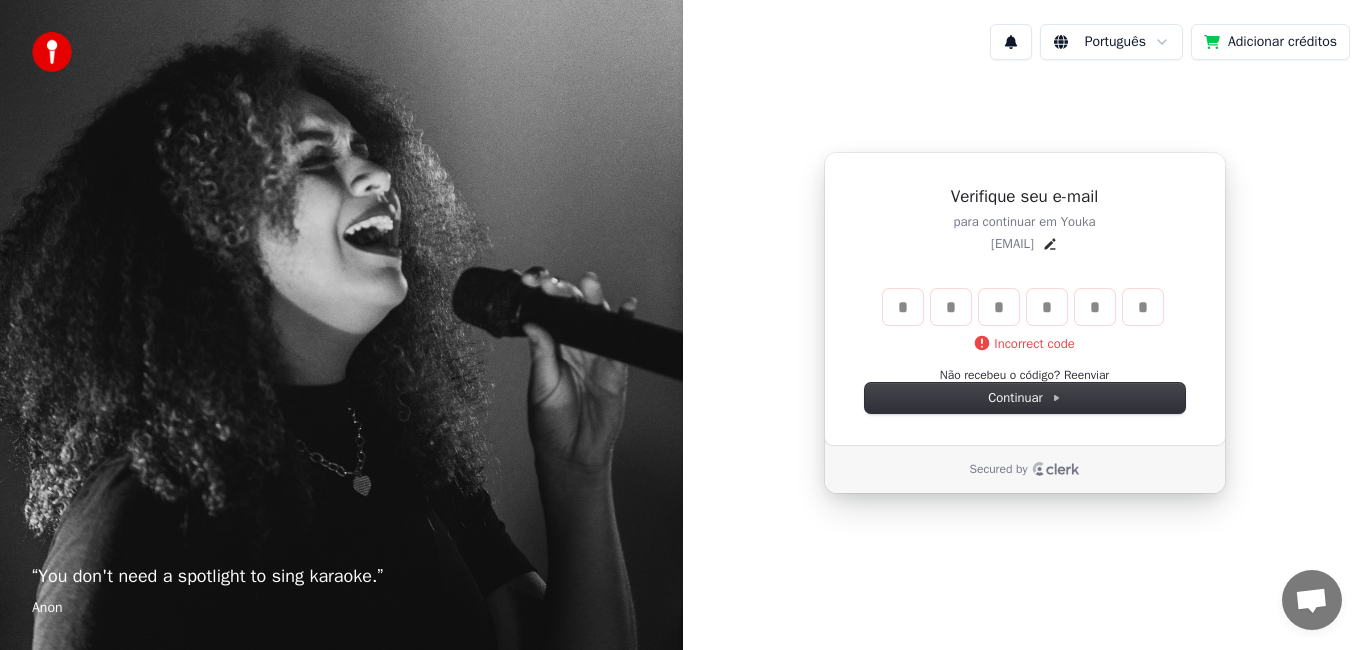 type 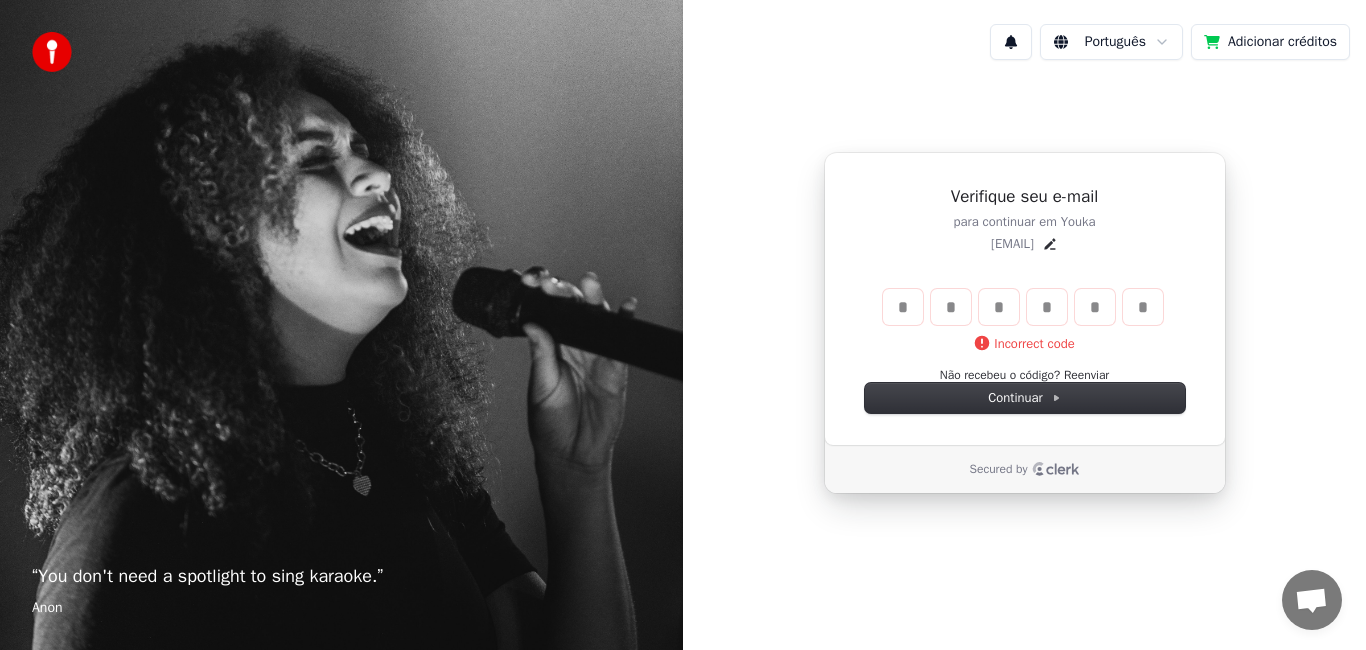 type 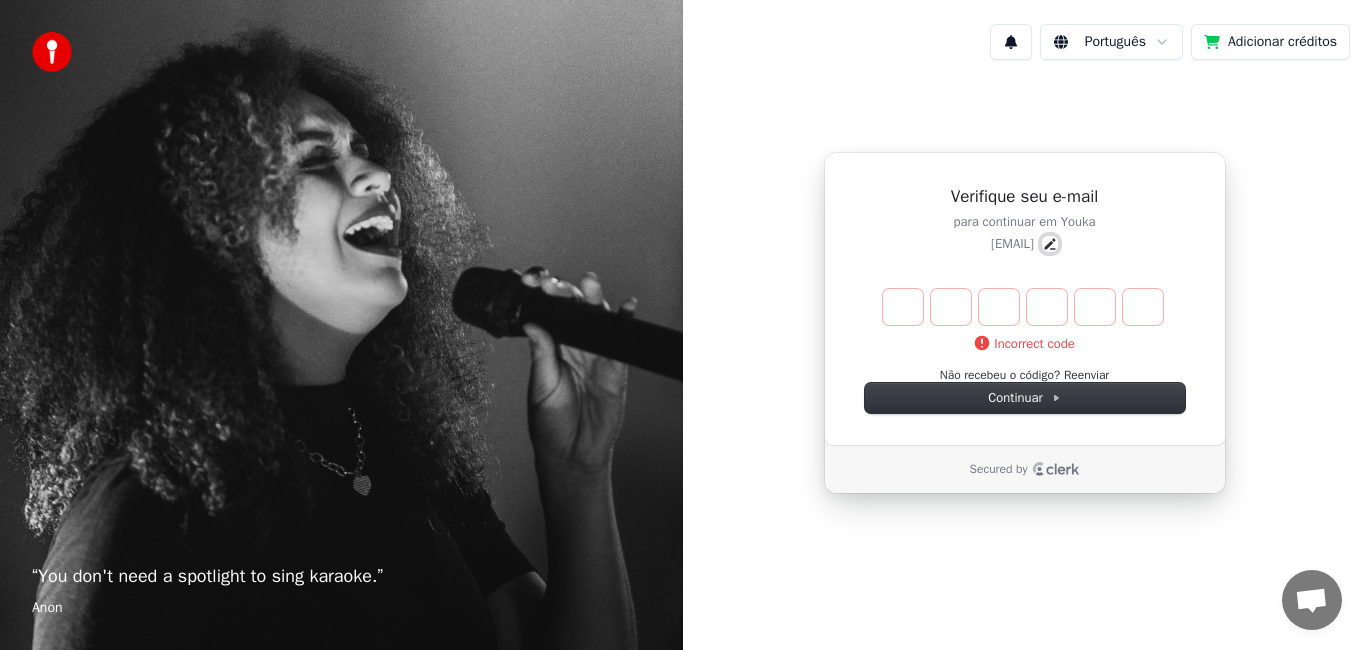 click 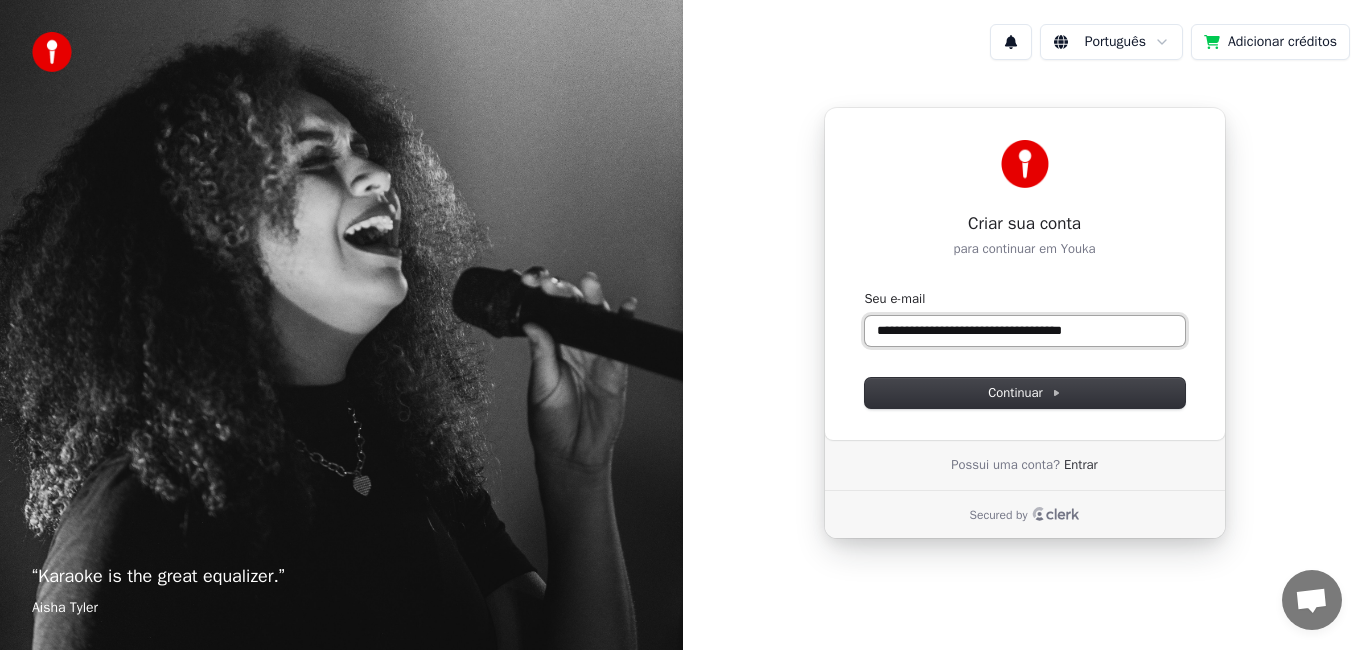 click on "**********" at bounding box center [1025, 331] 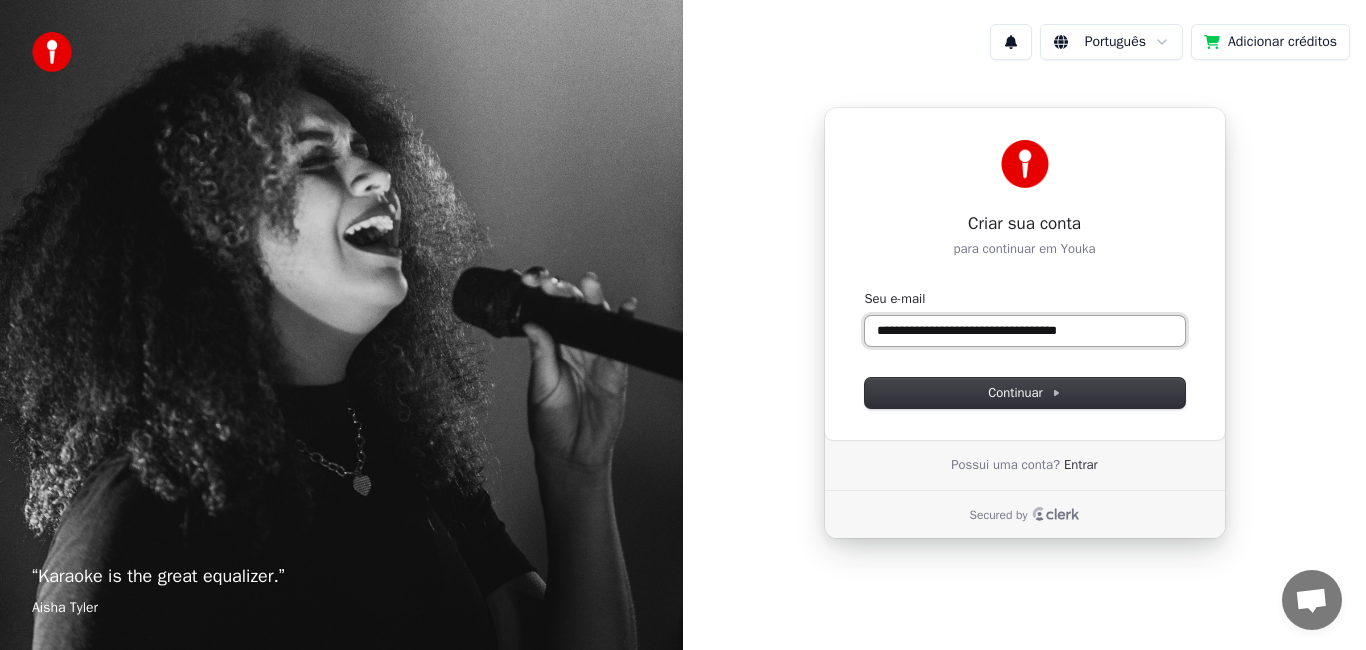 click on "**********" at bounding box center (1025, 331) 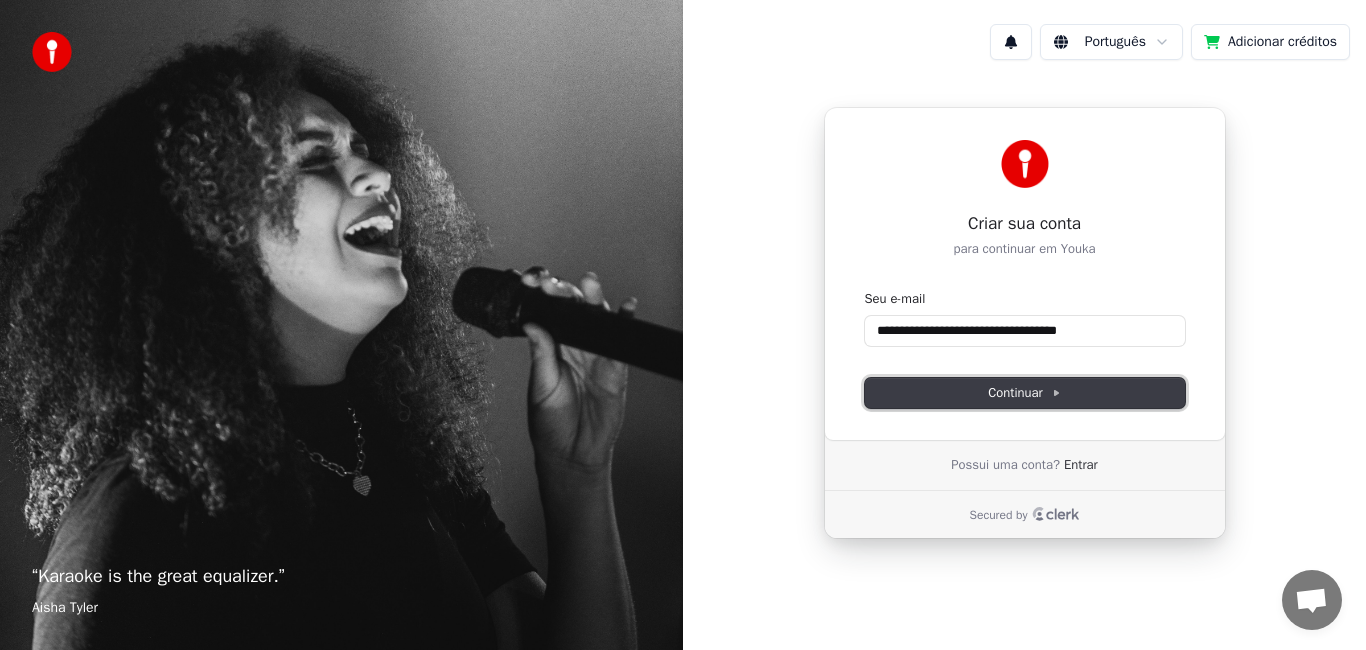 click on "Continuar" at bounding box center [1024, 393] 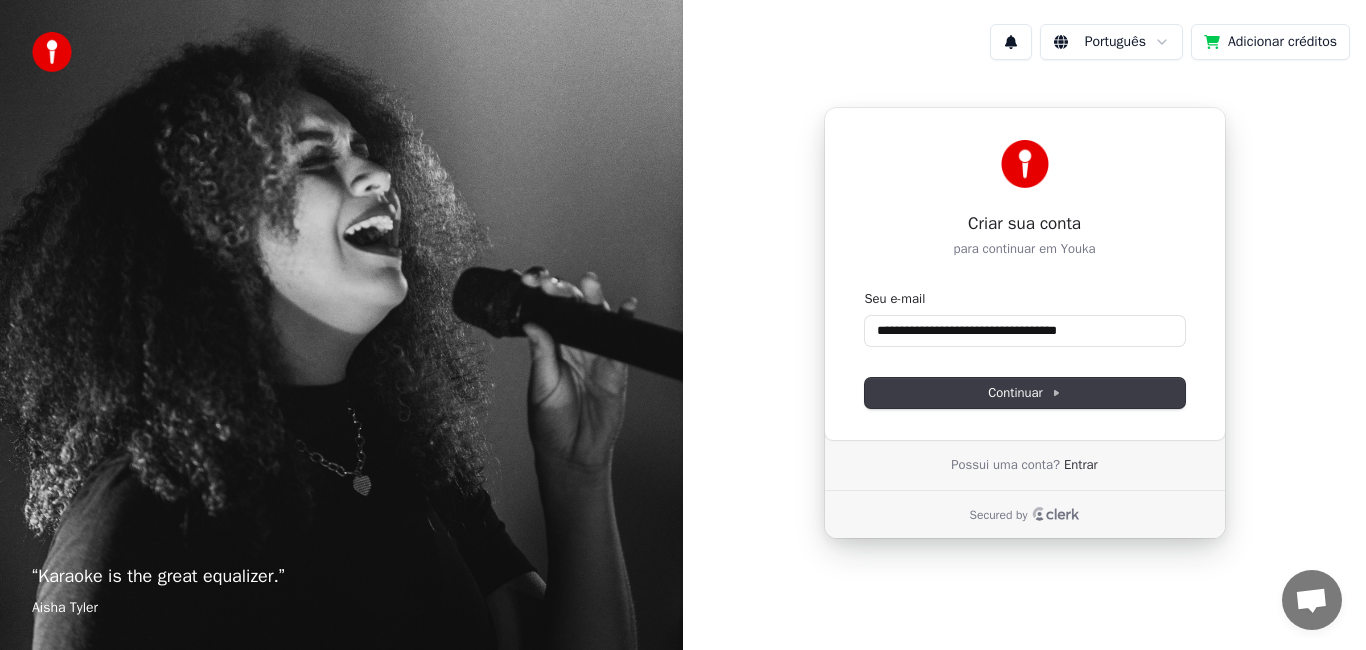 type on "**********" 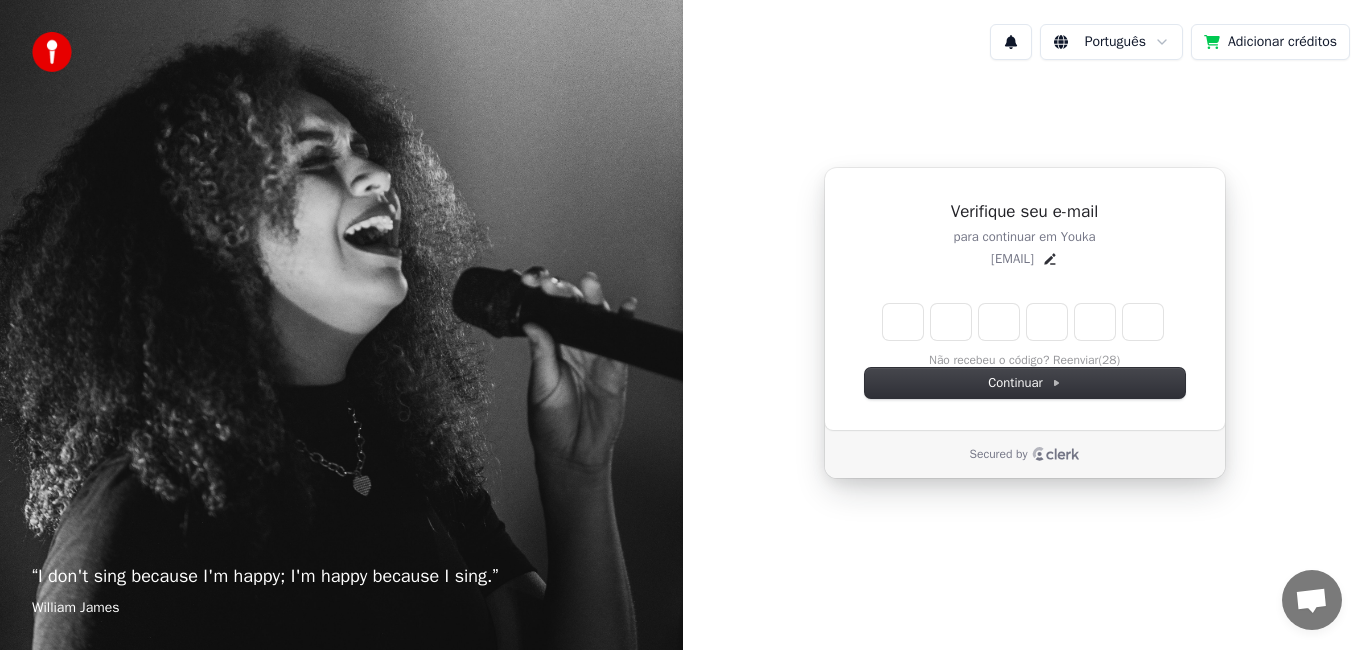 type on "*" 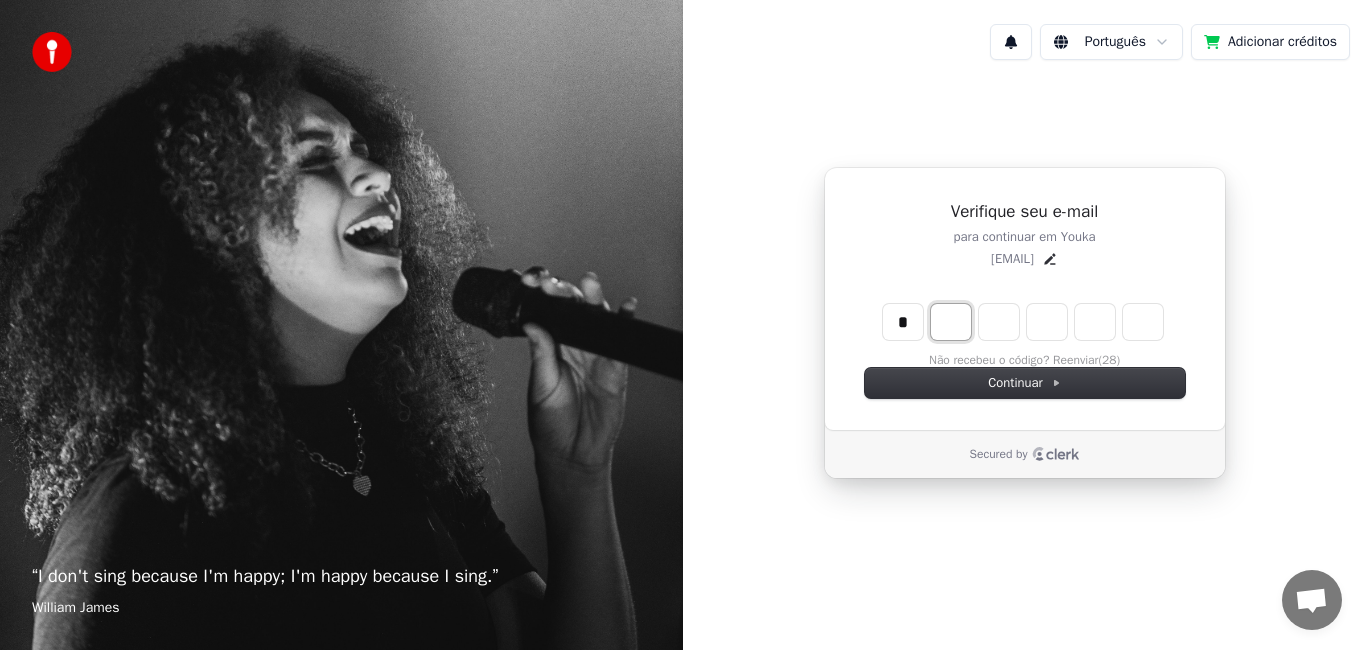 type on "*" 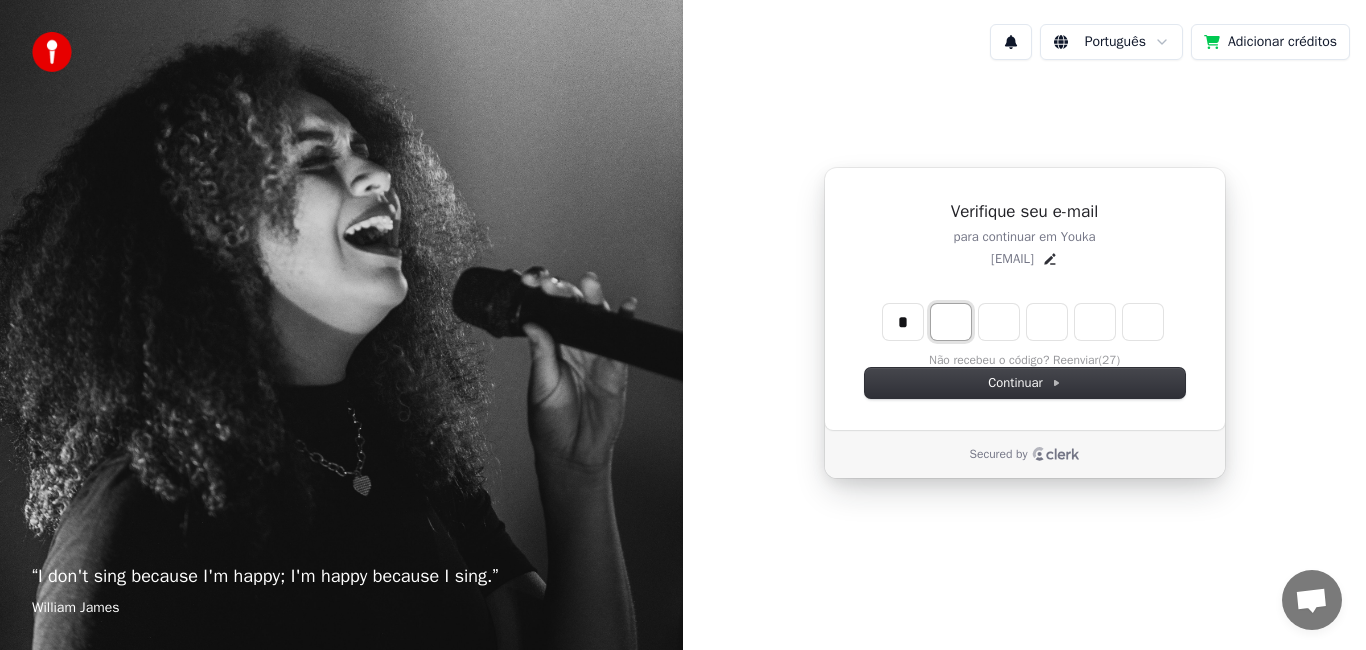 type on "*" 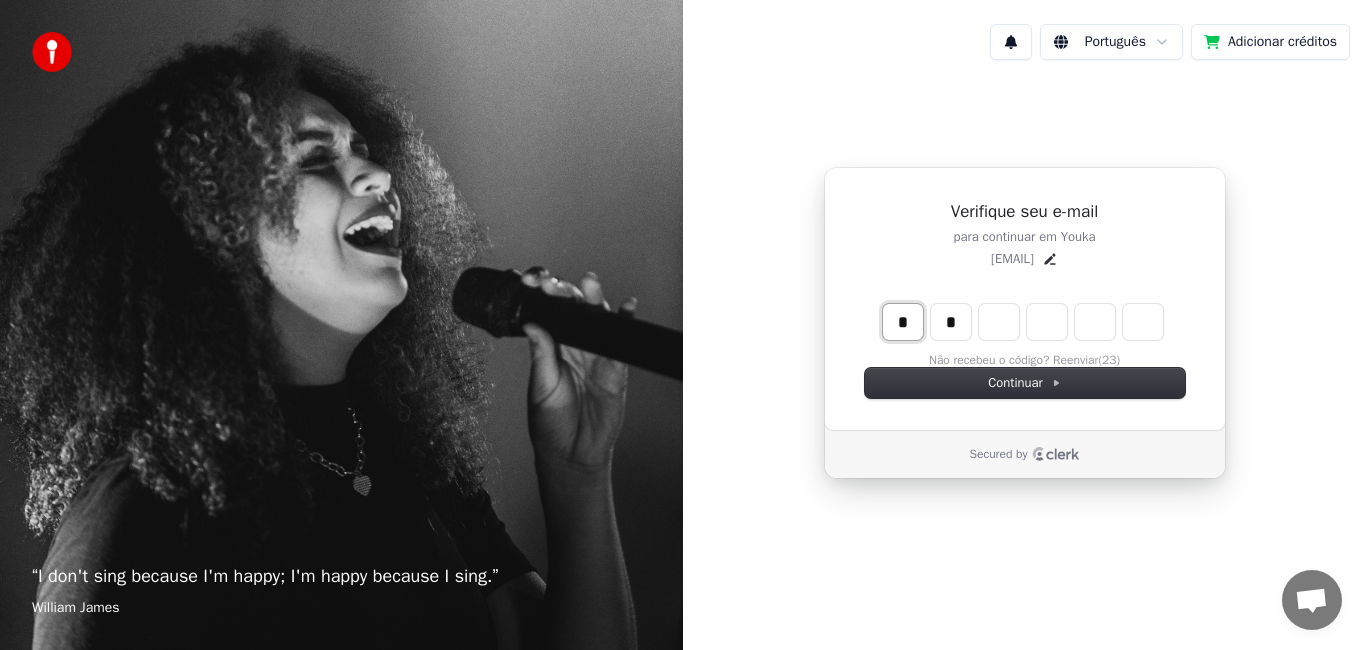 type on "*" 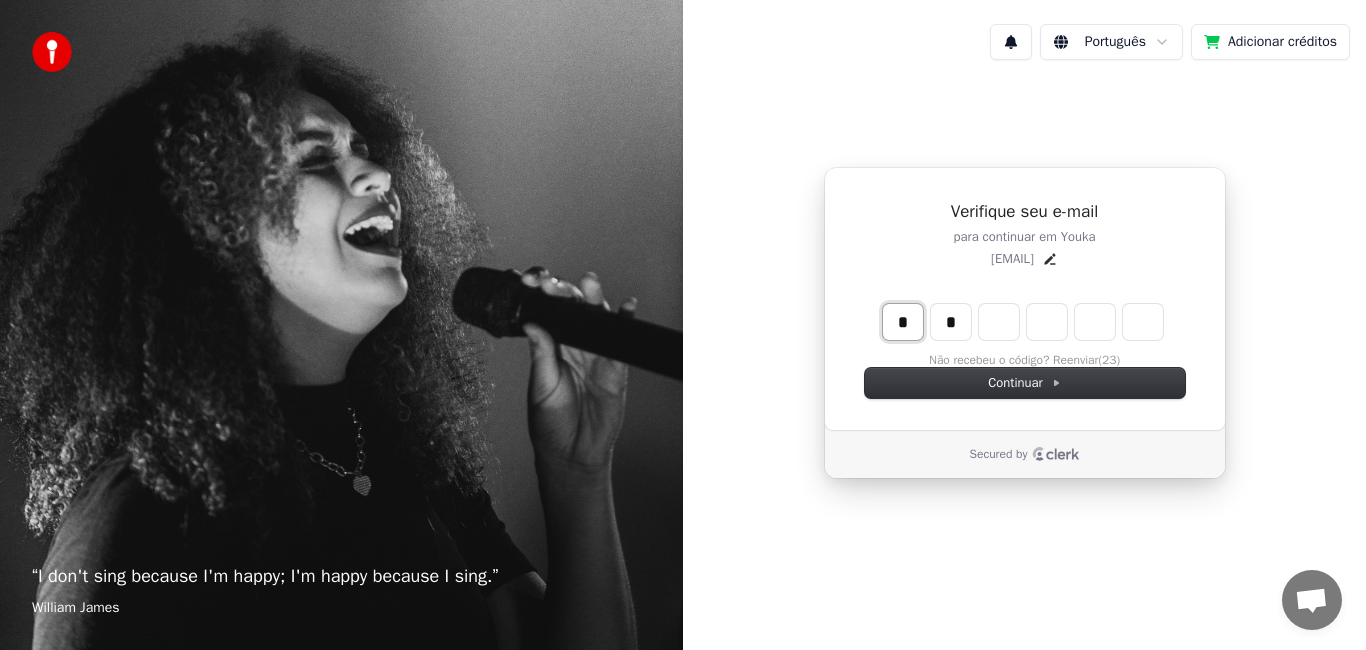 type 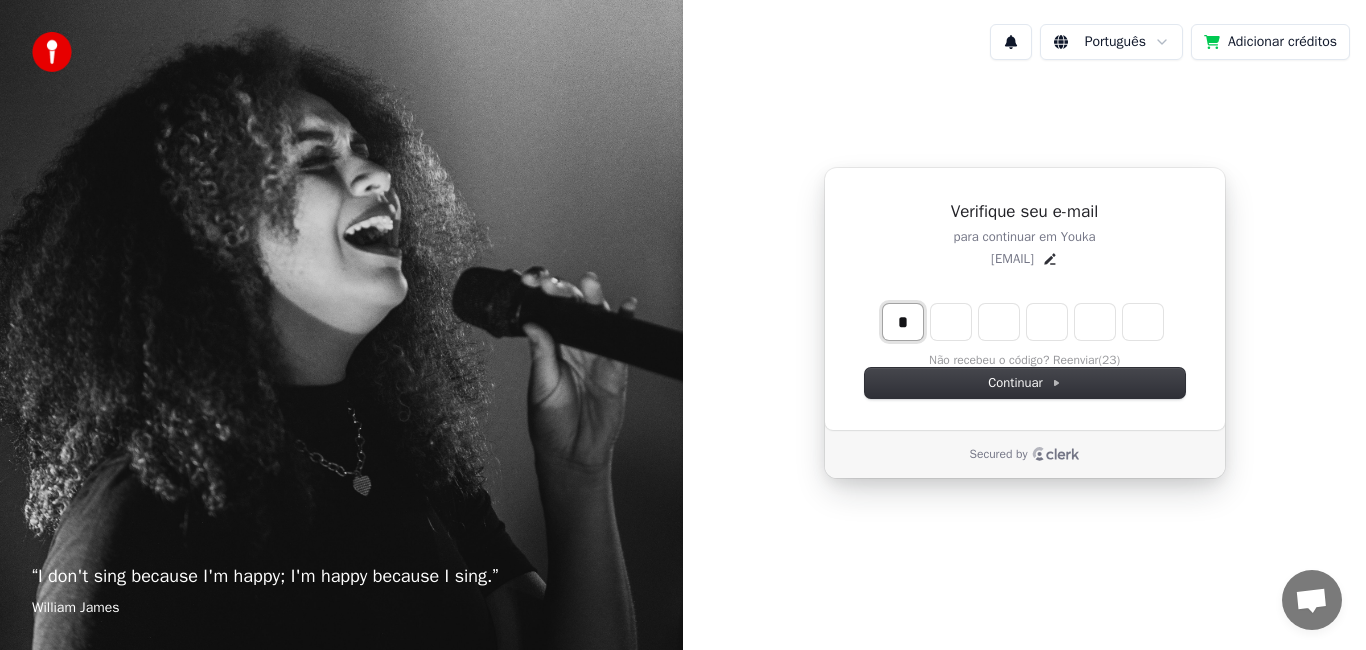 type 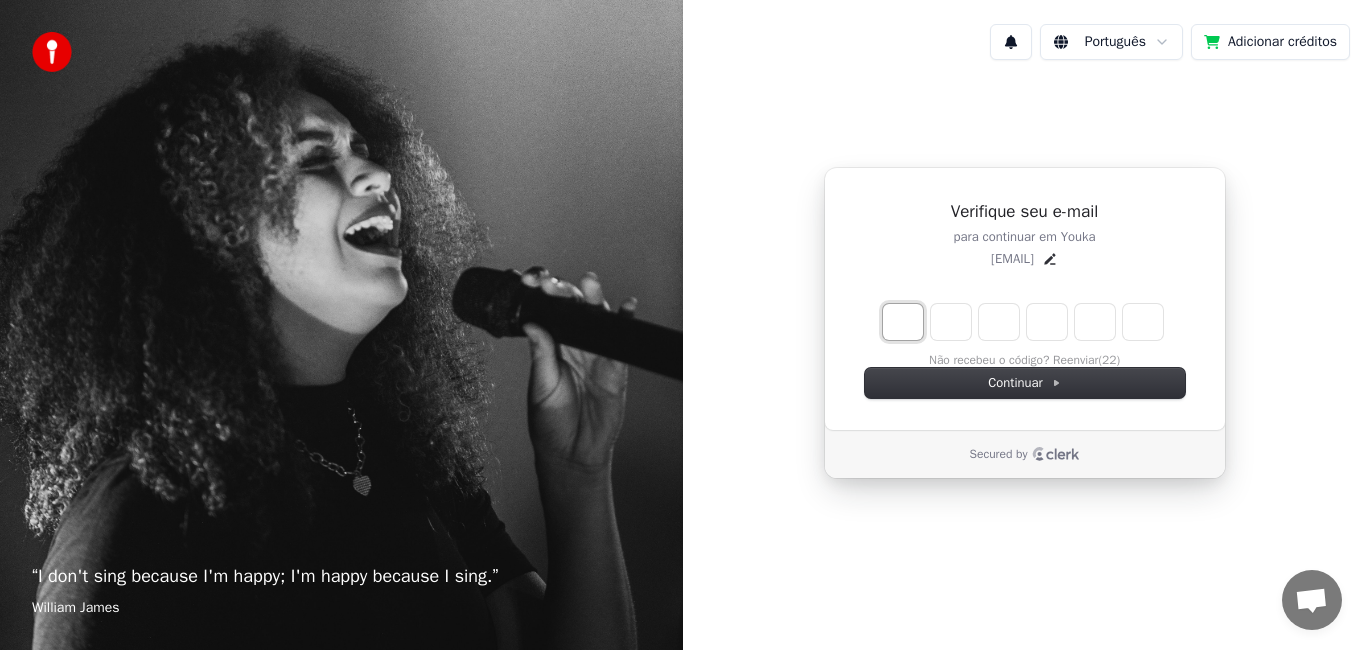 type on "*" 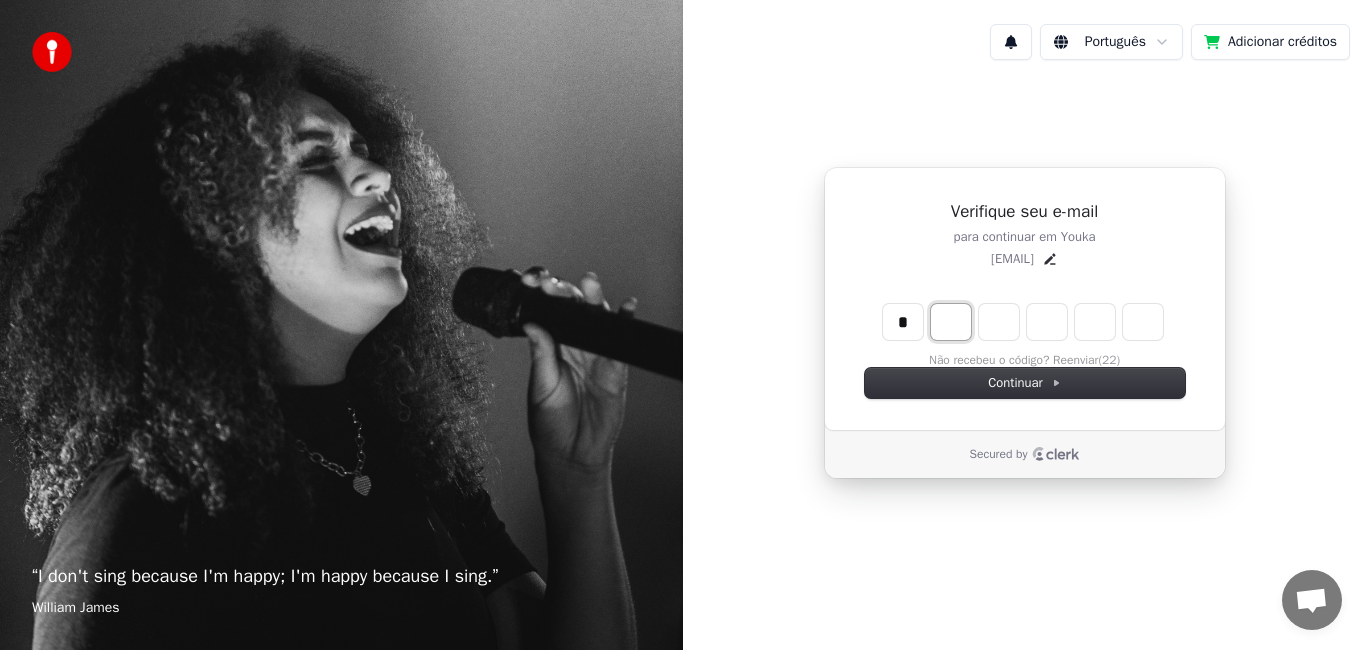 type on "*" 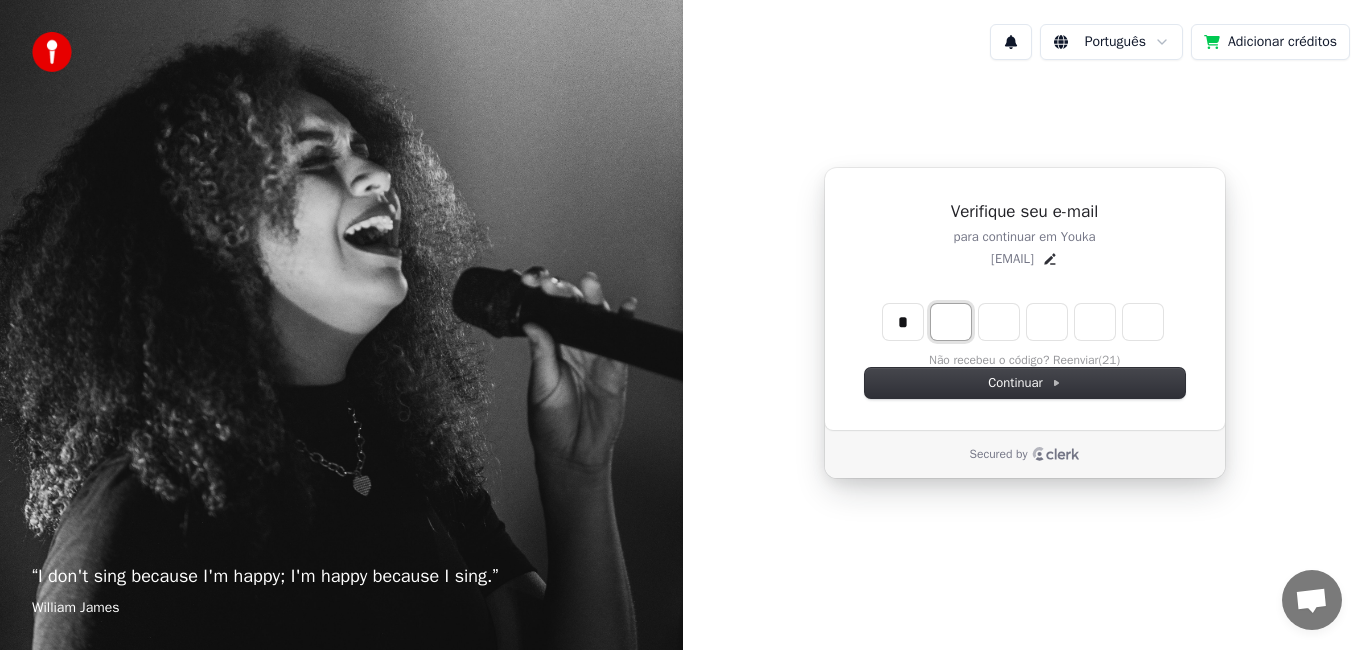 type on "*" 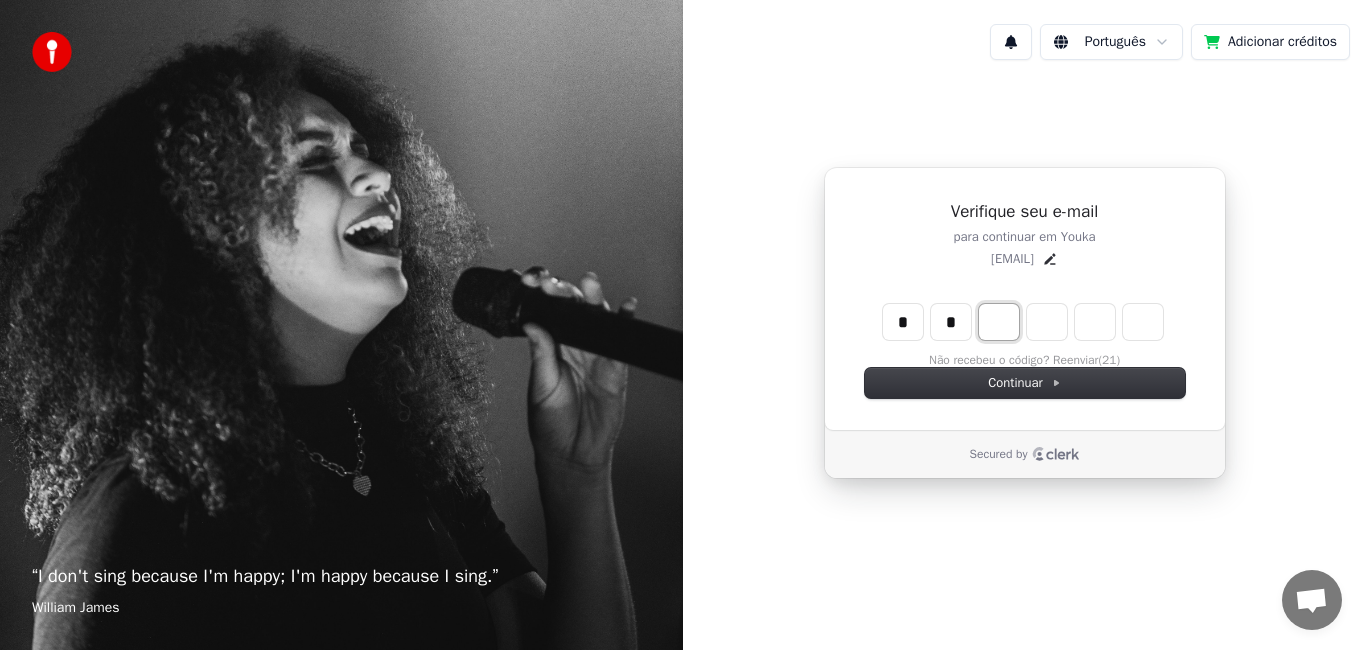 type on "**" 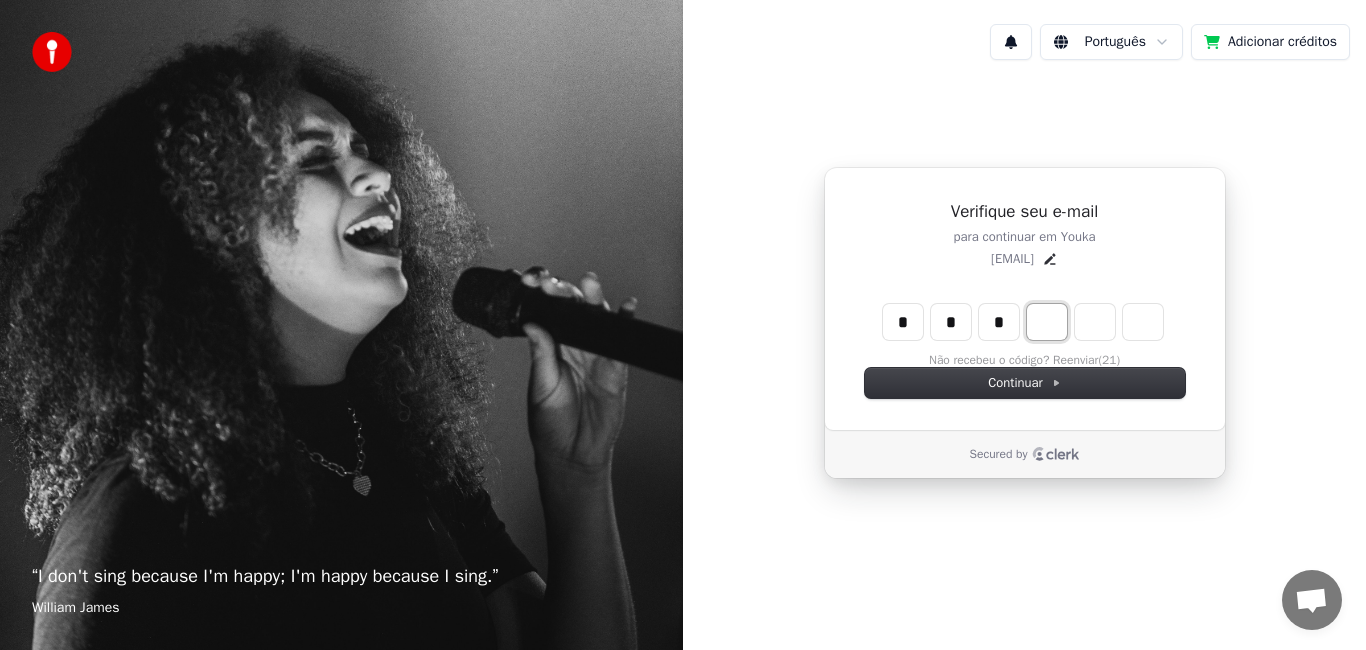 type on "***" 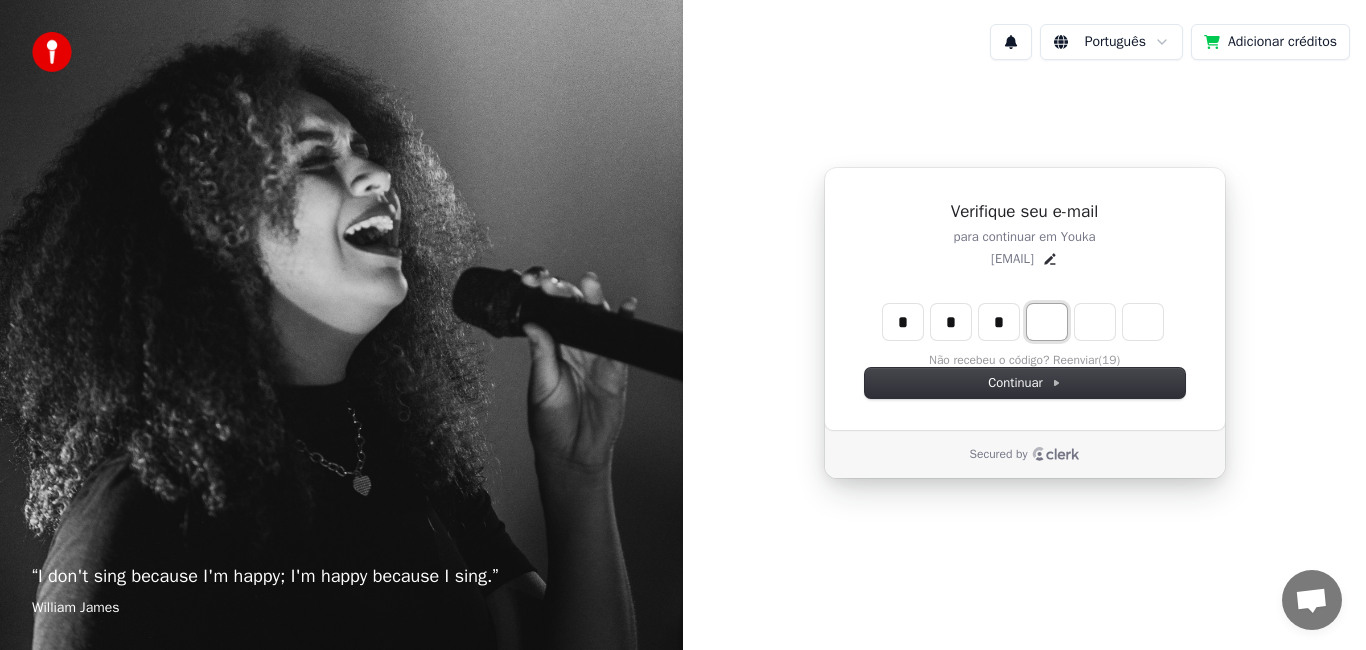 type on "*" 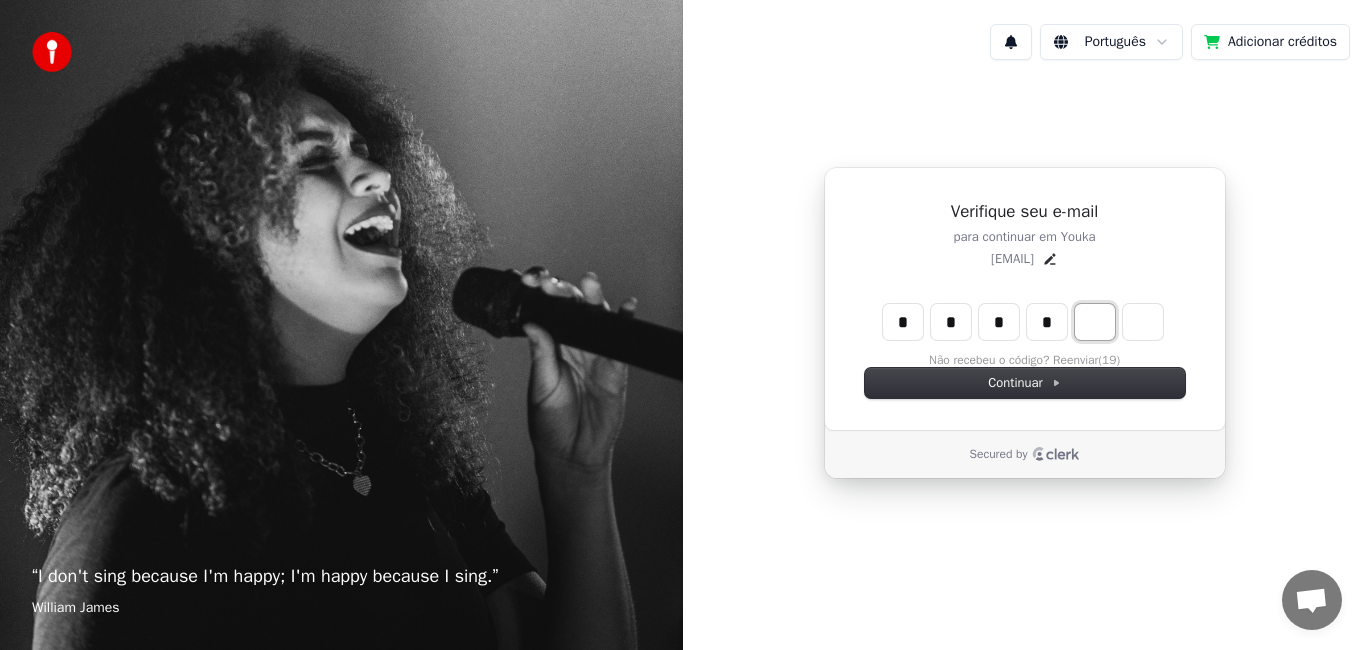 type on "****" 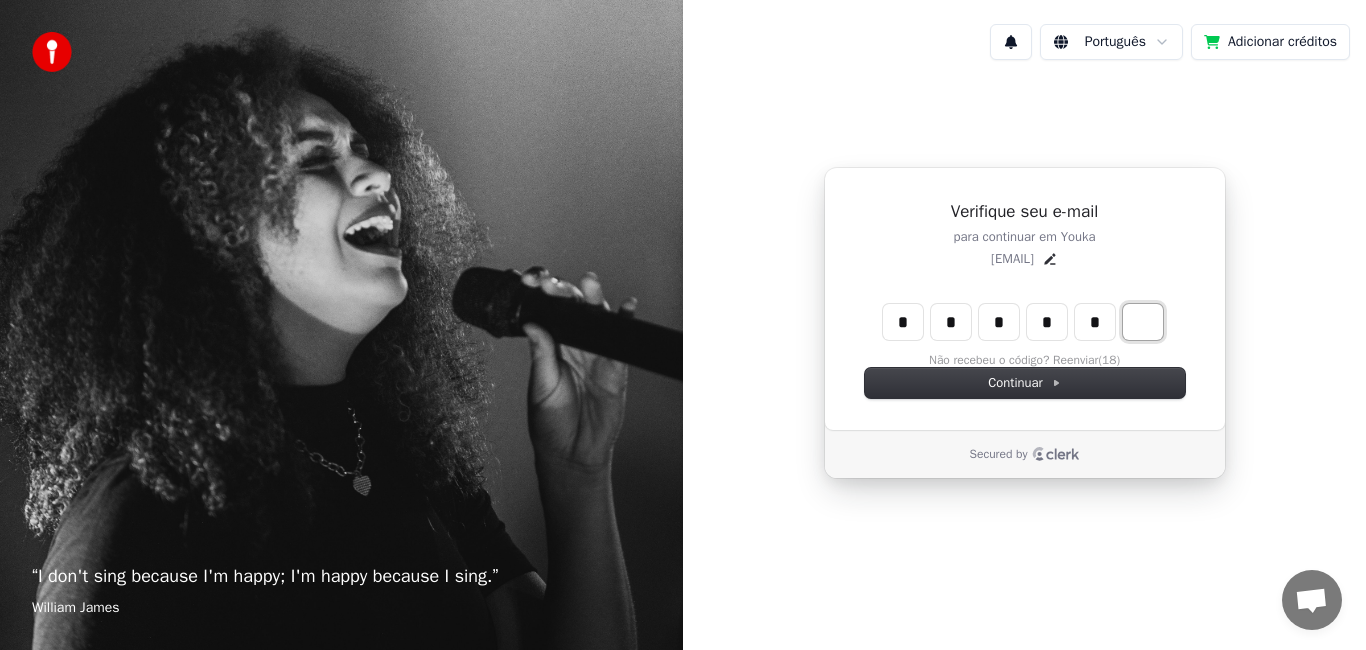 type on "******" 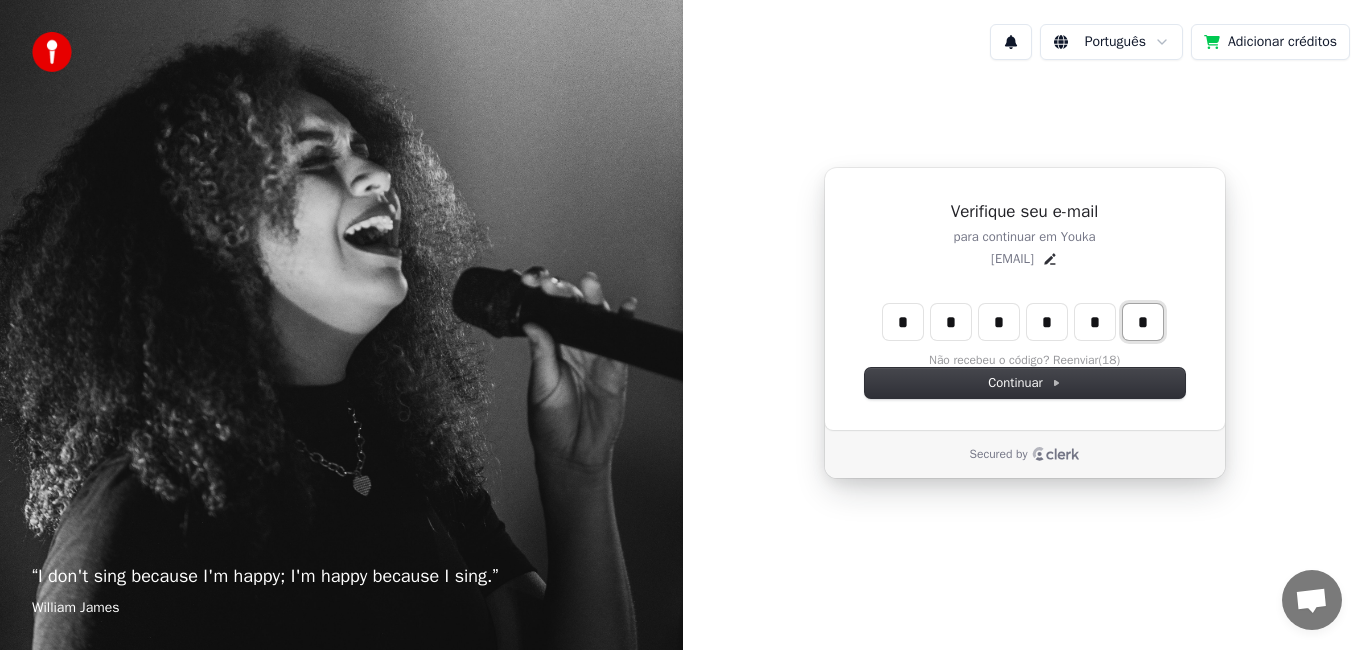 type on "*" 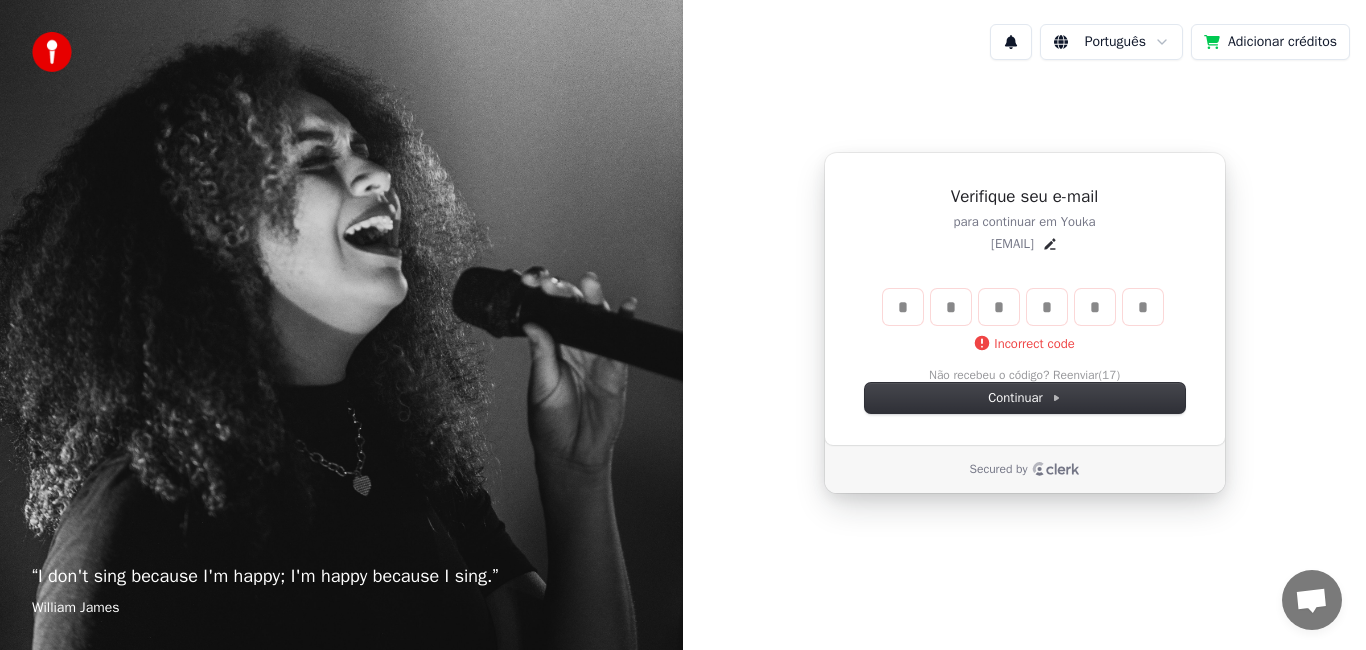 type 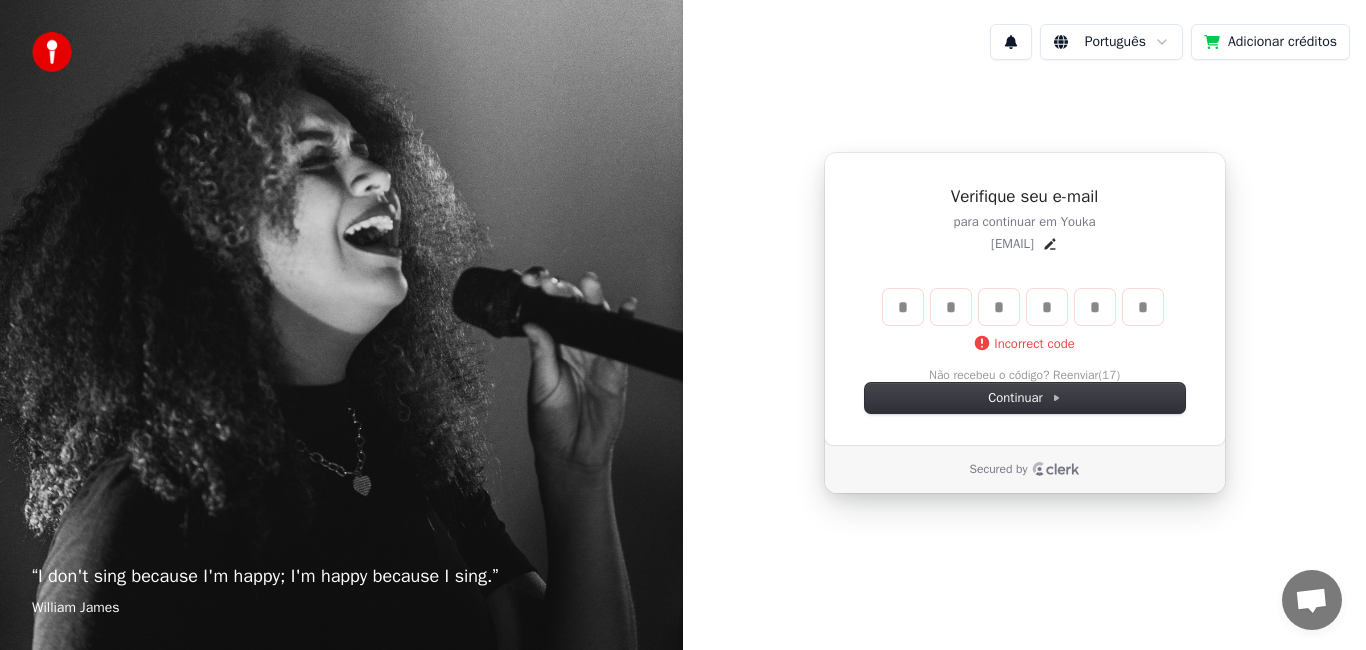type 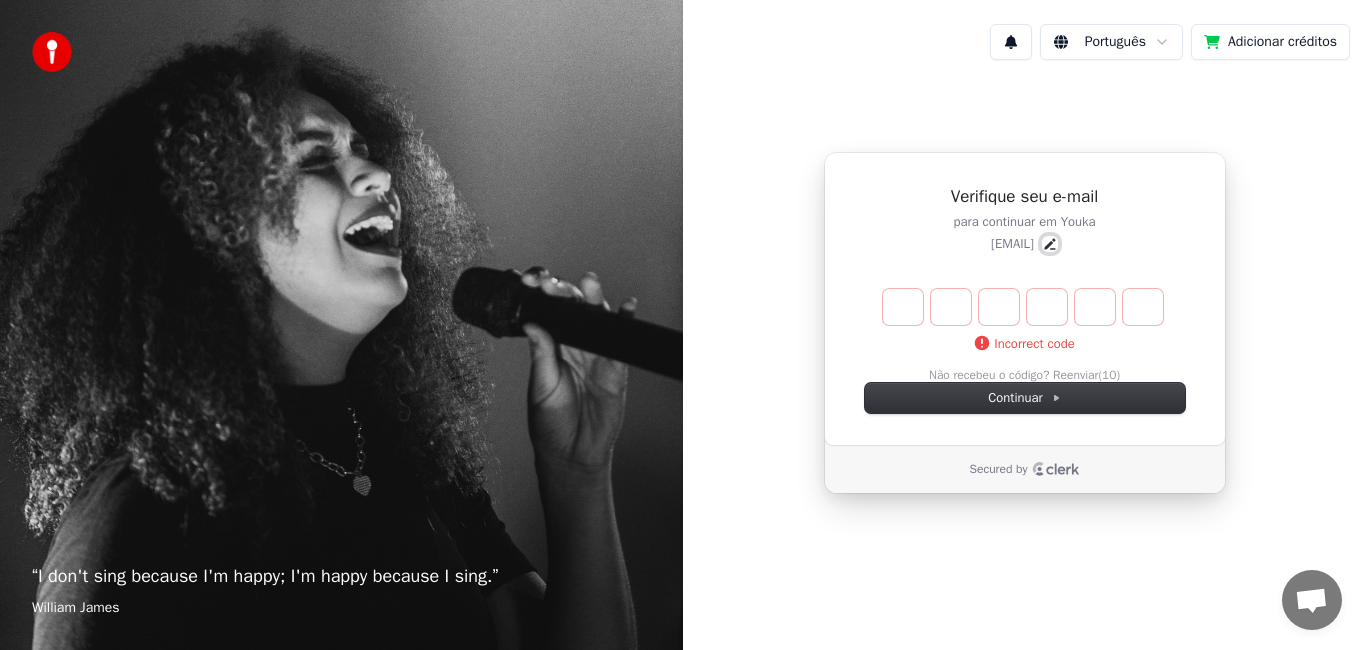 click 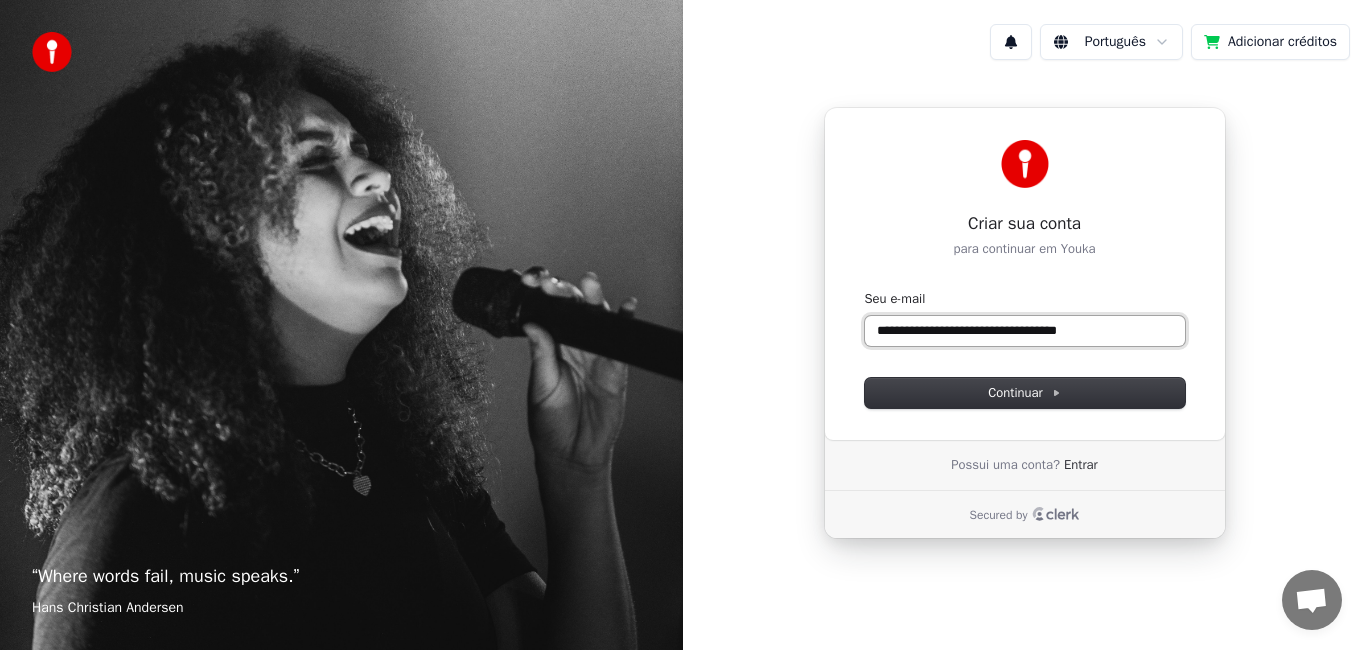 click on "**********" at bounding box center (1025, 331) 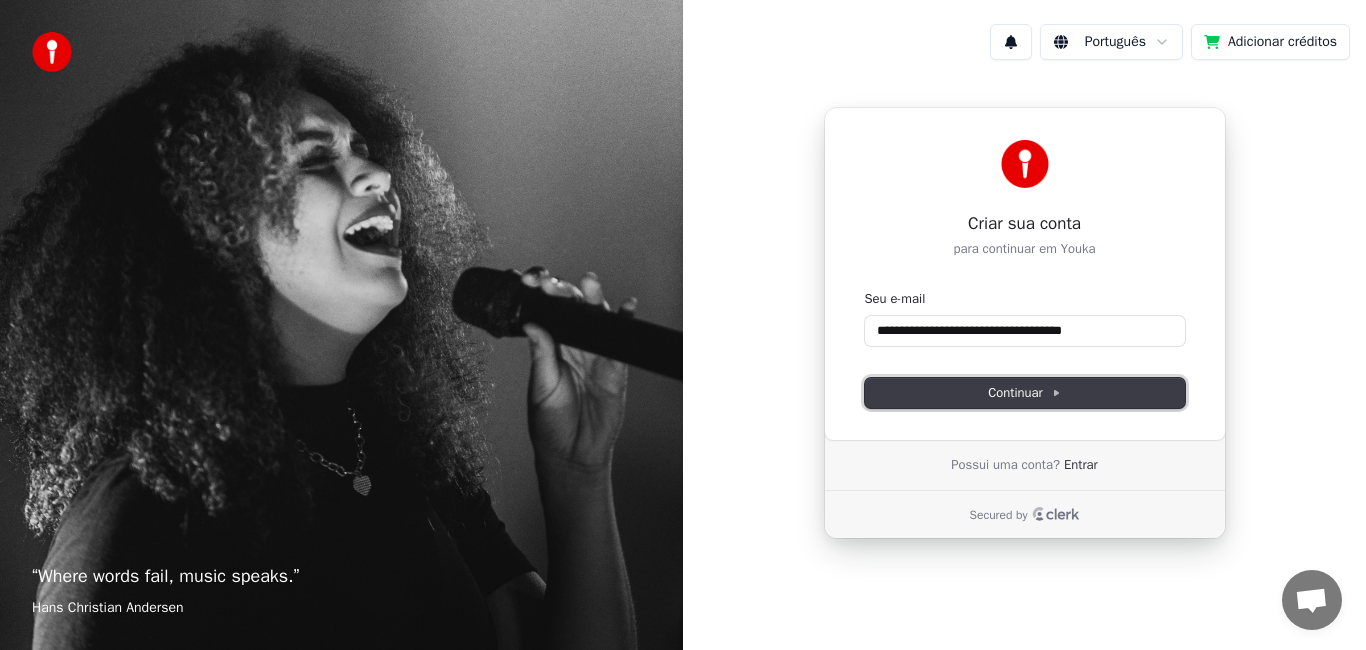 click on "Continuar" at bounding box center [1024, 393] 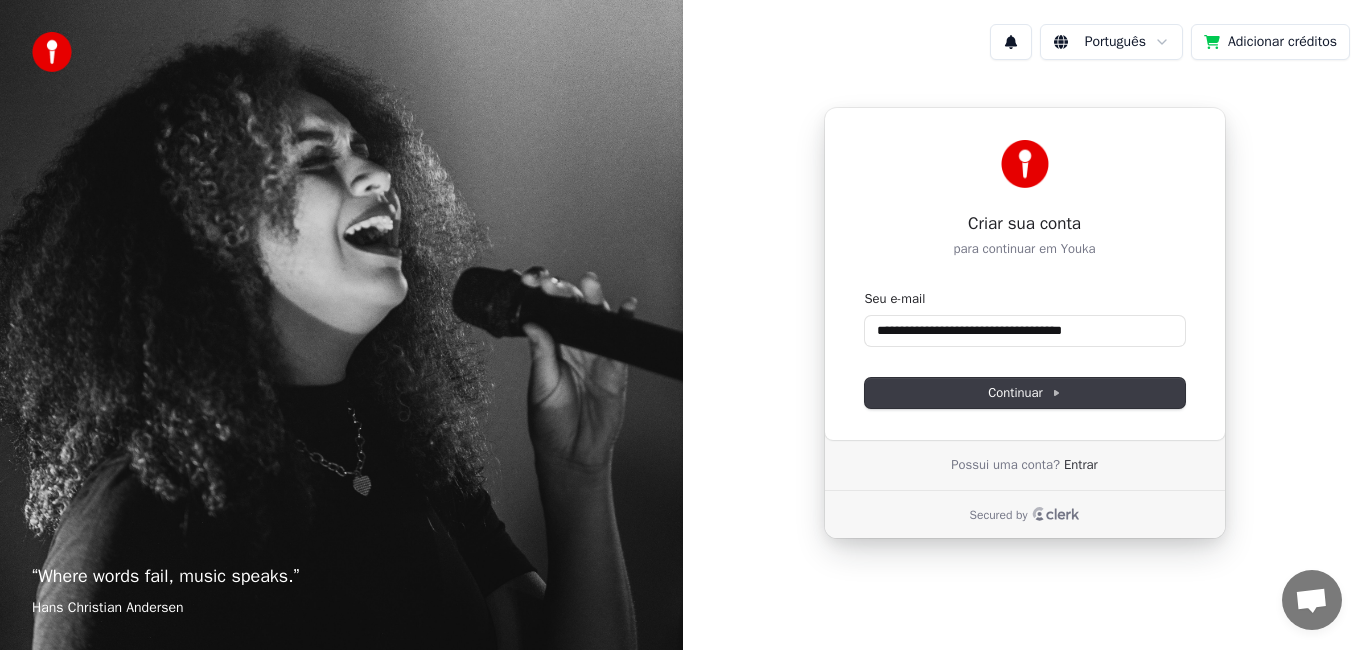 type on "**********" 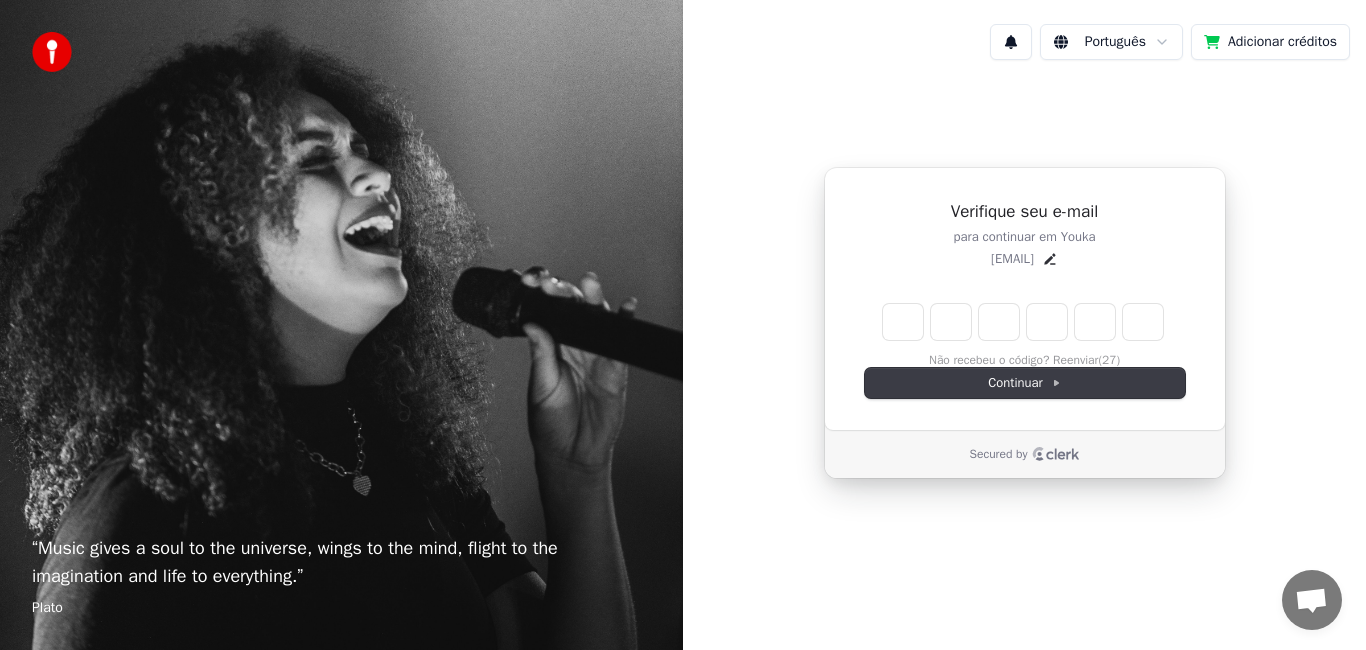 type on "*" 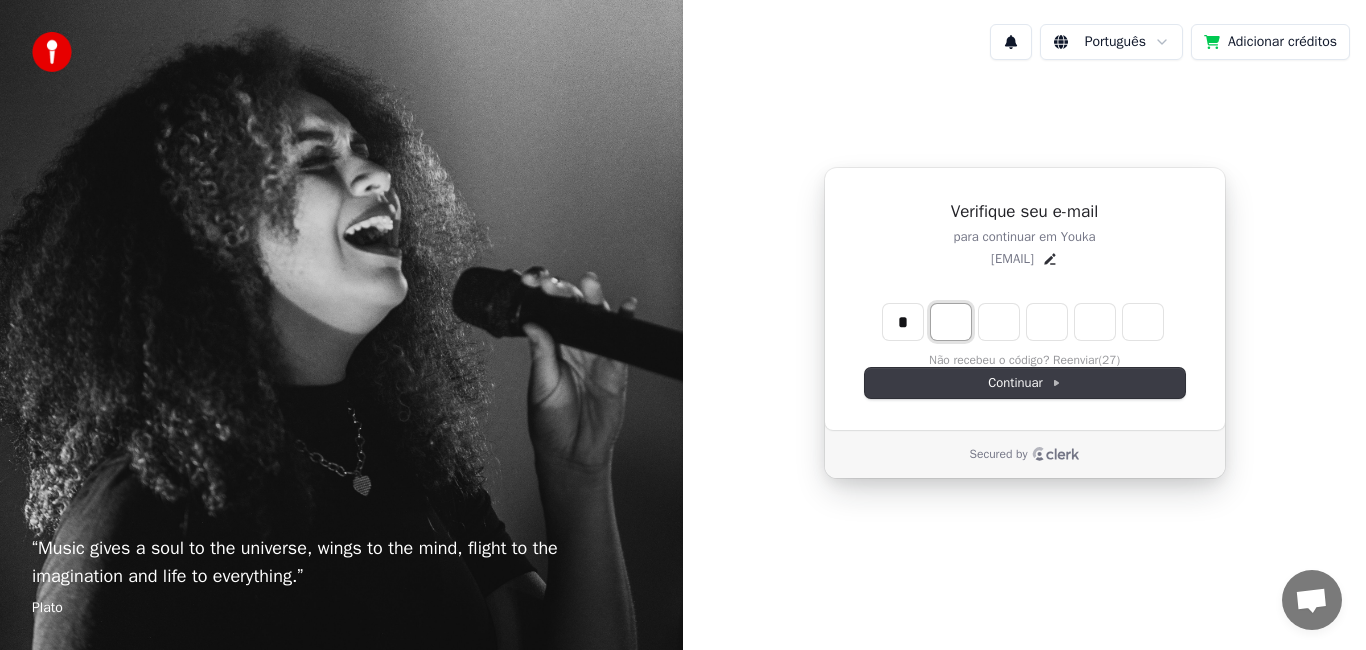 type on "*" 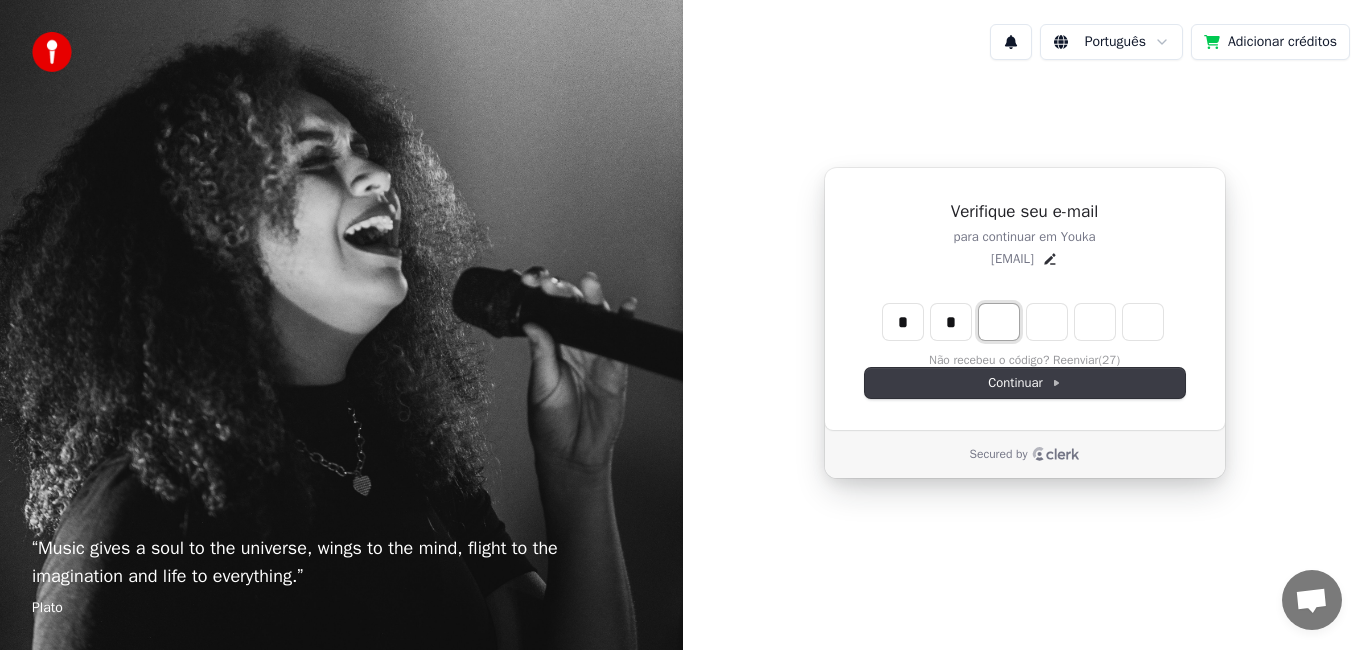type on "**" 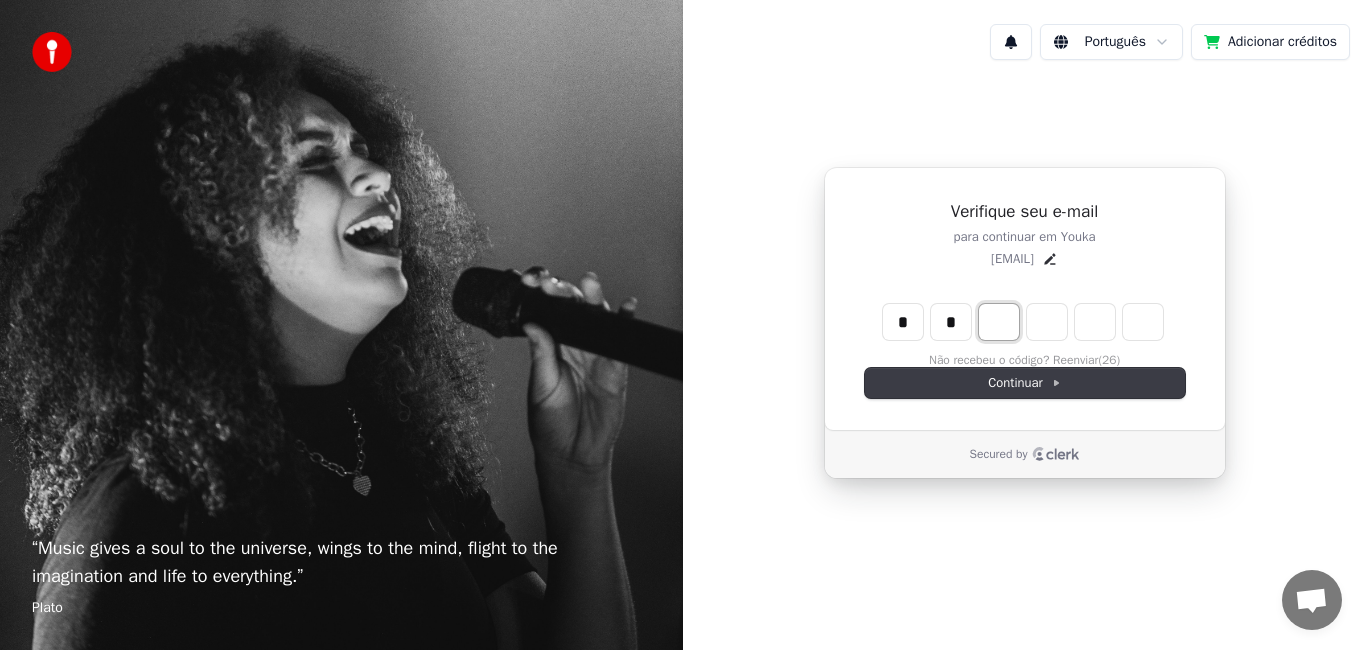 type on "*" 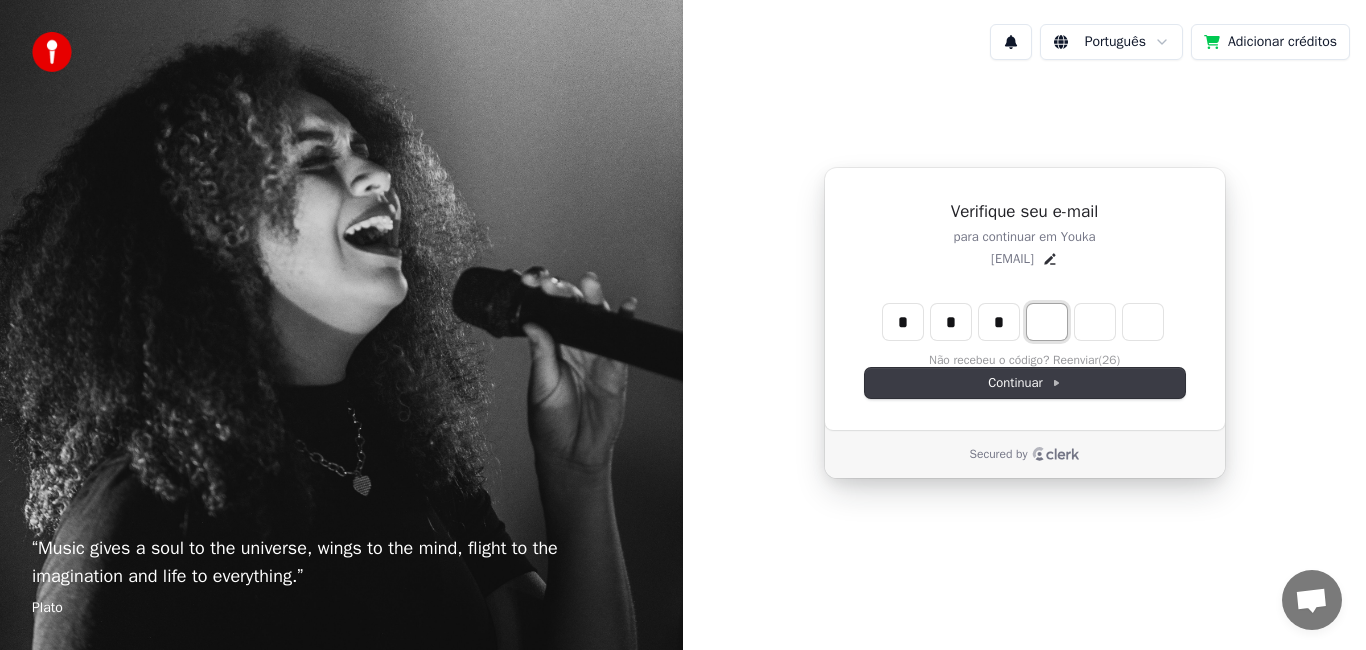 type on "***" 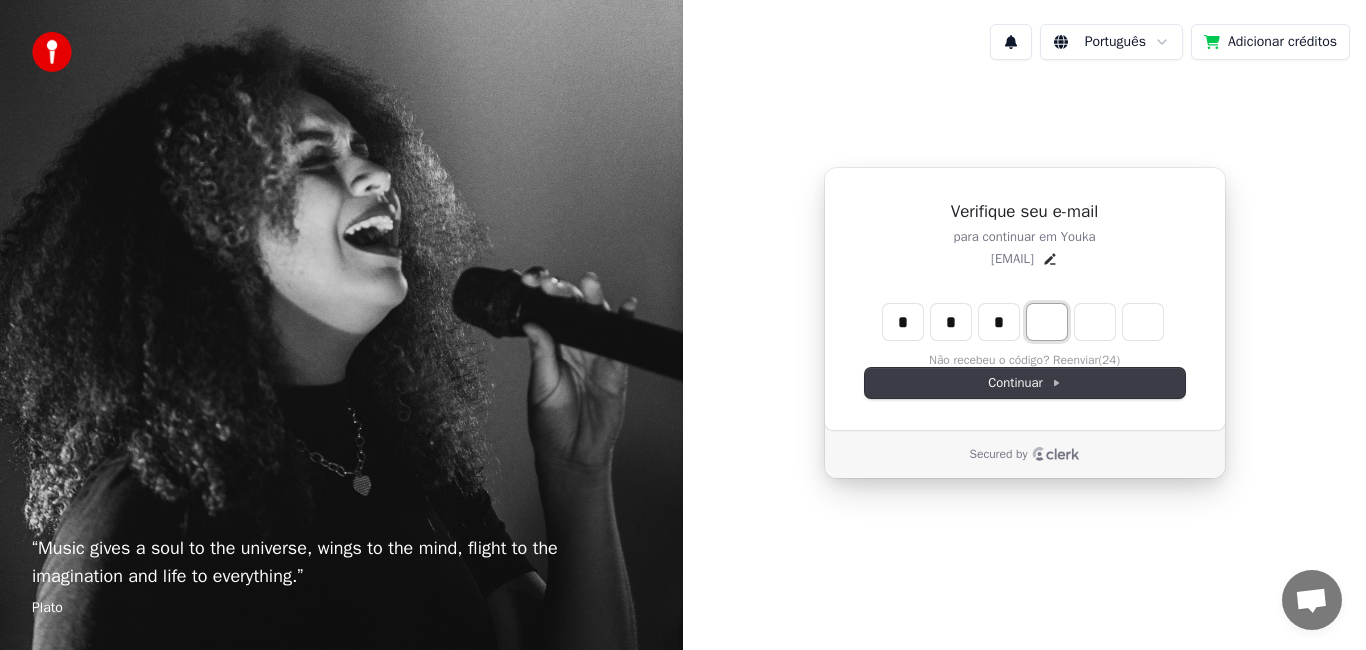 type on "*" 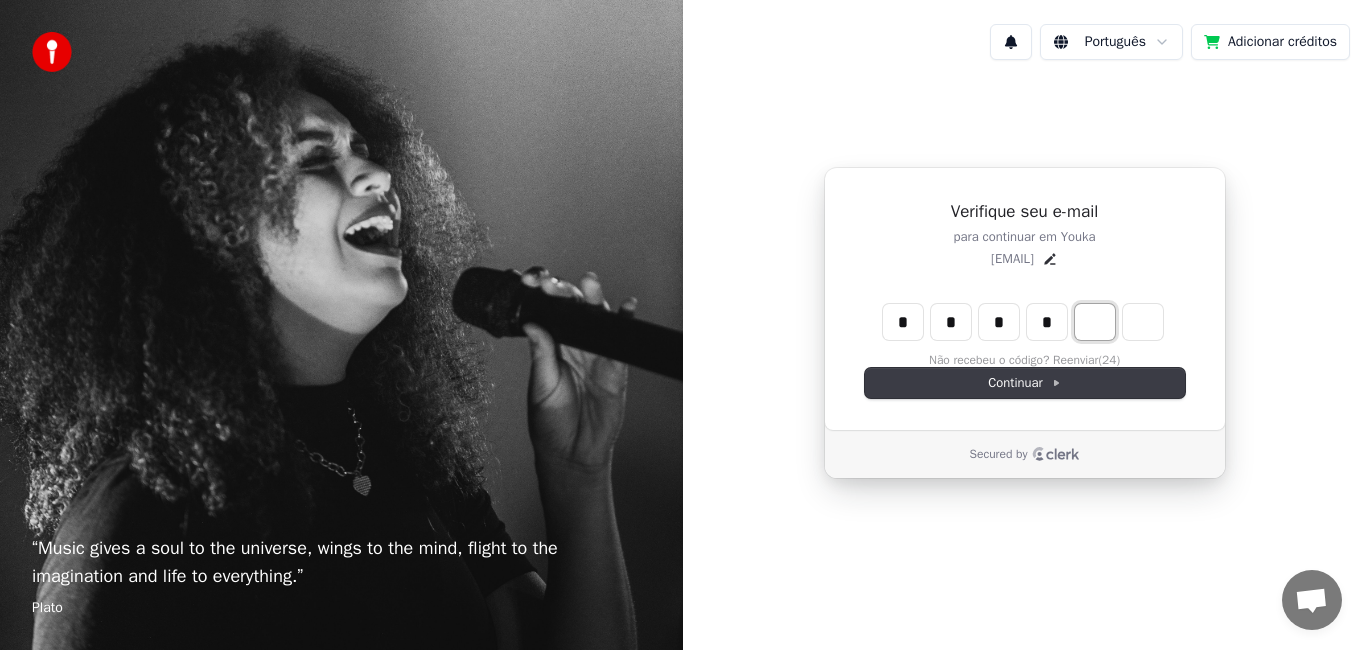 type on "****" 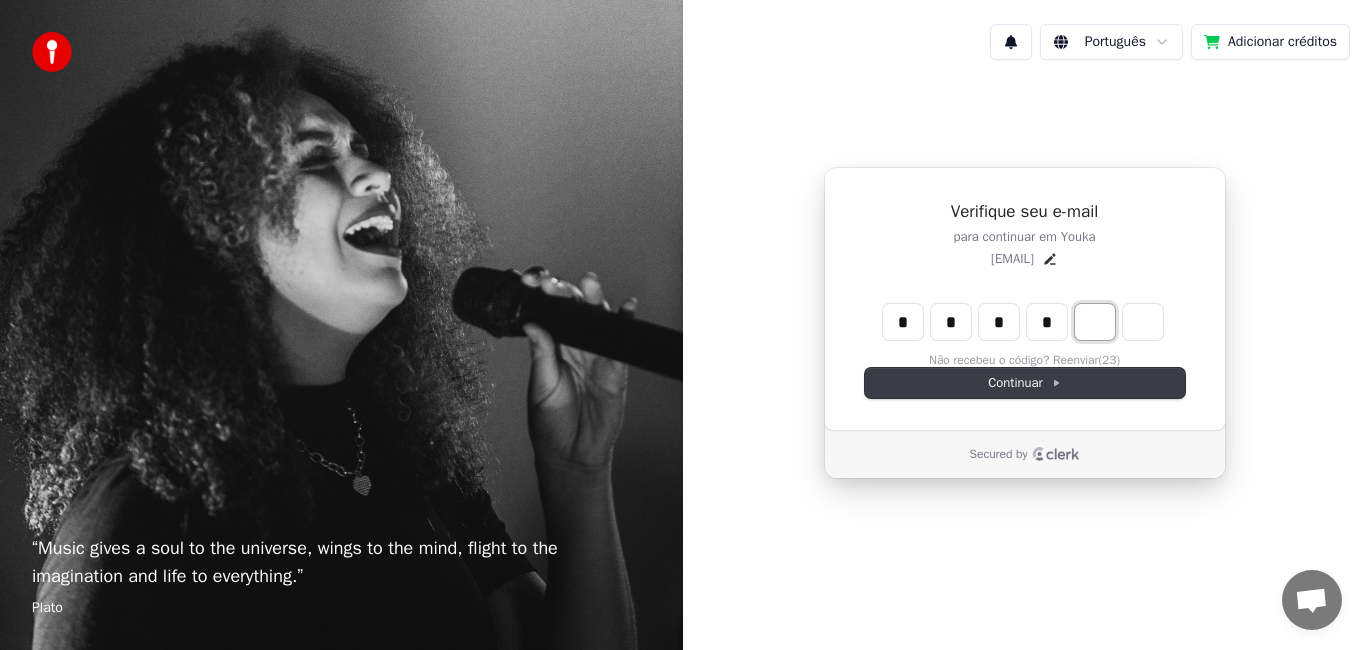 type on "*" 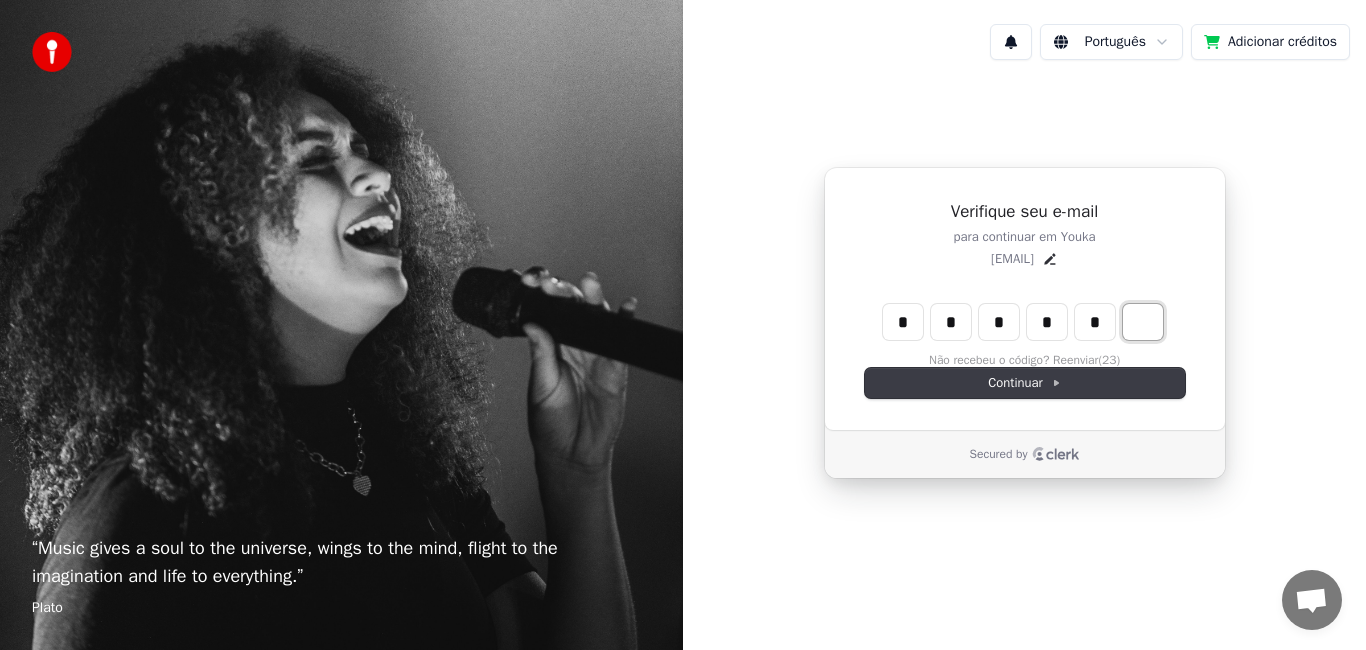 type on "******" 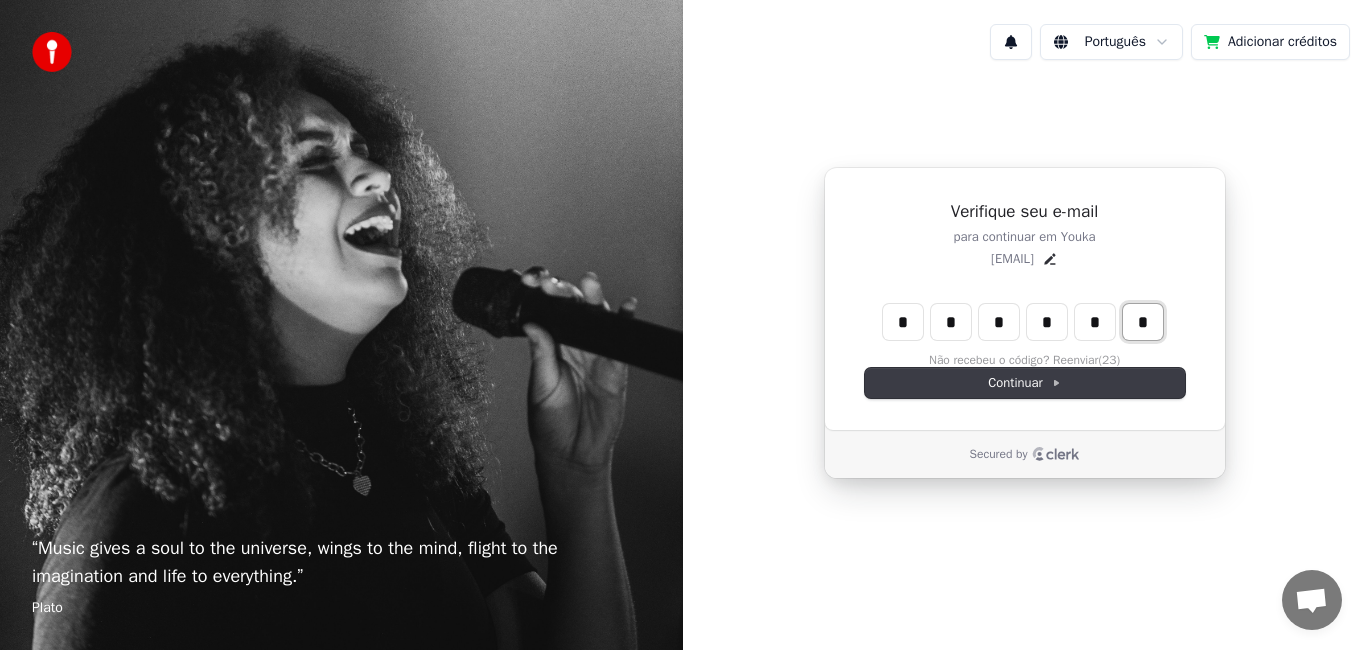 type on "*" 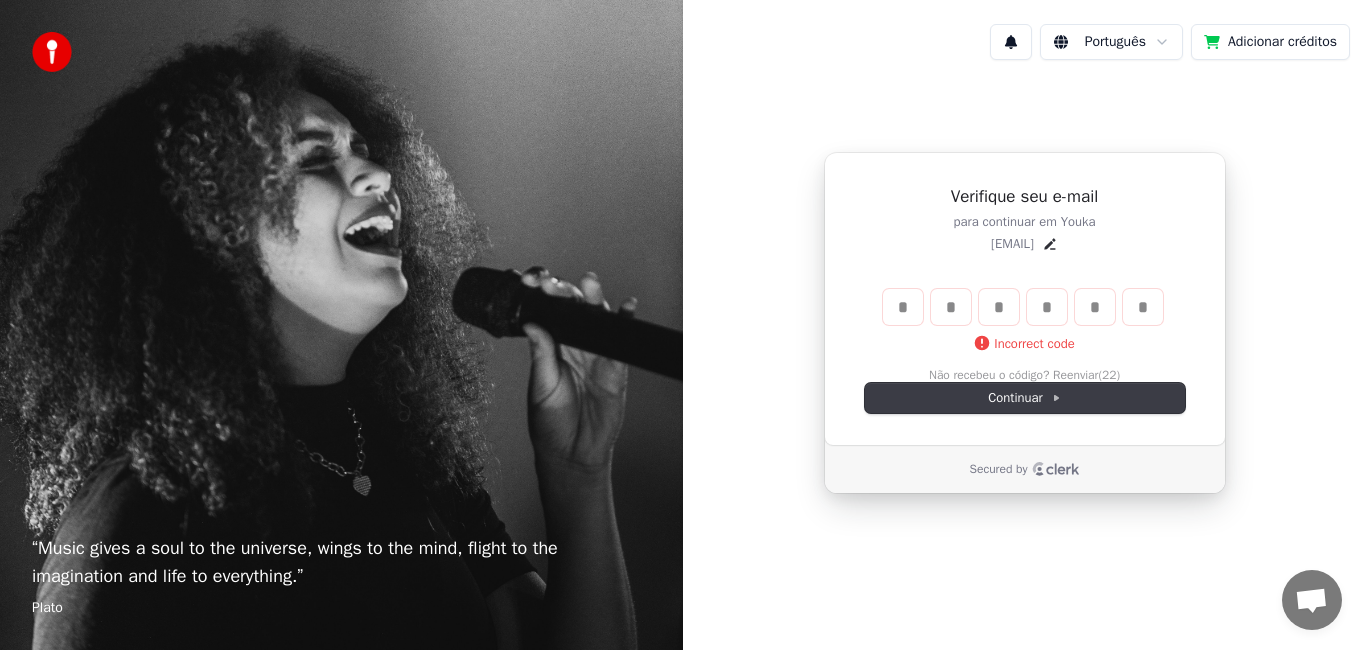 type 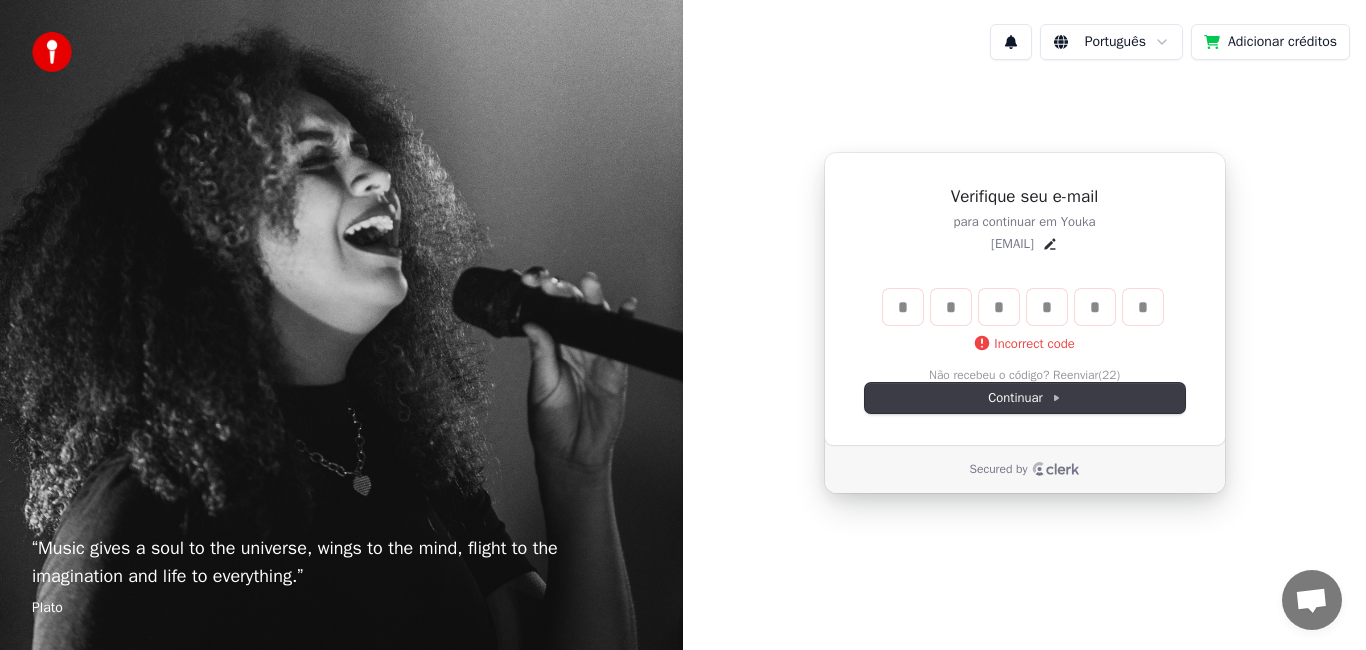type 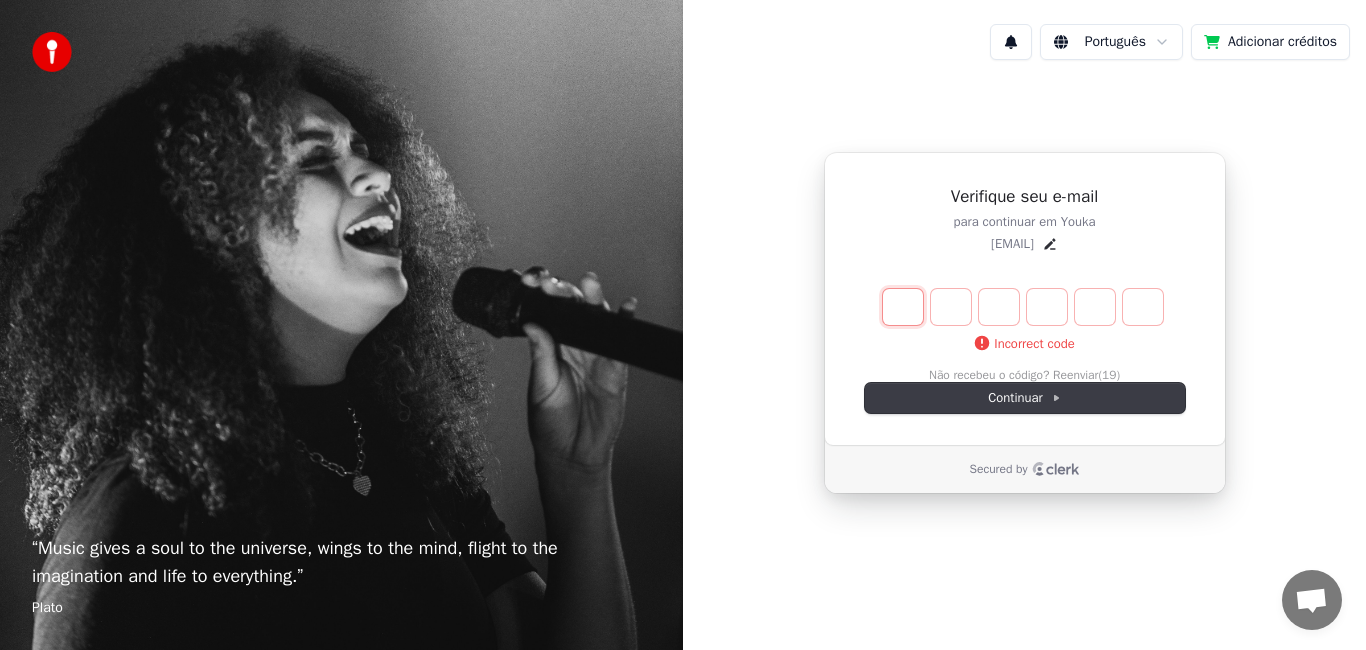type on "*" 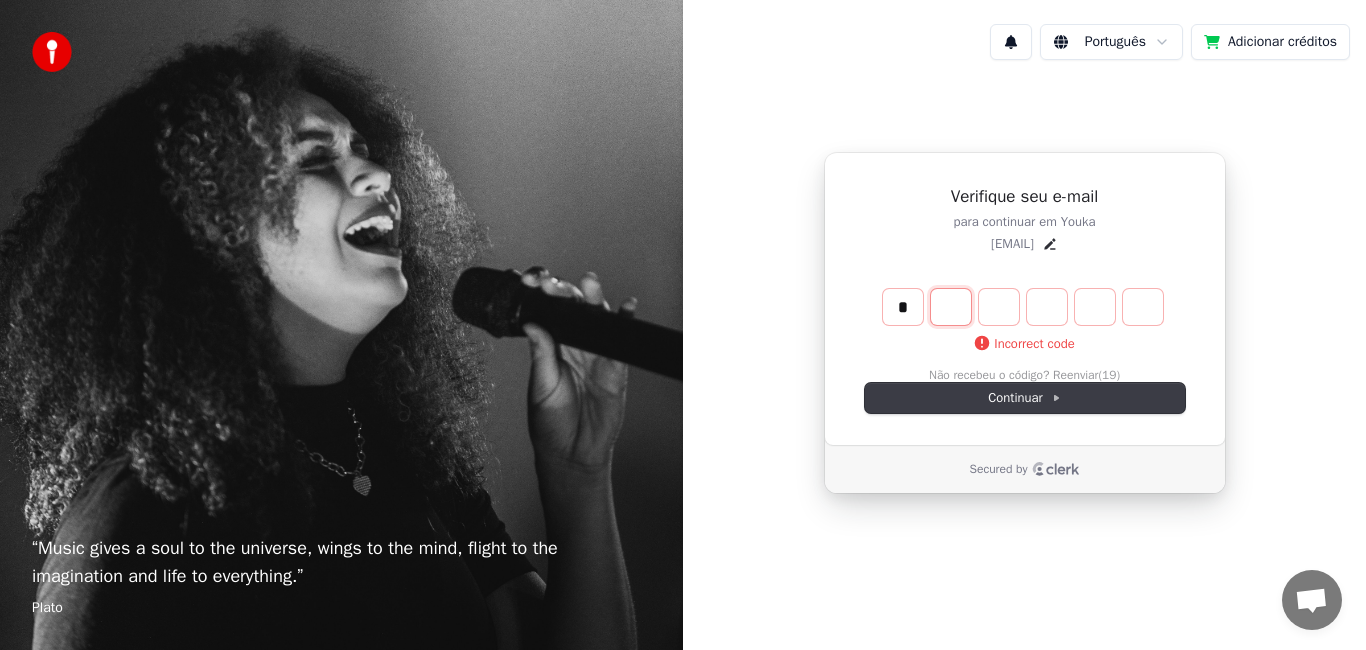 type on "*" 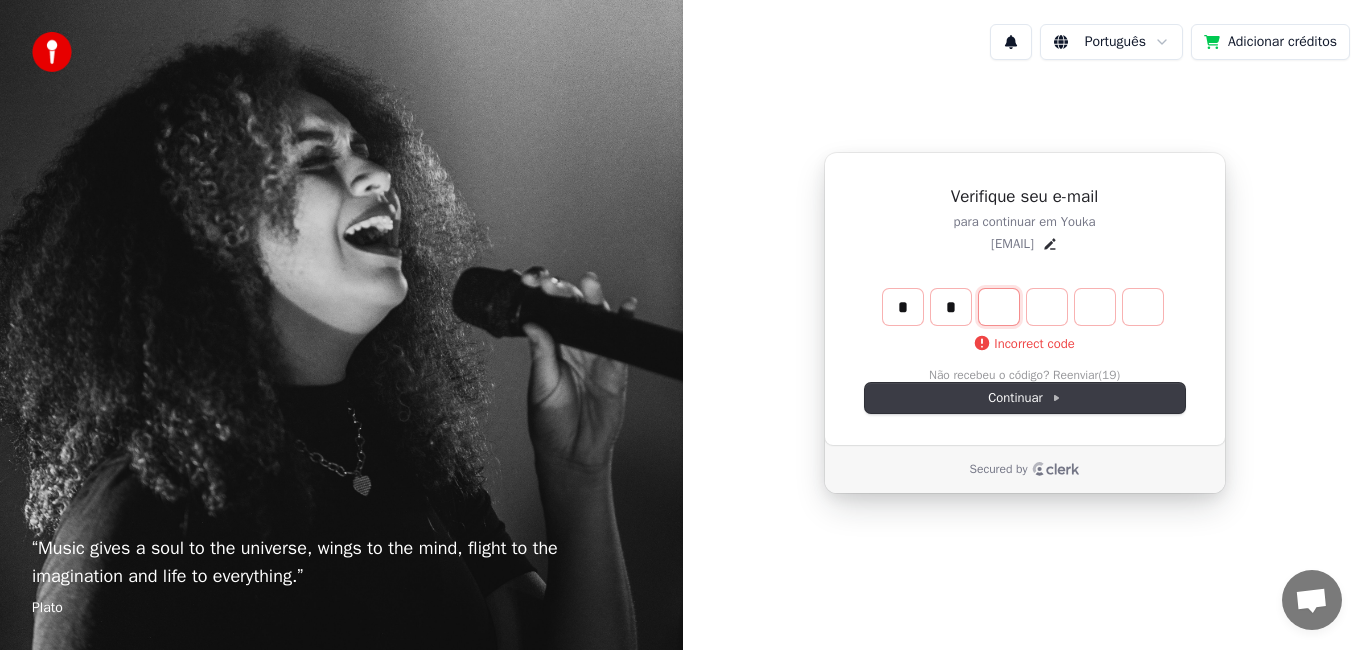 type on "**" 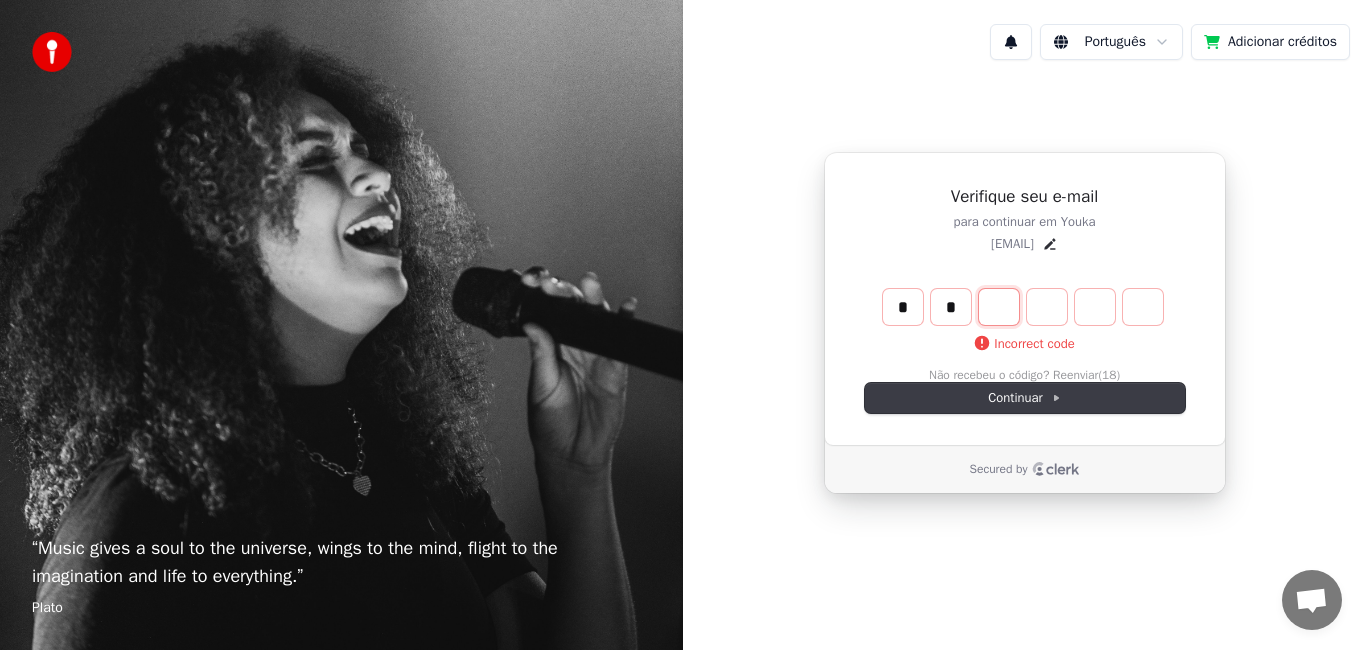 type on "*" 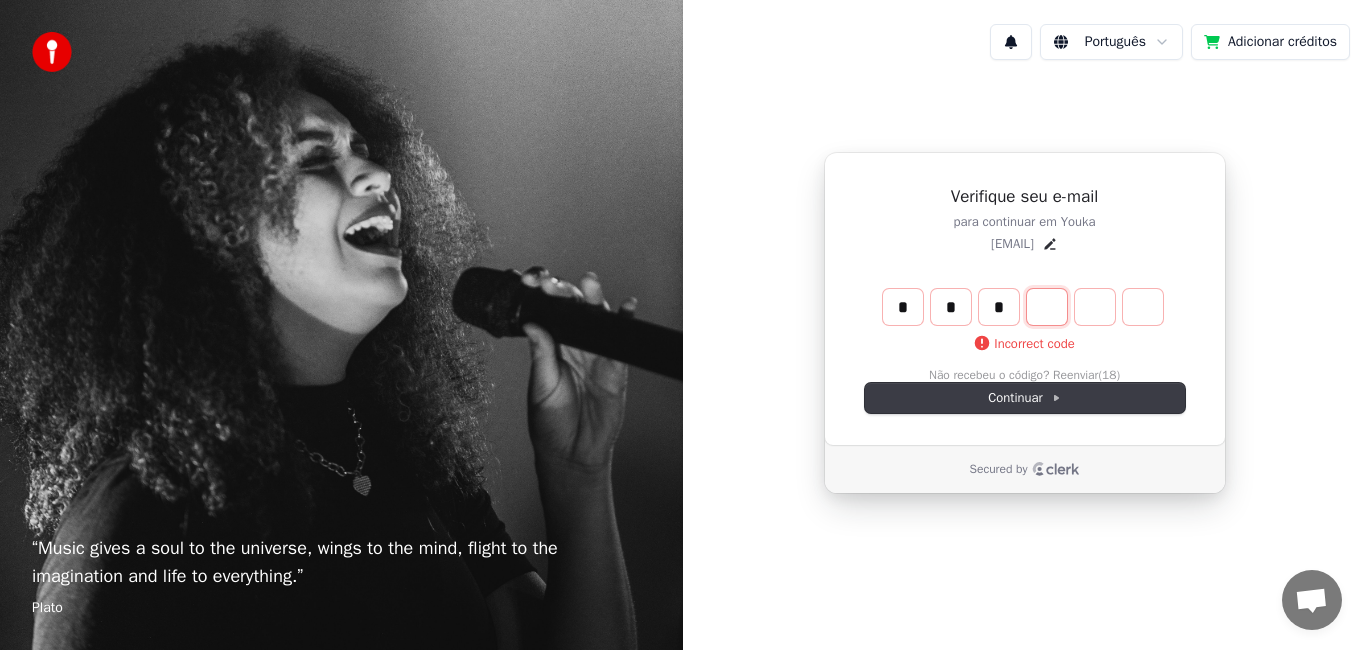 type on "***" 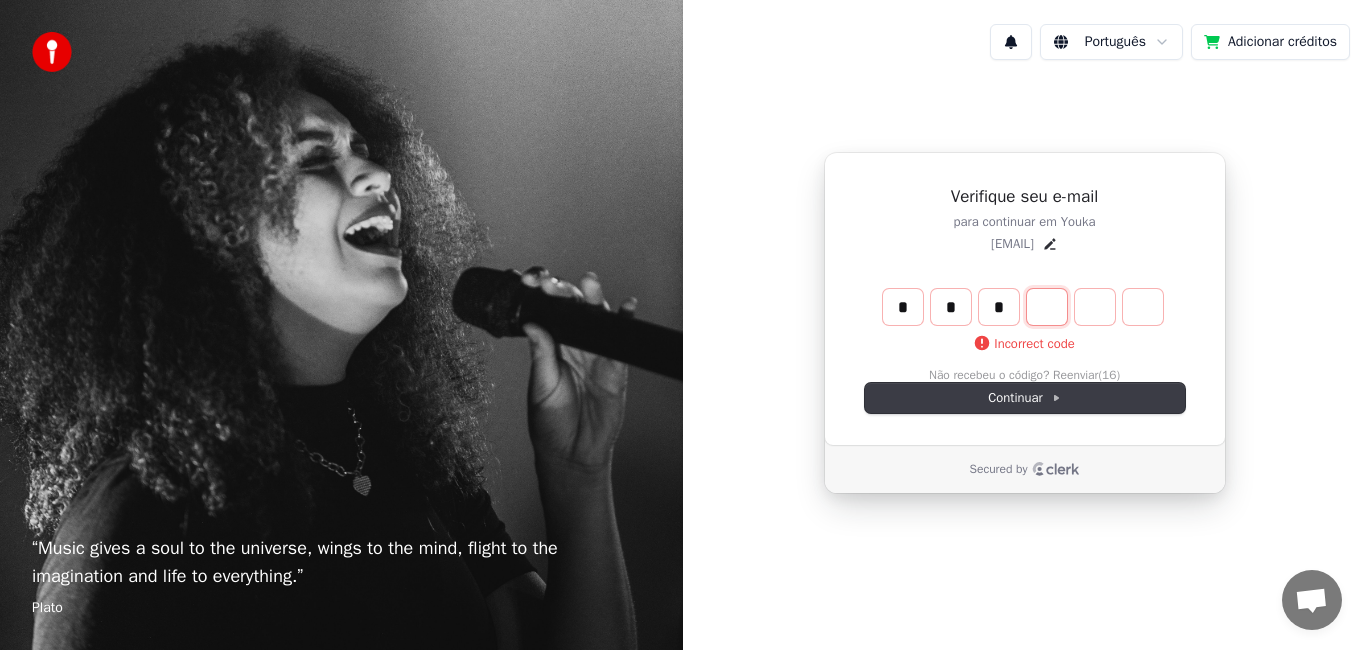 type on "*" 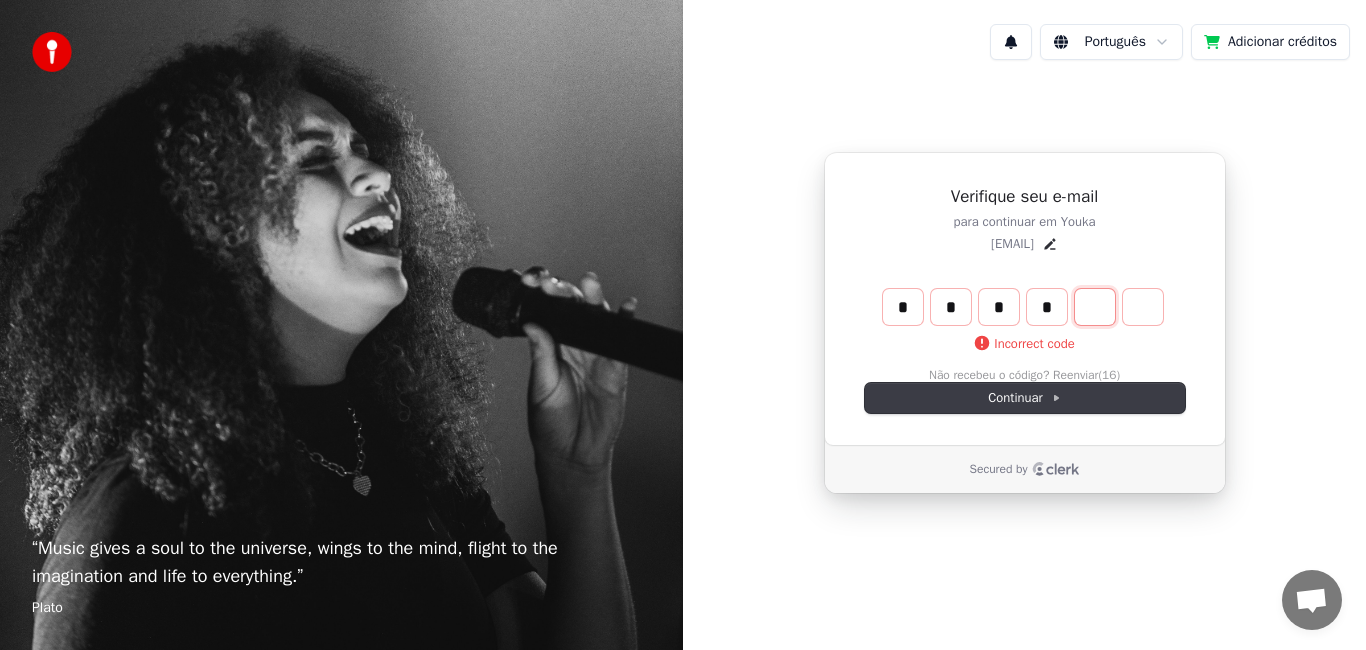 type on "****" 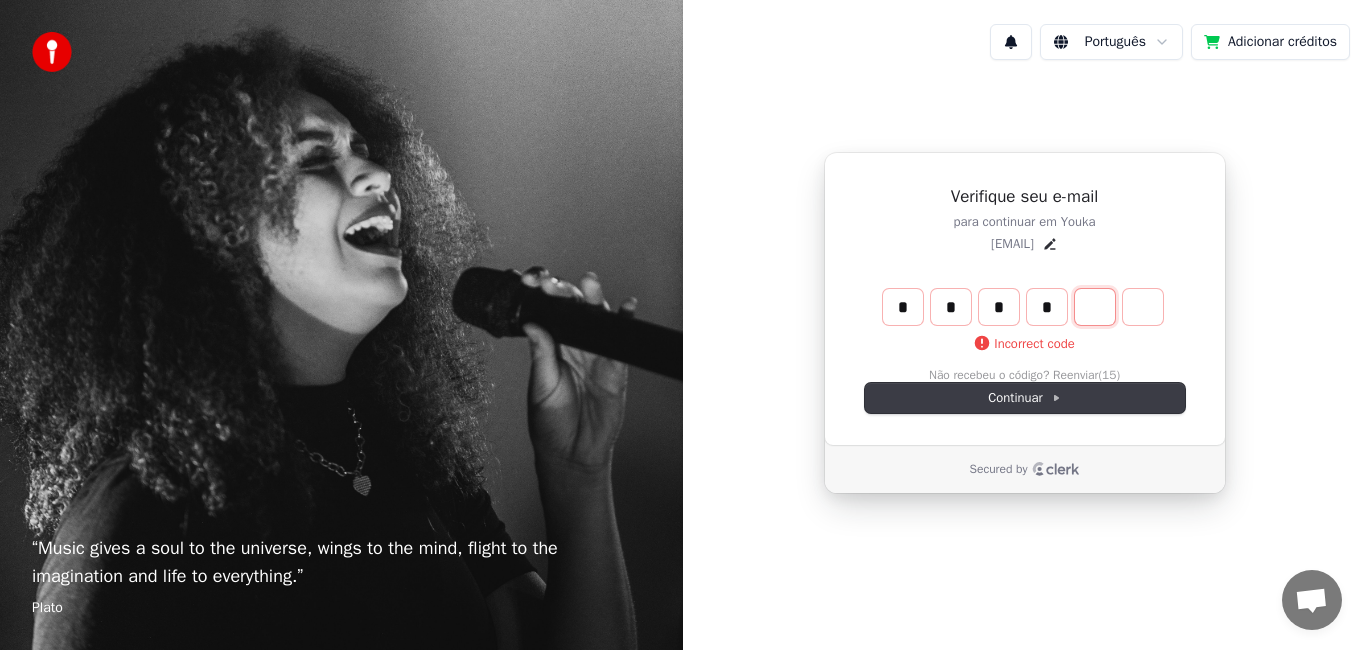 type on "*" 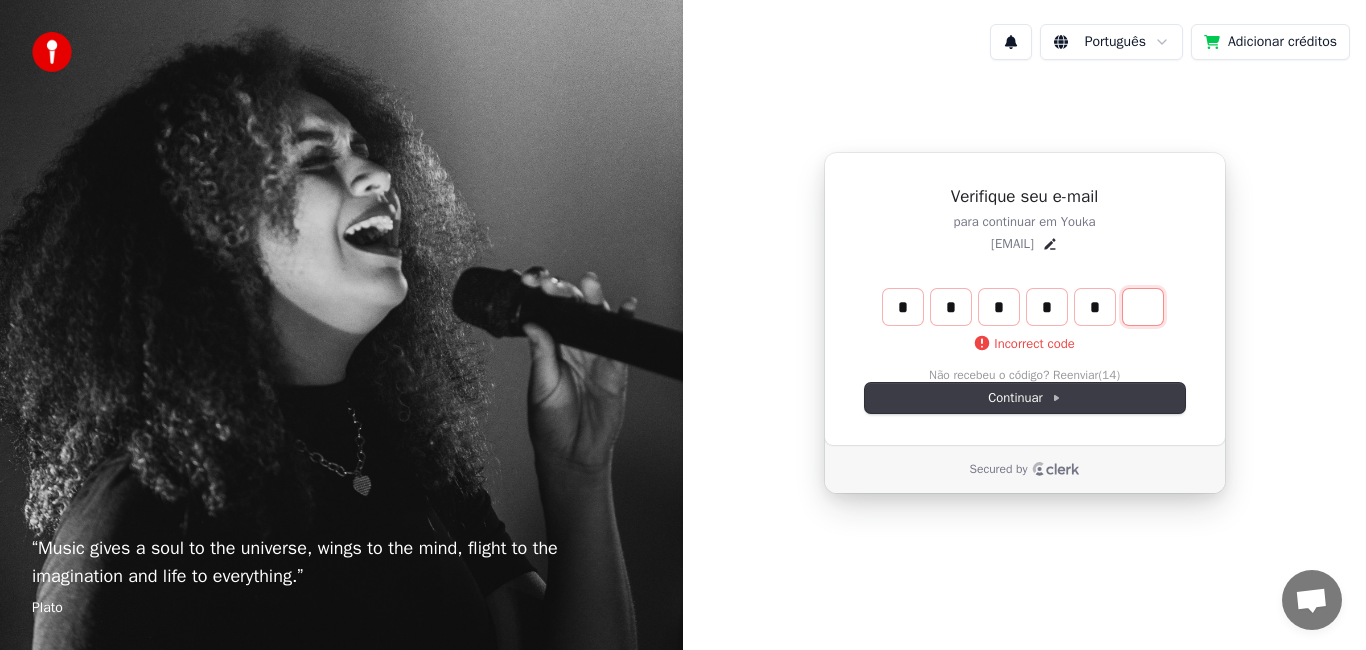 type on "******" 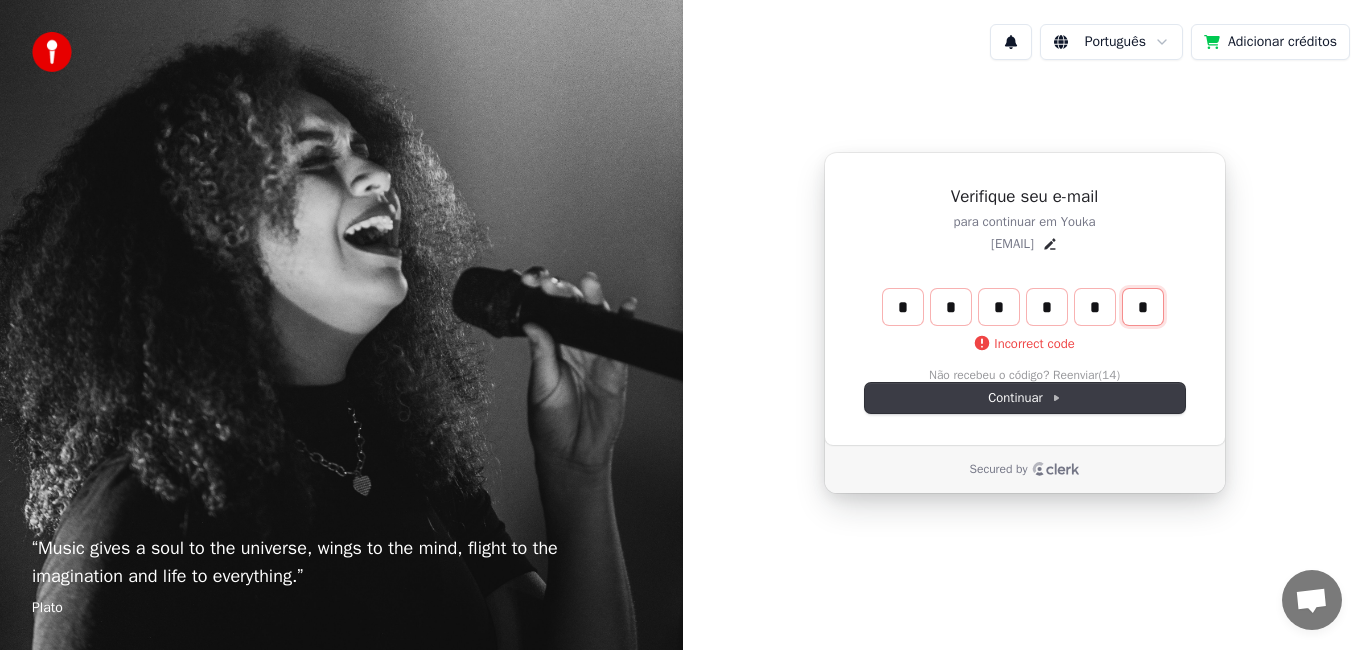 type on "*" 